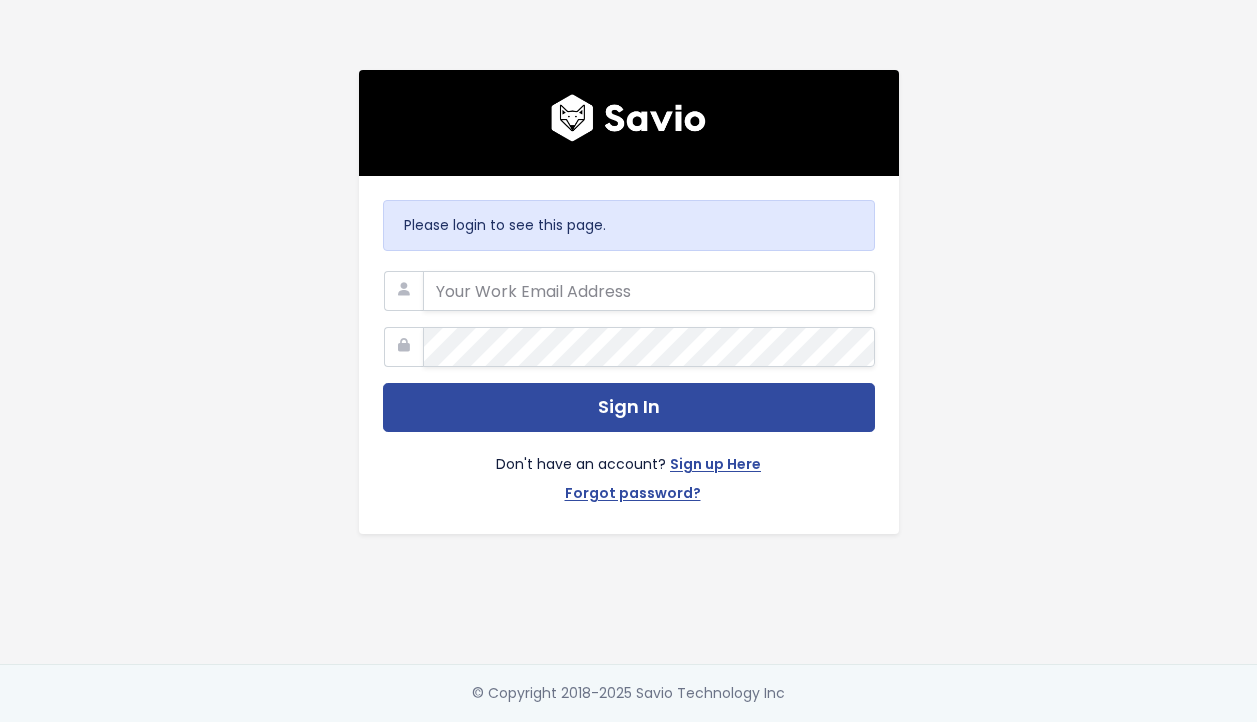 scroll, scrollTop: 0, scrollLeft: 0, axis: both 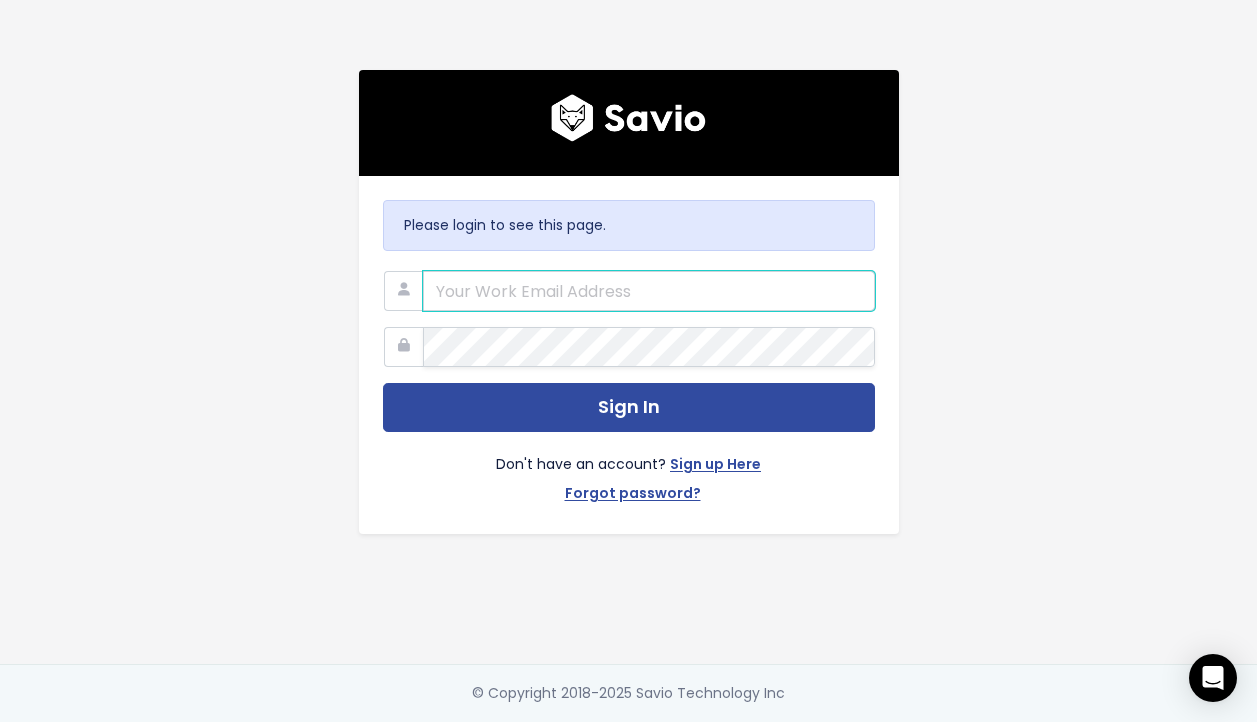 click at bounding box center (649, 291) 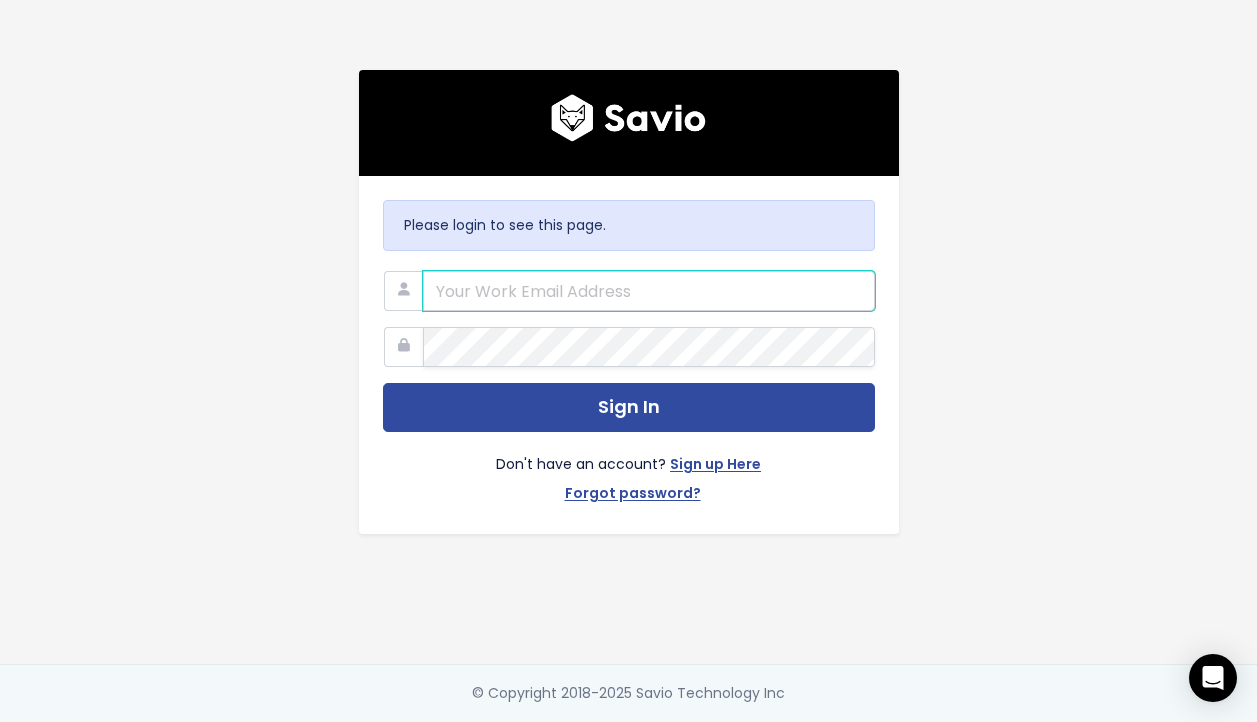 type on "[EMAIL]" 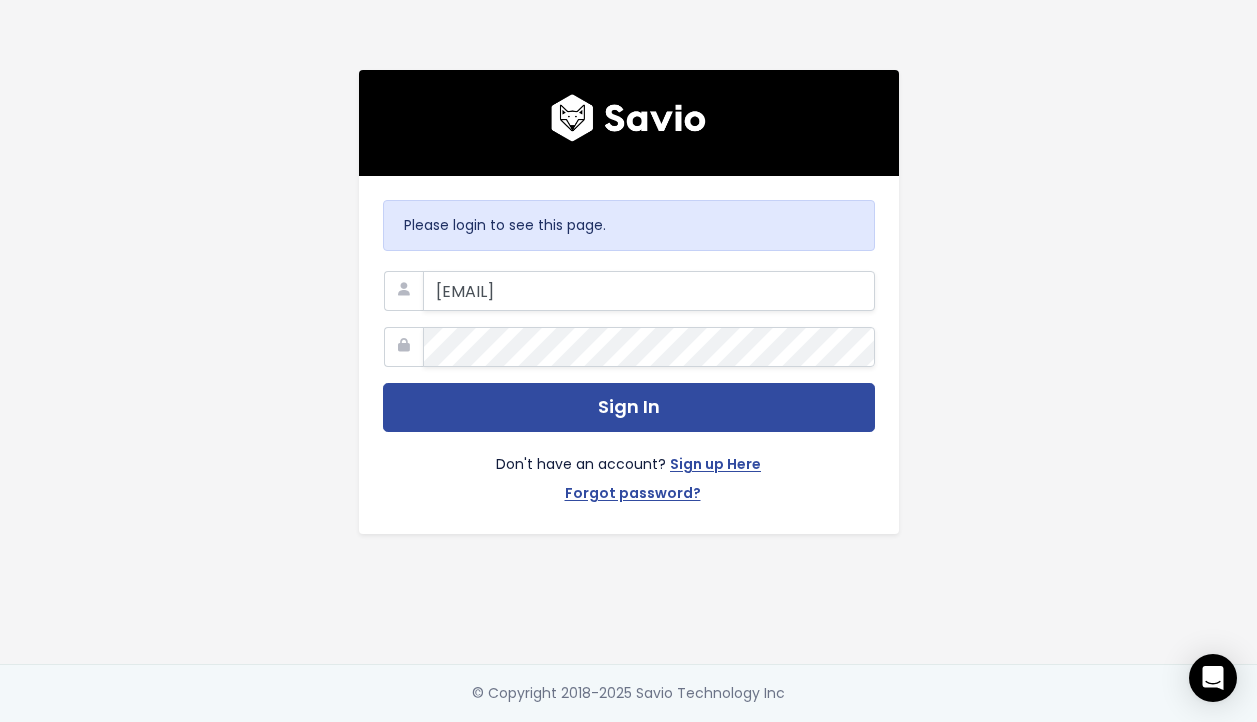 click on "warren@bunny.net
Sign In
Don't have an account?  Sign up Here
Forgot password?" at bounding box center (629, 390) 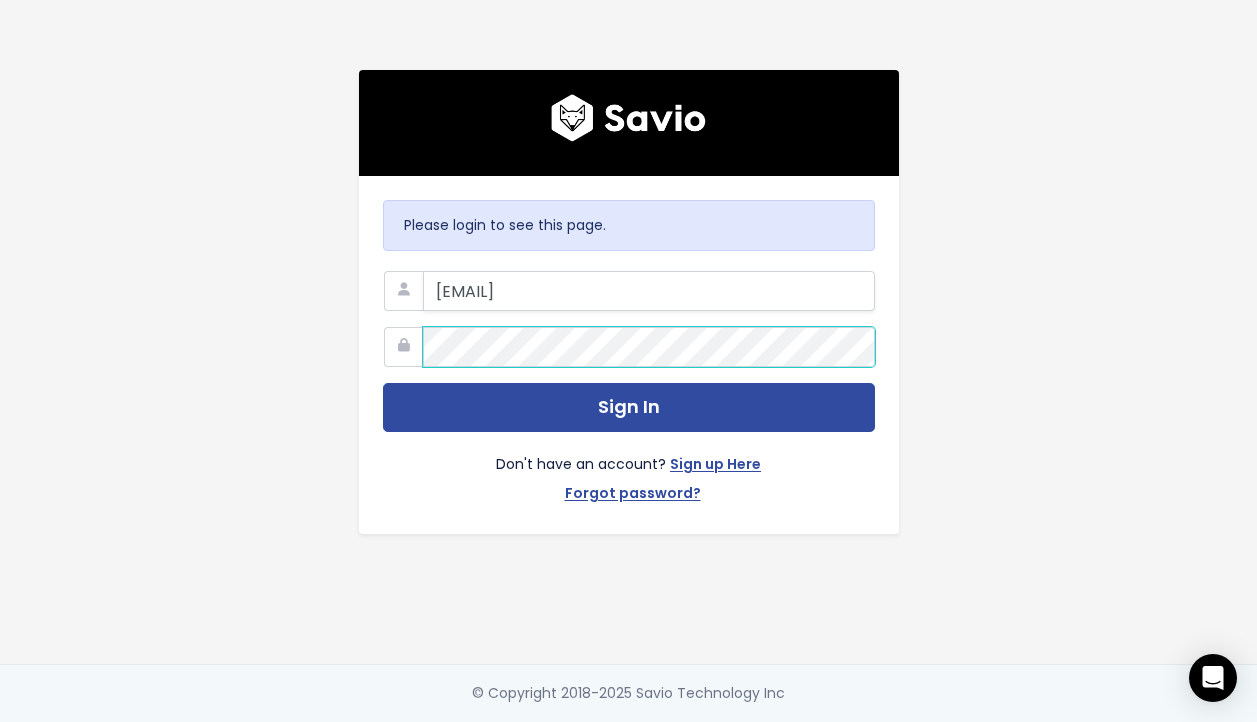 click on "Sign In" at bounding box center [629, 407] 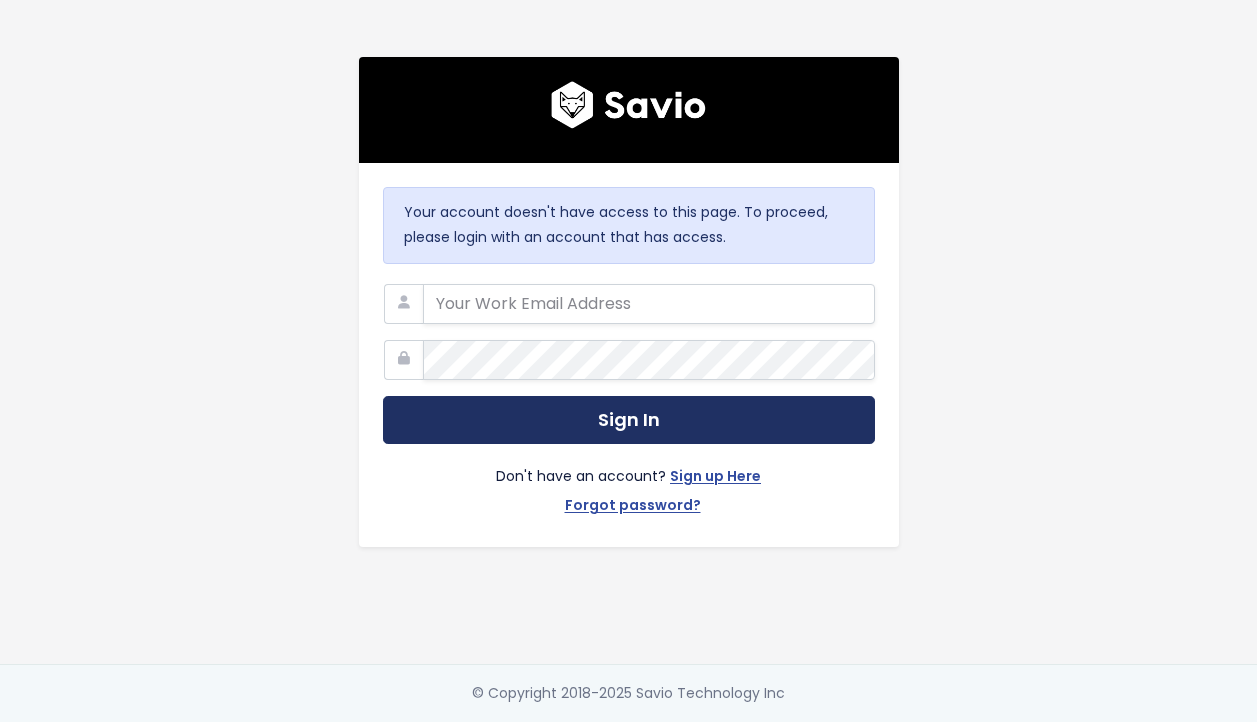 scroll, scrollTop: 0, scrollLeft: 0, axis: both 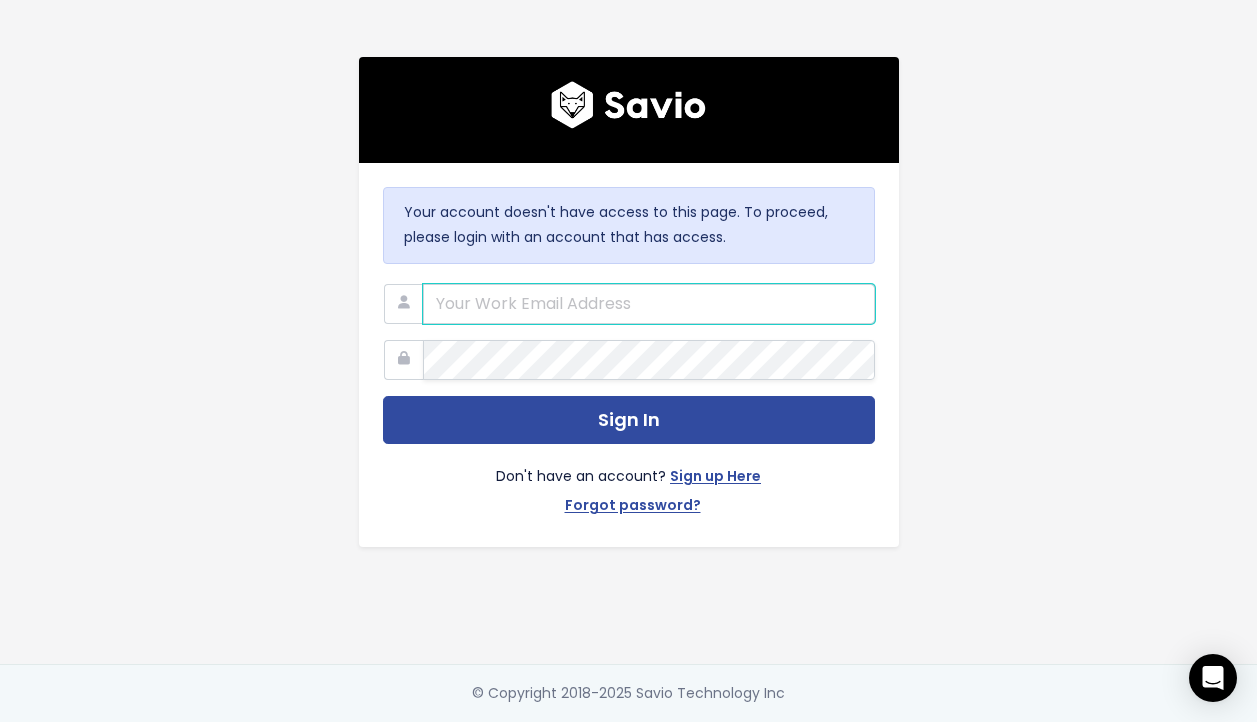 click at bounding box center (649, 304) 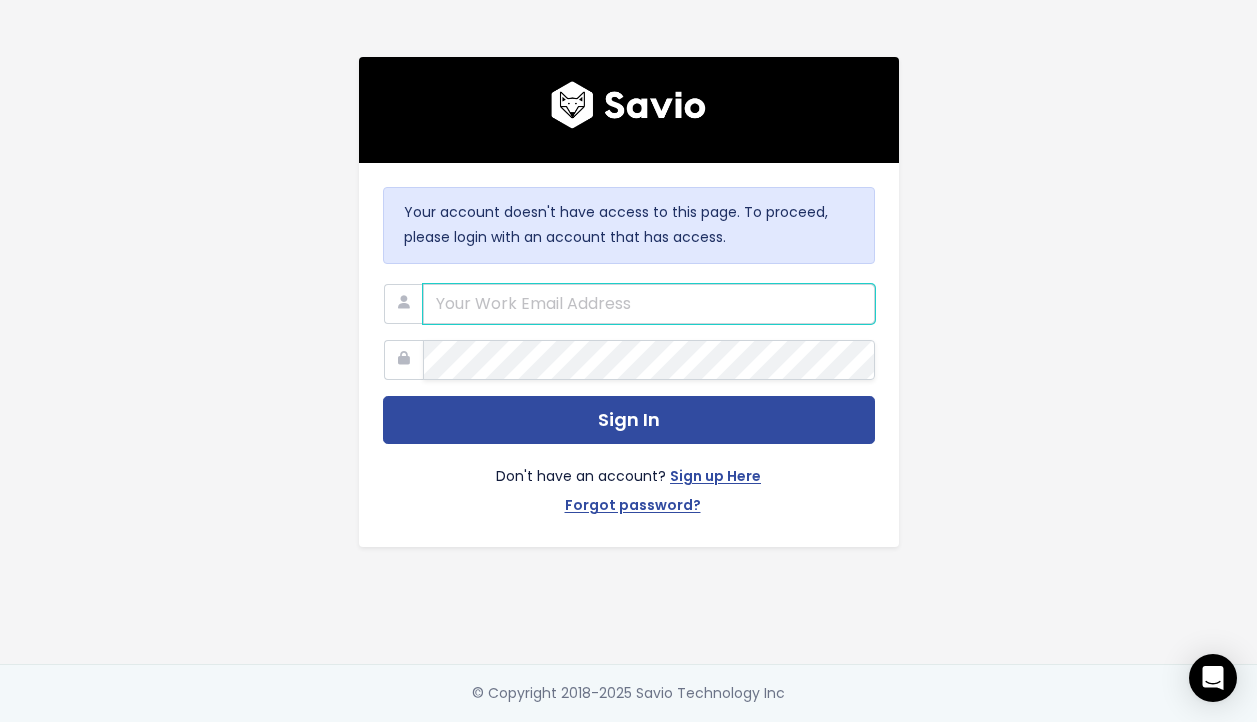 type on "[EMAIL]" 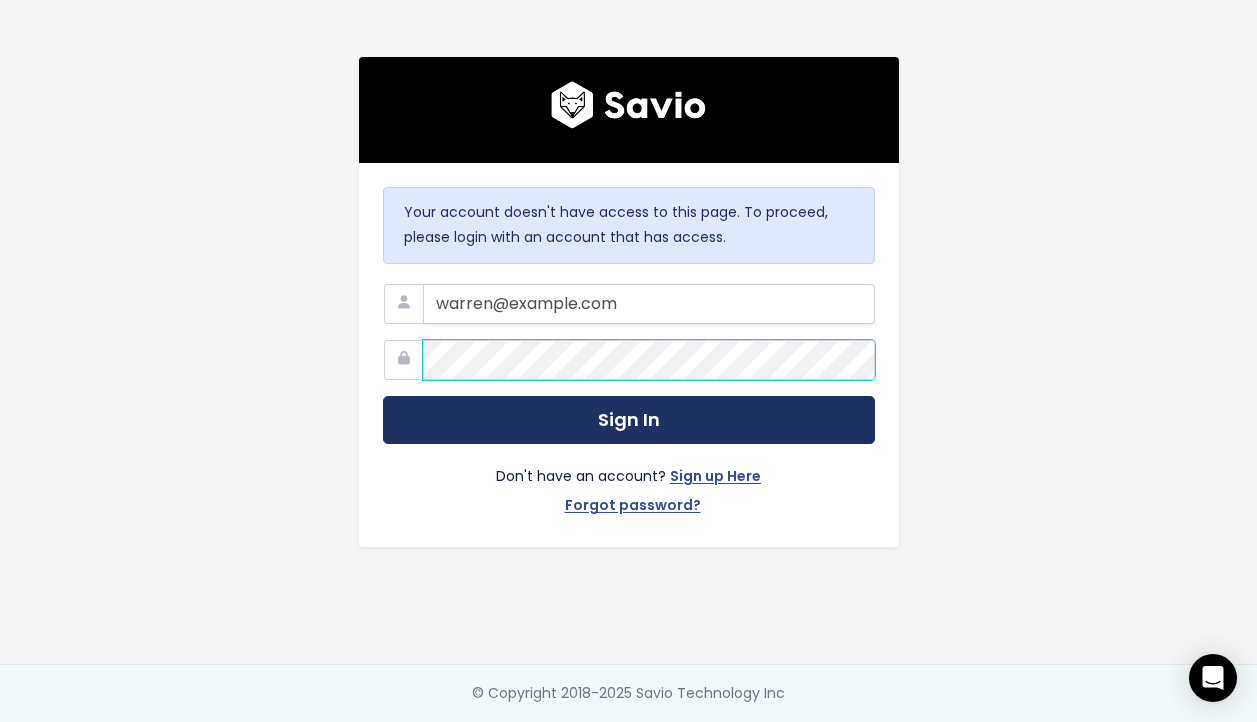 click on "Sign In" at bounding box center [629, 420] 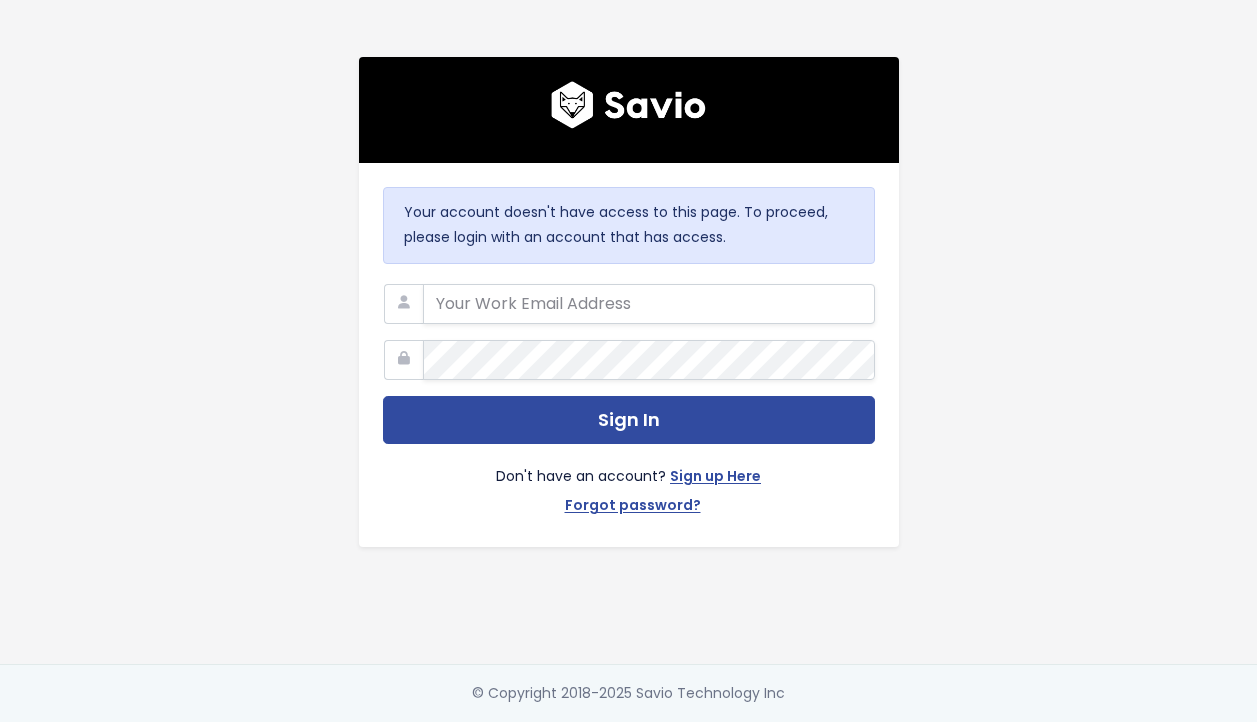 scroll, scrollTop: 0, scrollLeft: 0, axis: both 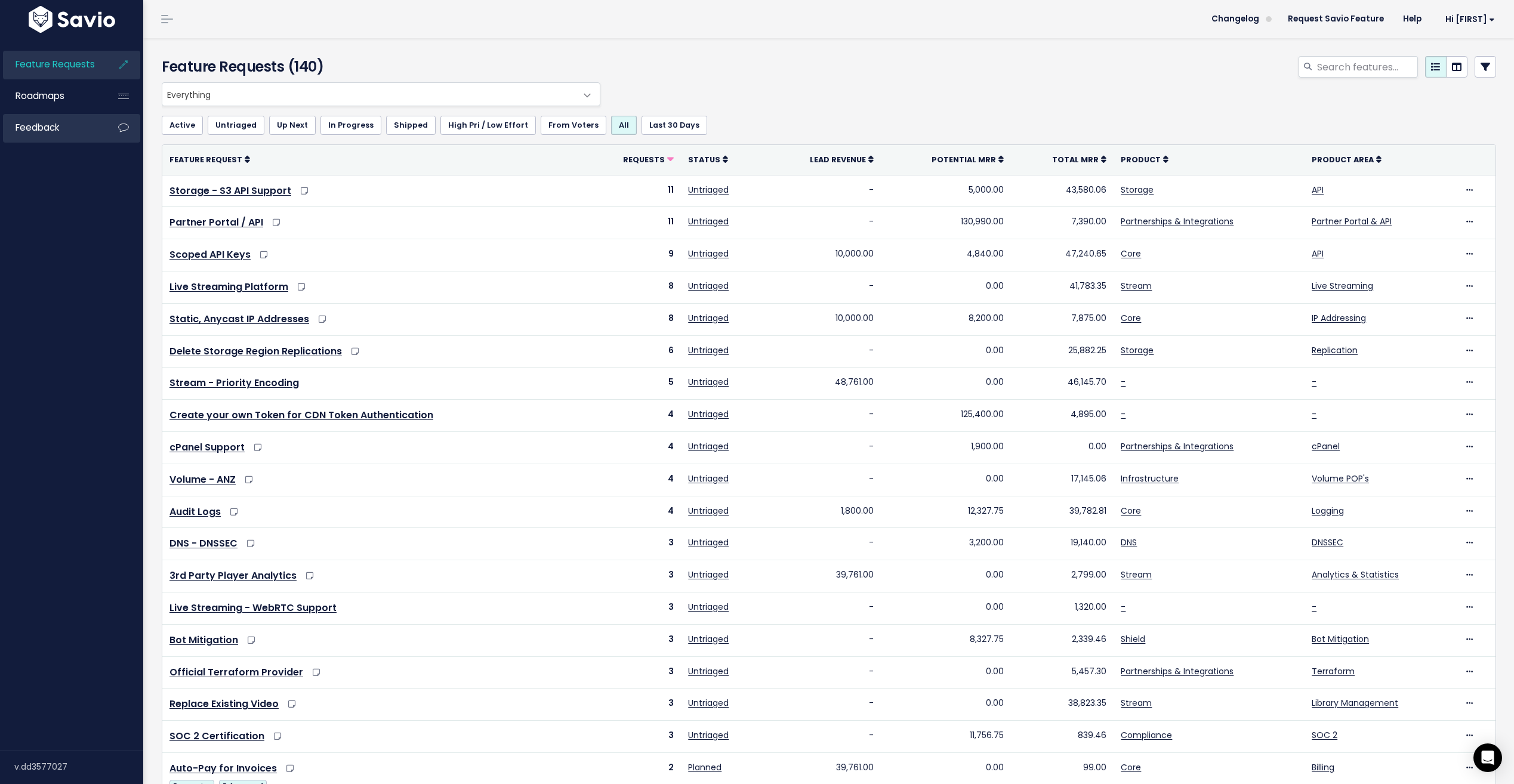 click on "Feedback" at bounding box center (37, 127) 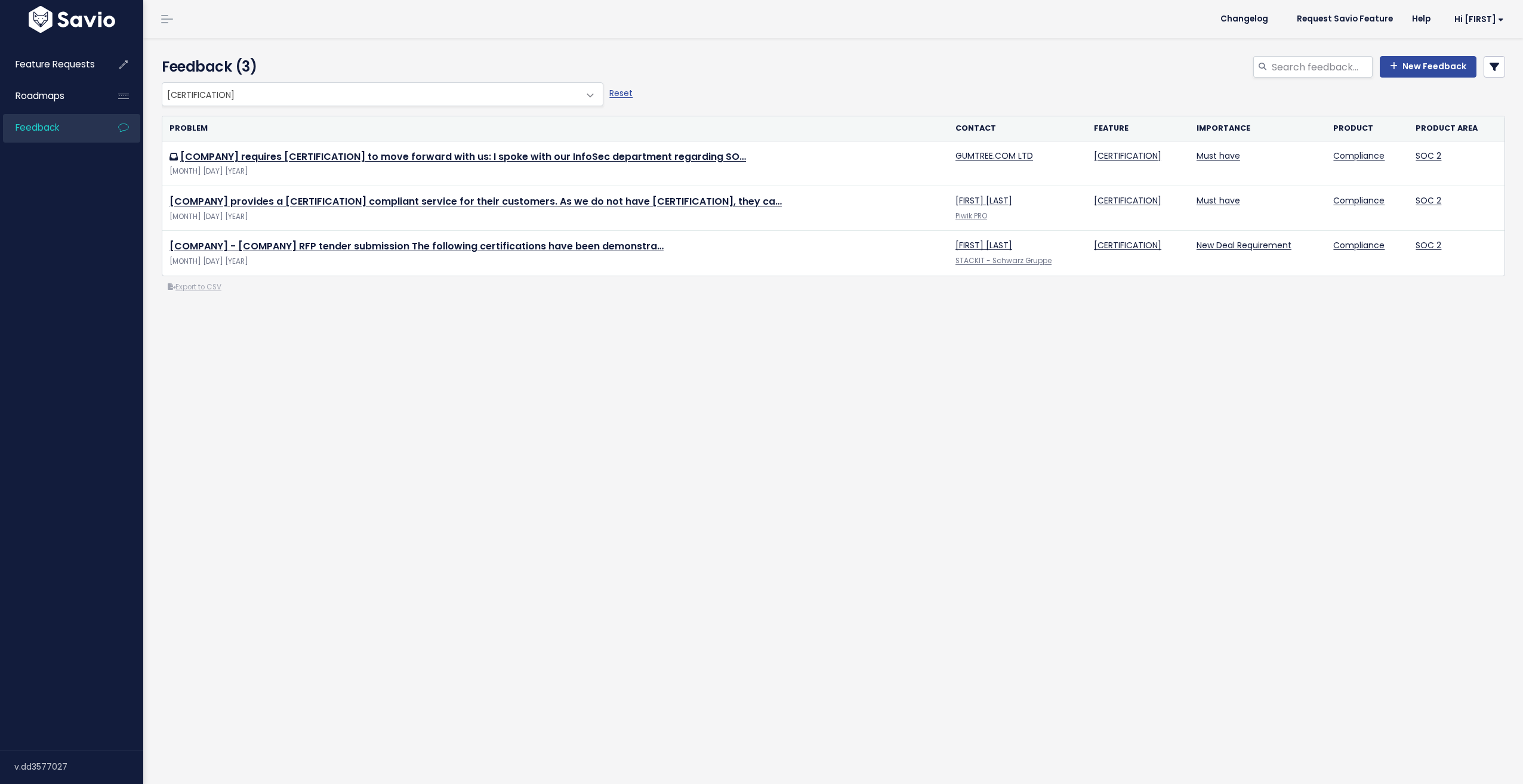 scroll, scrollTop: 0, scrollLeft: 0, axis: both 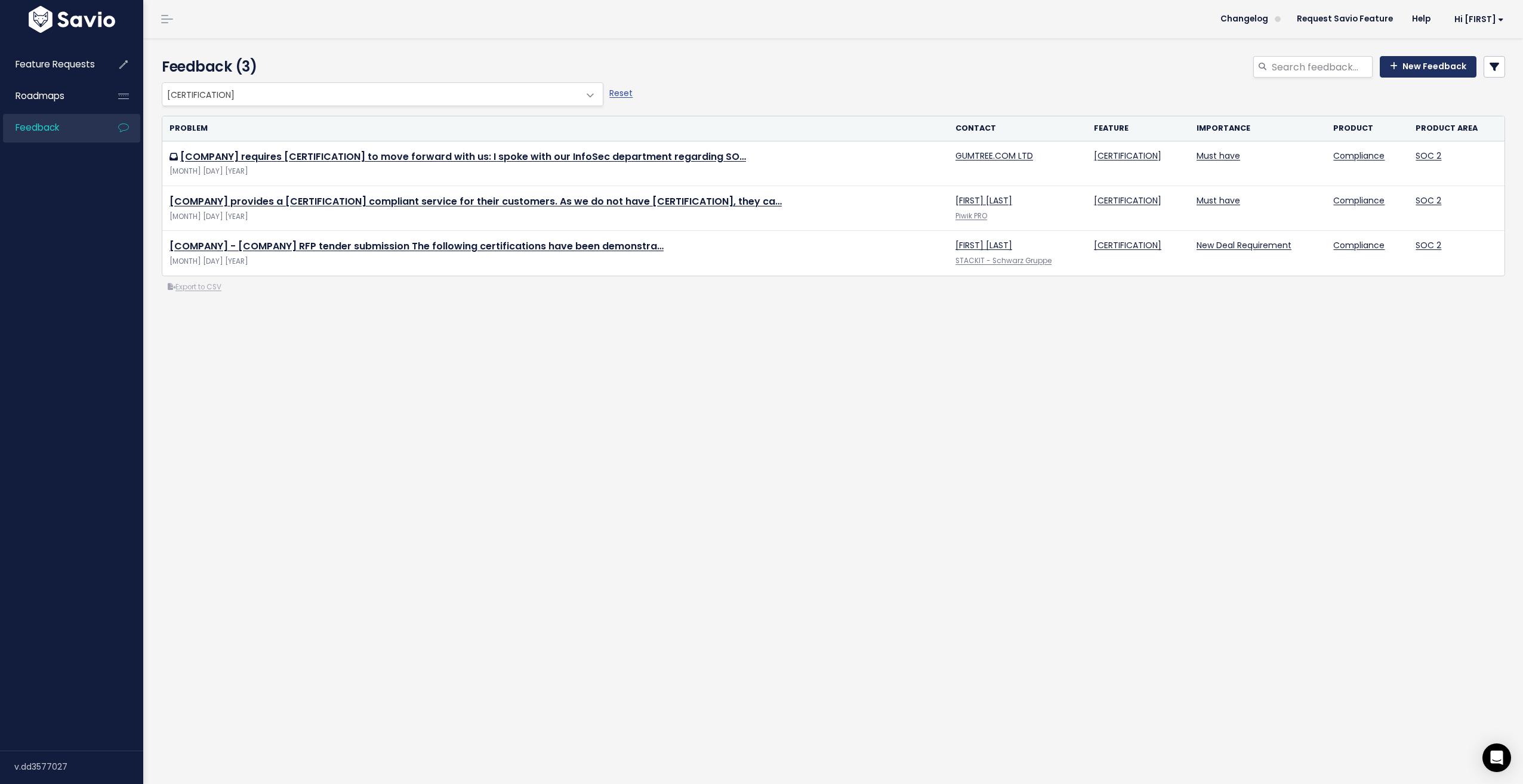 click on "New Feedback" at bounding box center [1428, 67] 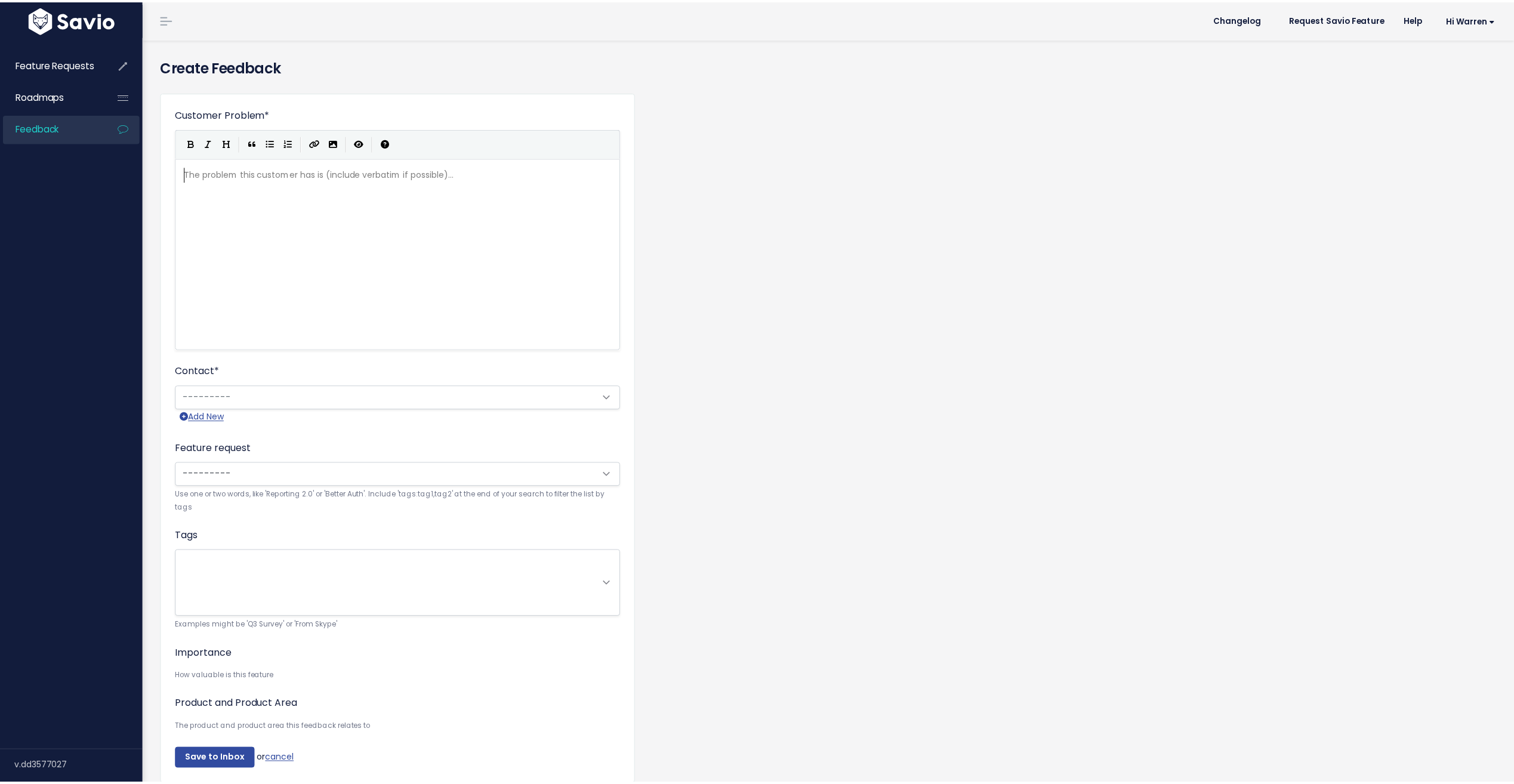 scroll, scrollTop: 0, scrollLeft: 0, axis: both 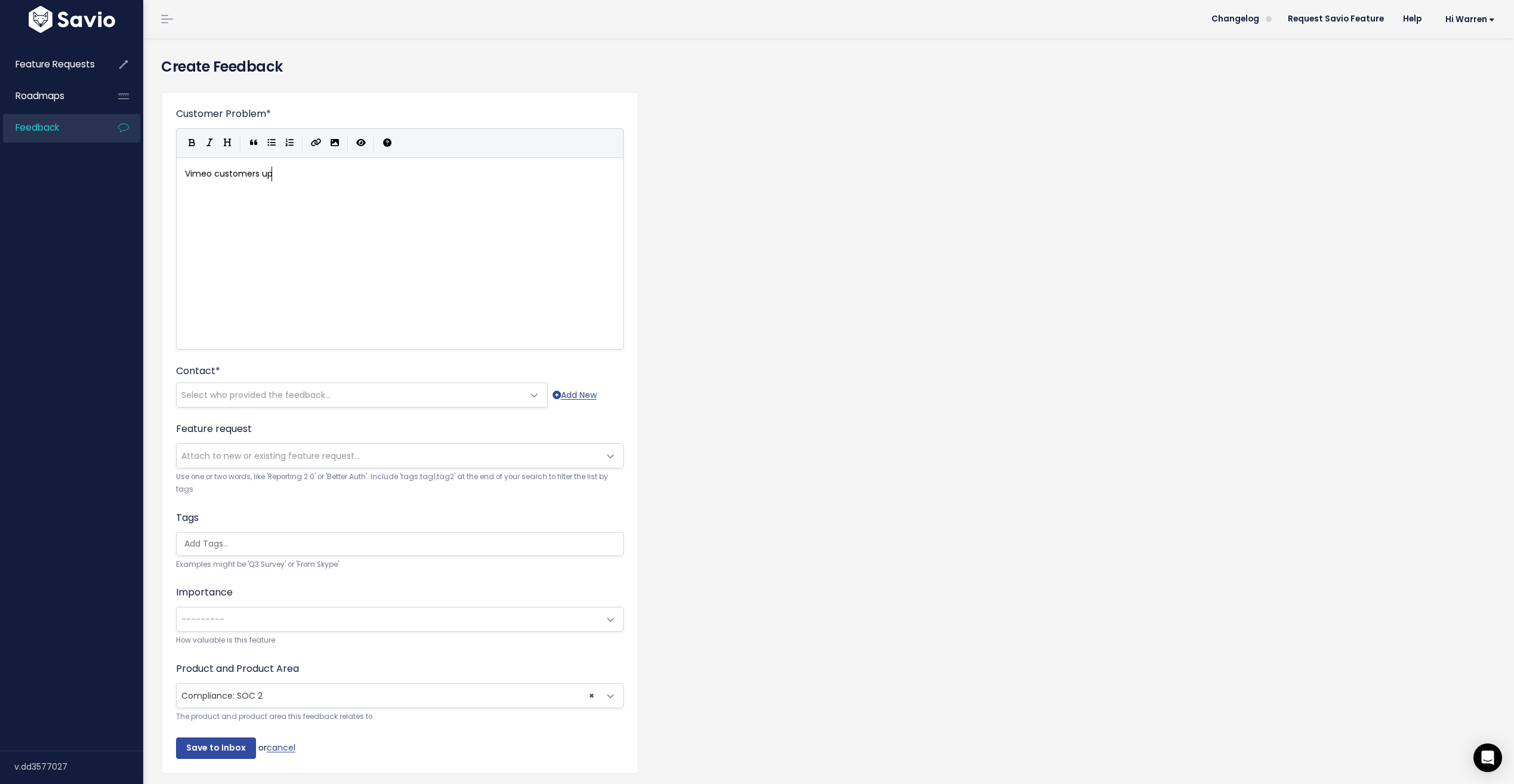 type on "Vimeo customers uplo" 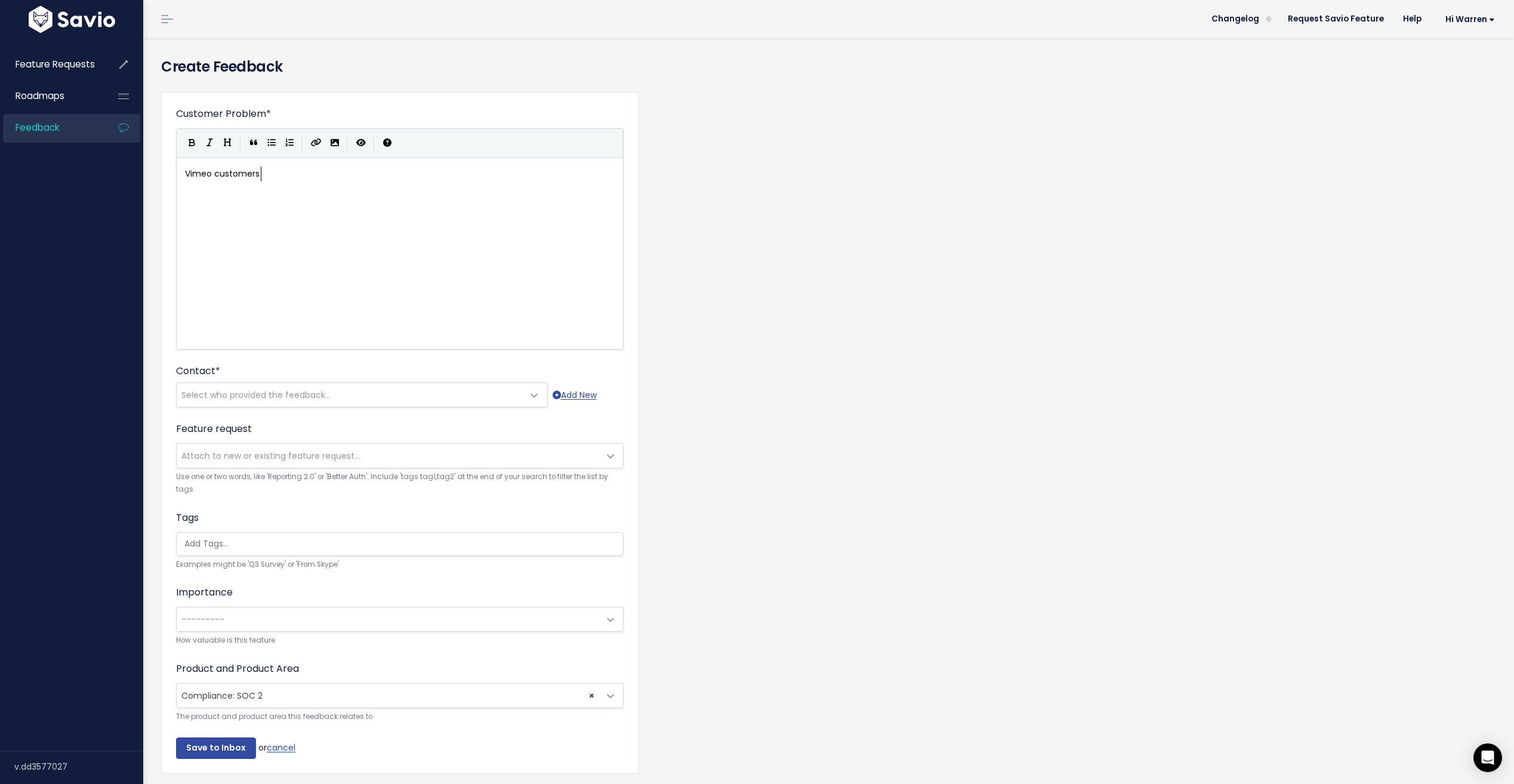 scroll, scrollTop: 4, scrollLeft: 2, axis: both 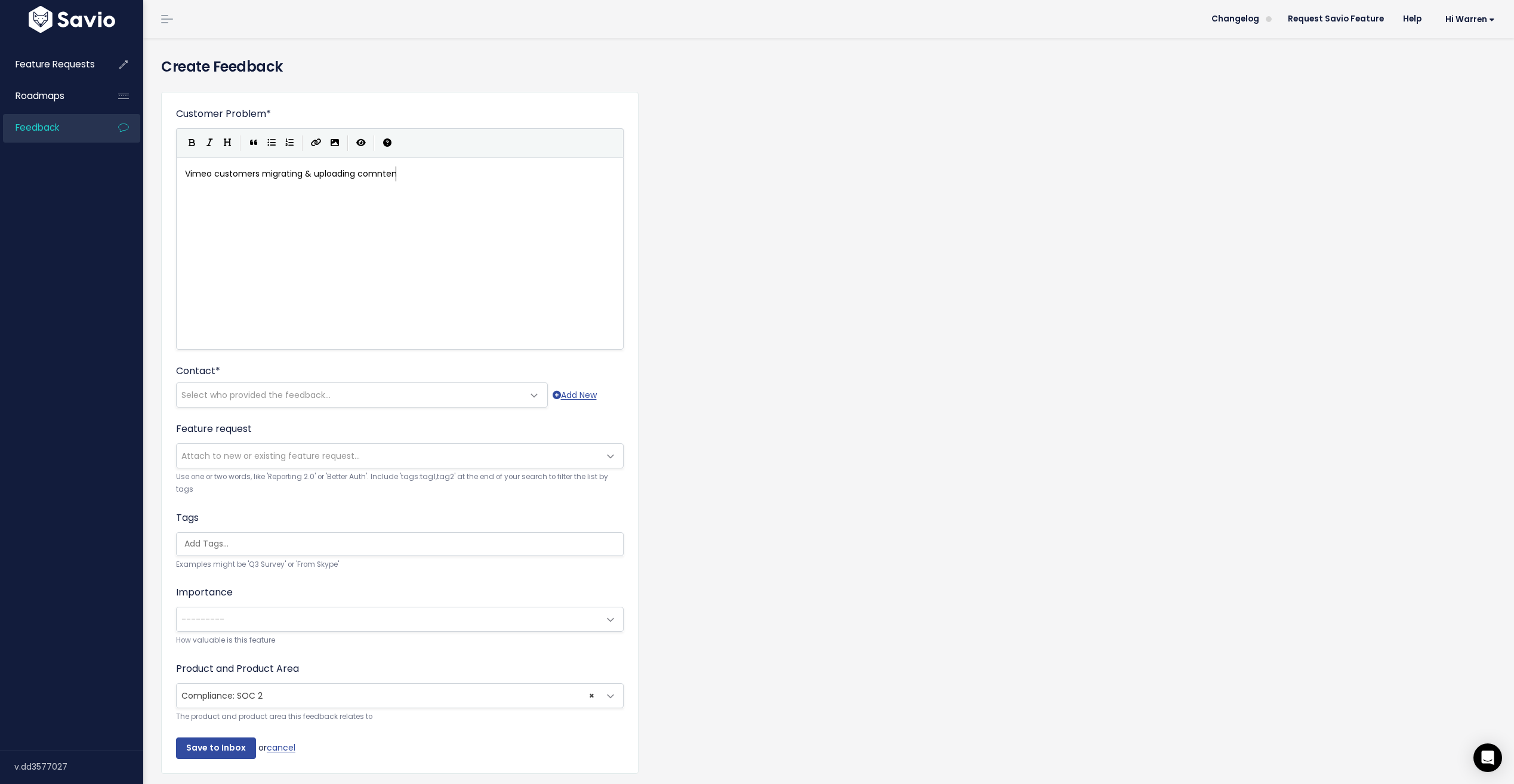 type on "migrating & uploading comntent" 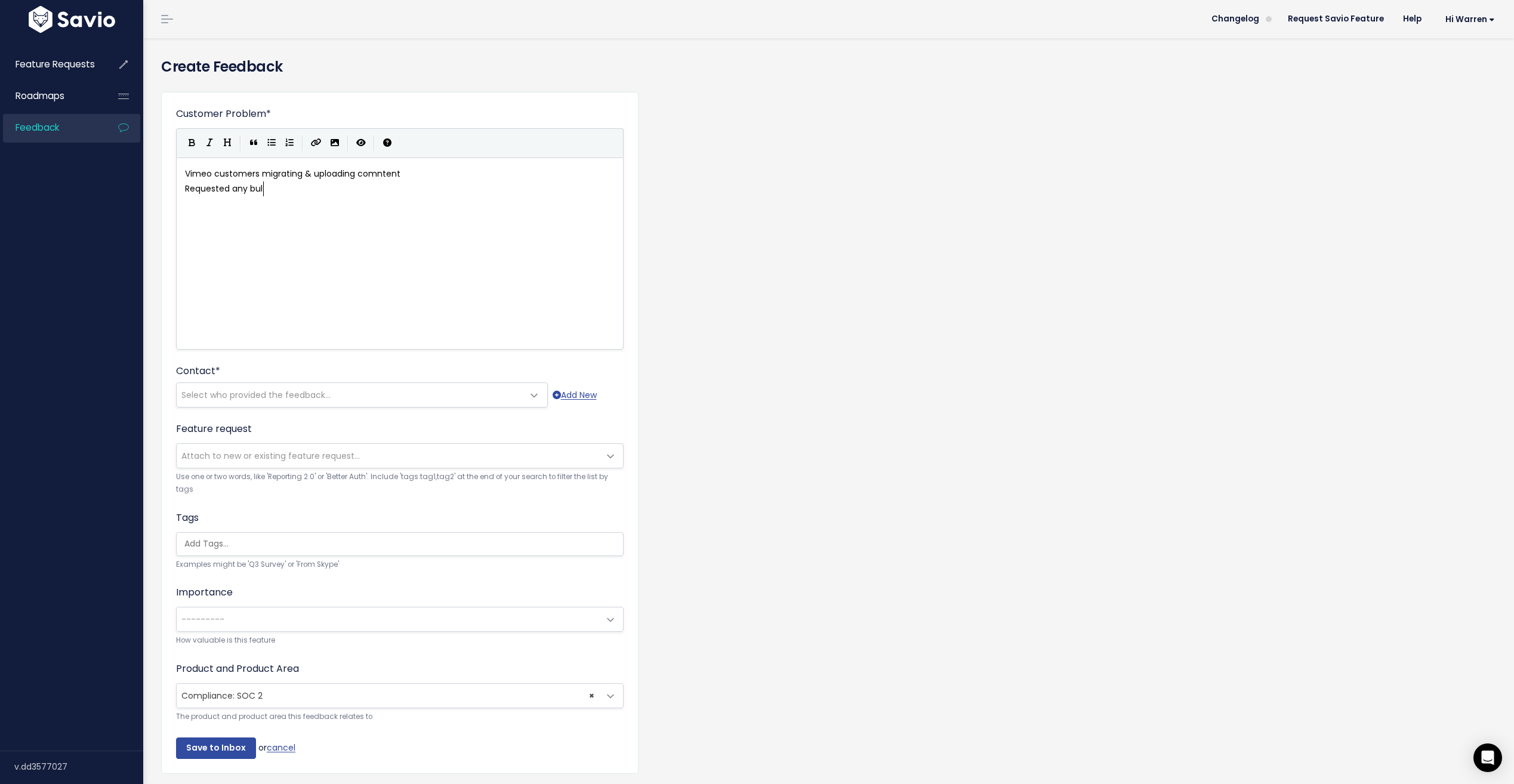 scroll, scrollTop: 4, scrollLeft: 85, axis: both 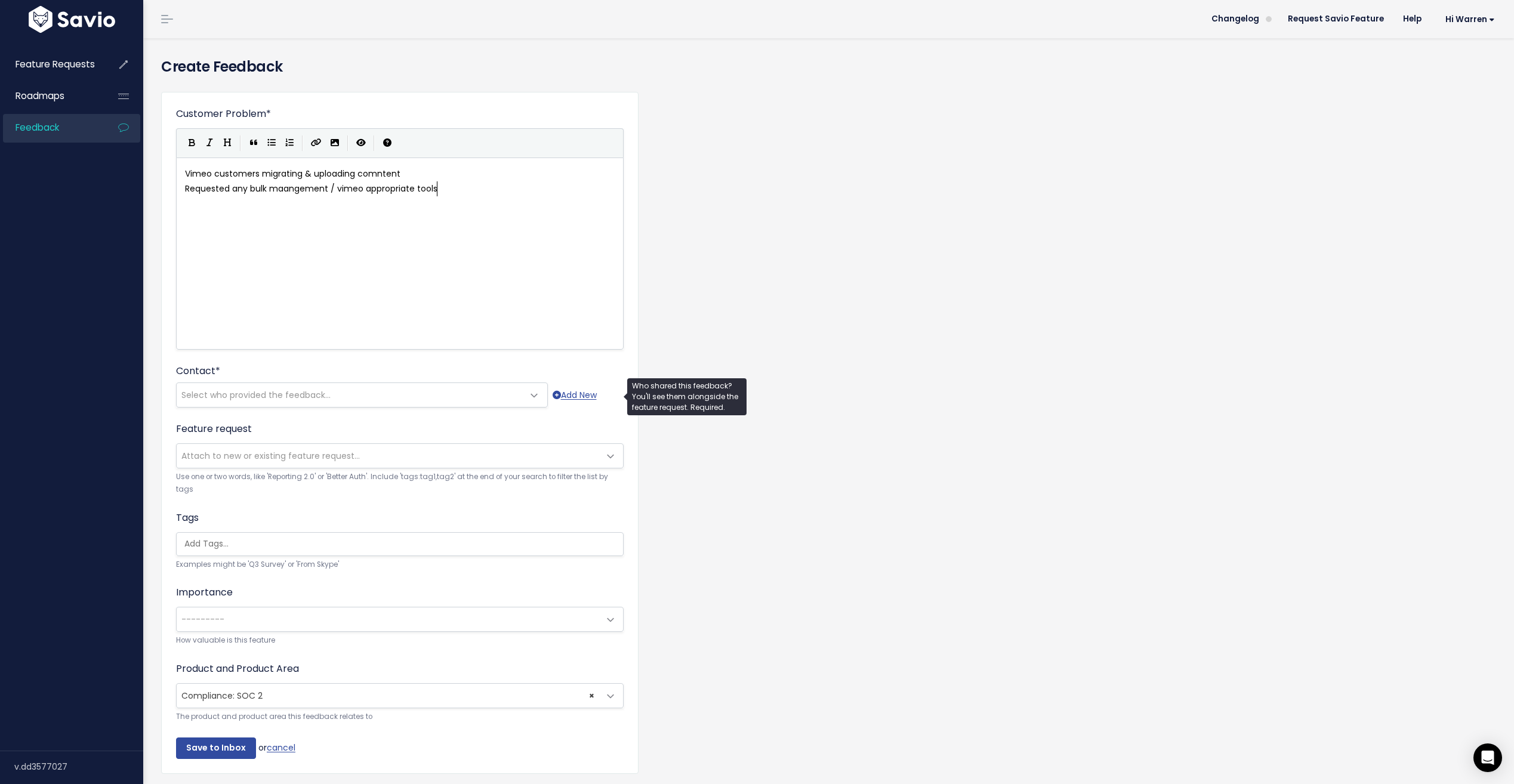 type on "k maangement / vimeo appropriate tools" 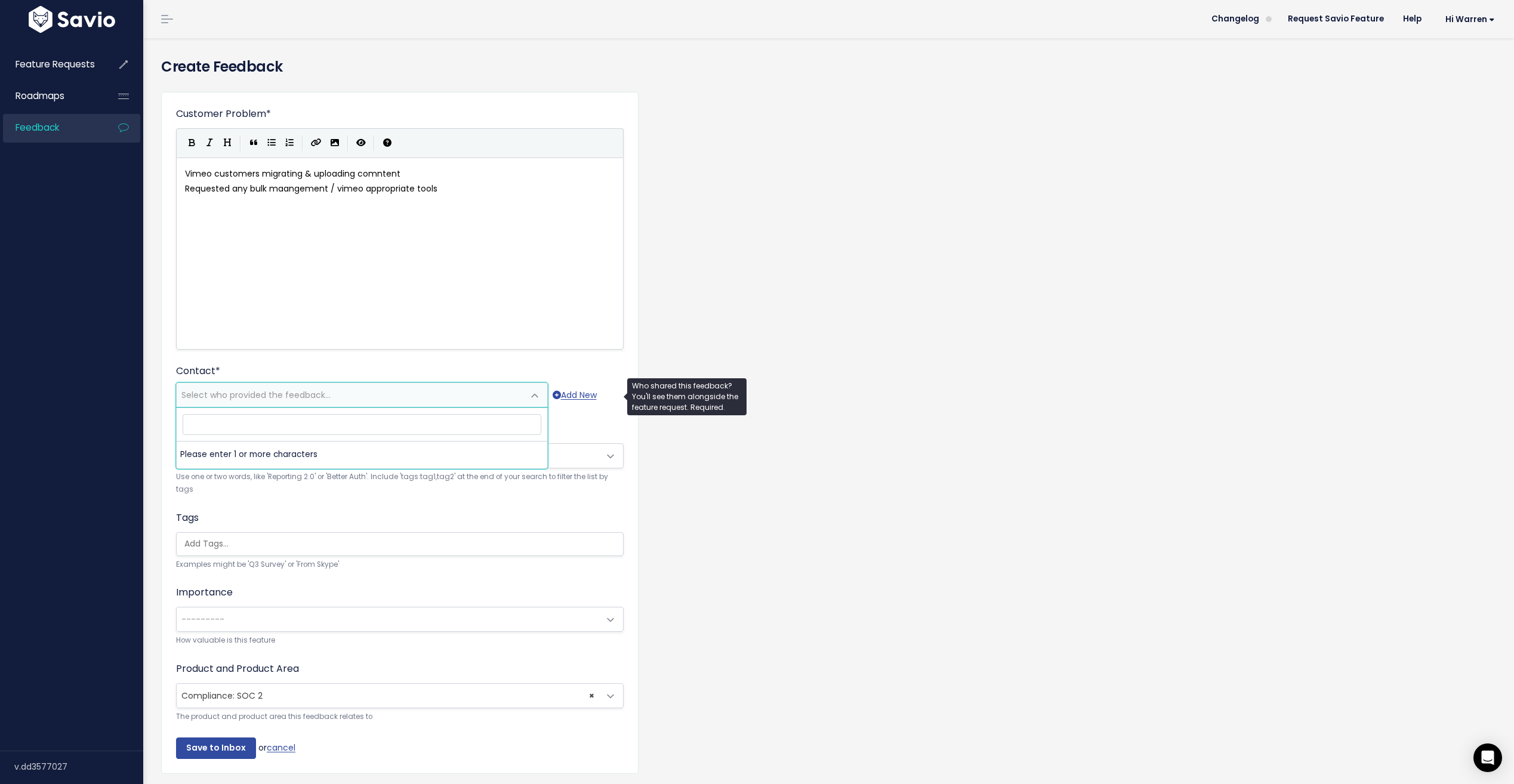click on "Select who provided the feedback..." at bounding box center [350, 395] 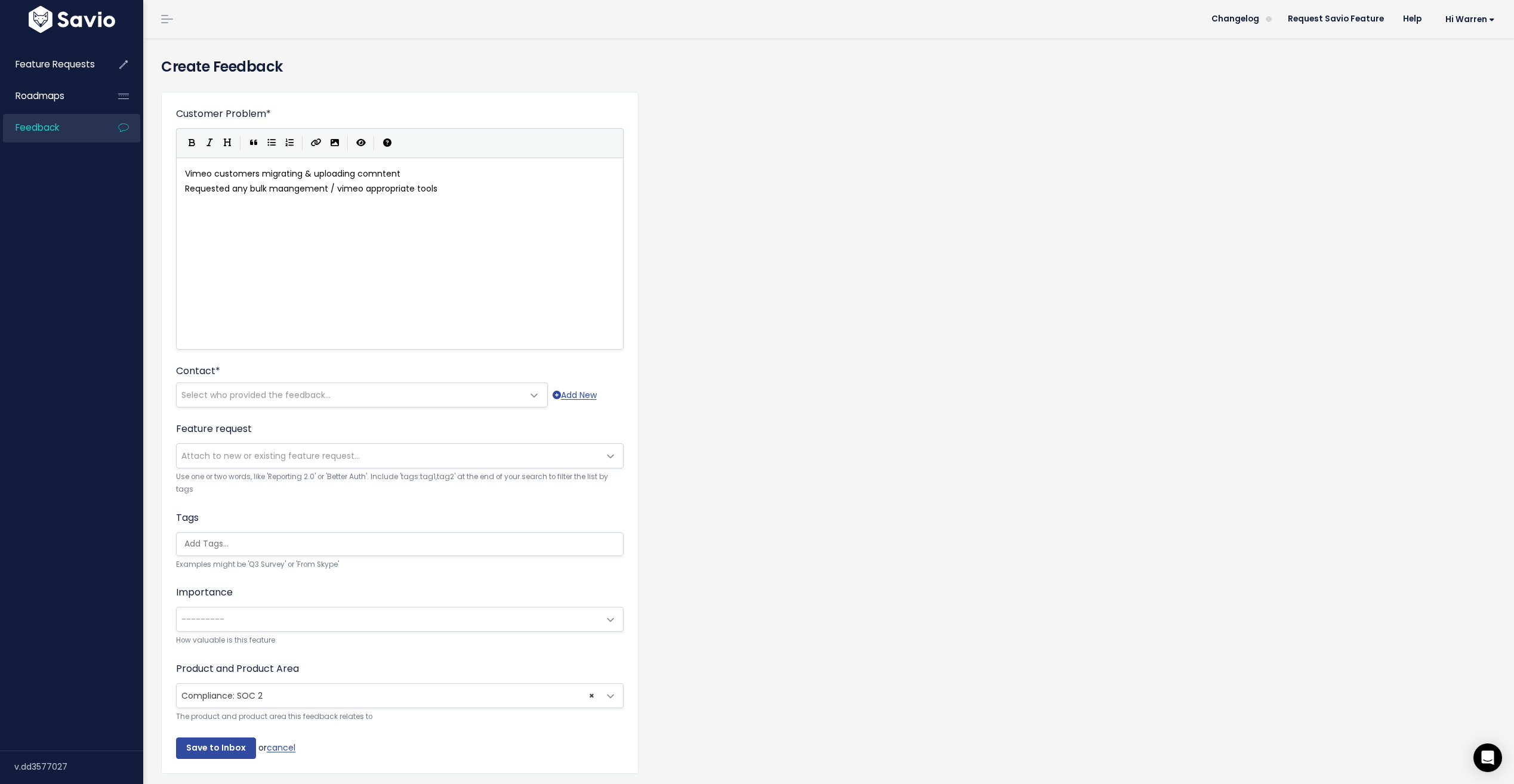 click on "Customer Problem *
Vimeo customers migrating & uploading comntent
Requested any bulk maangement / vimeo appropriate tools | | | | k maangement / vimeo appropriate tools xxxxxxxxxx   Vimeo customers migrating & uploading comntent Requested any bulk maangement / vimeo appropriate tools
Contact *
---------
Select who provided the feedback...
Add New
Feature request
---------
Attach to new or existing feature request..." at bounding box center (400, 433) 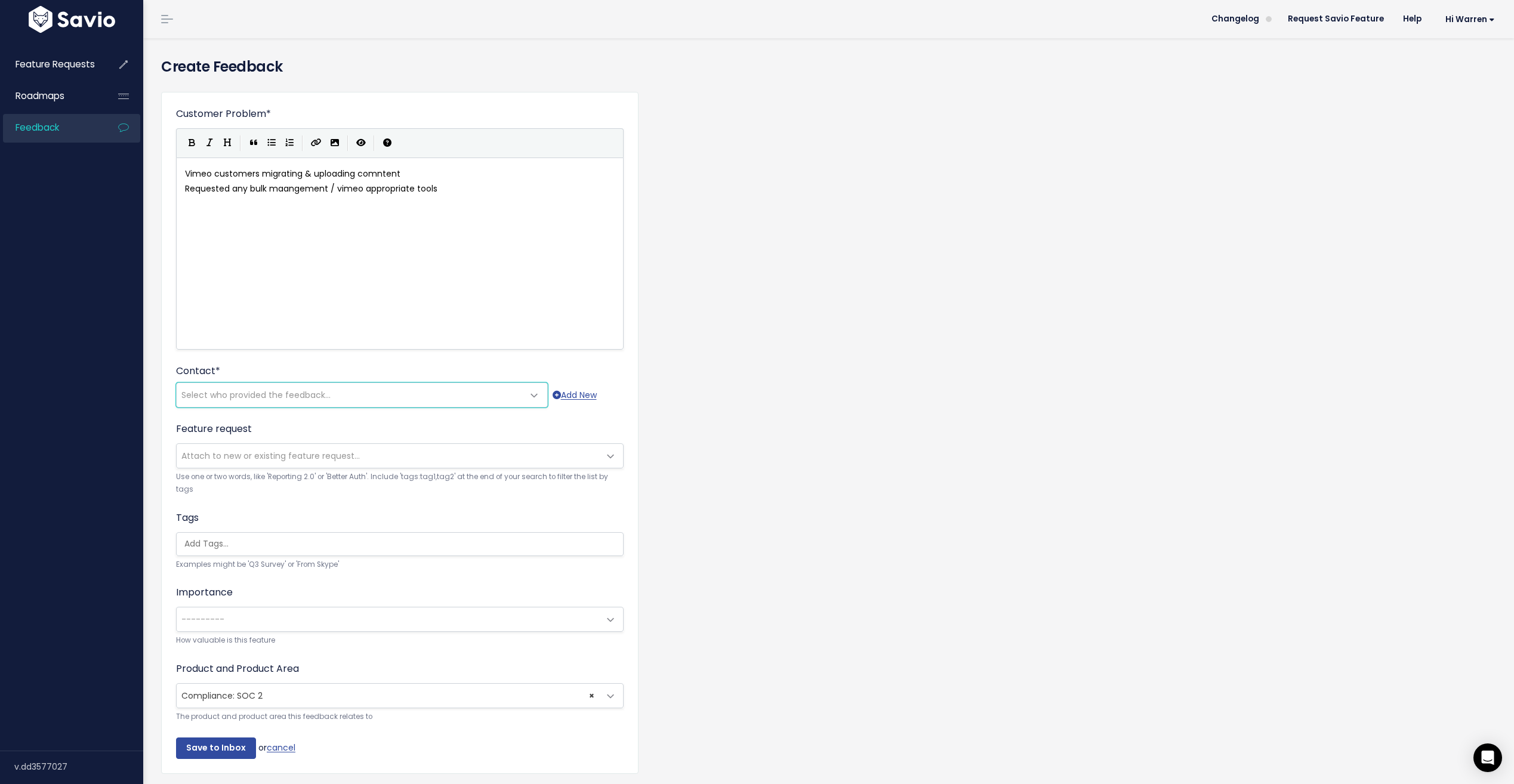 click on "---------" at bounding box center [175, 396] 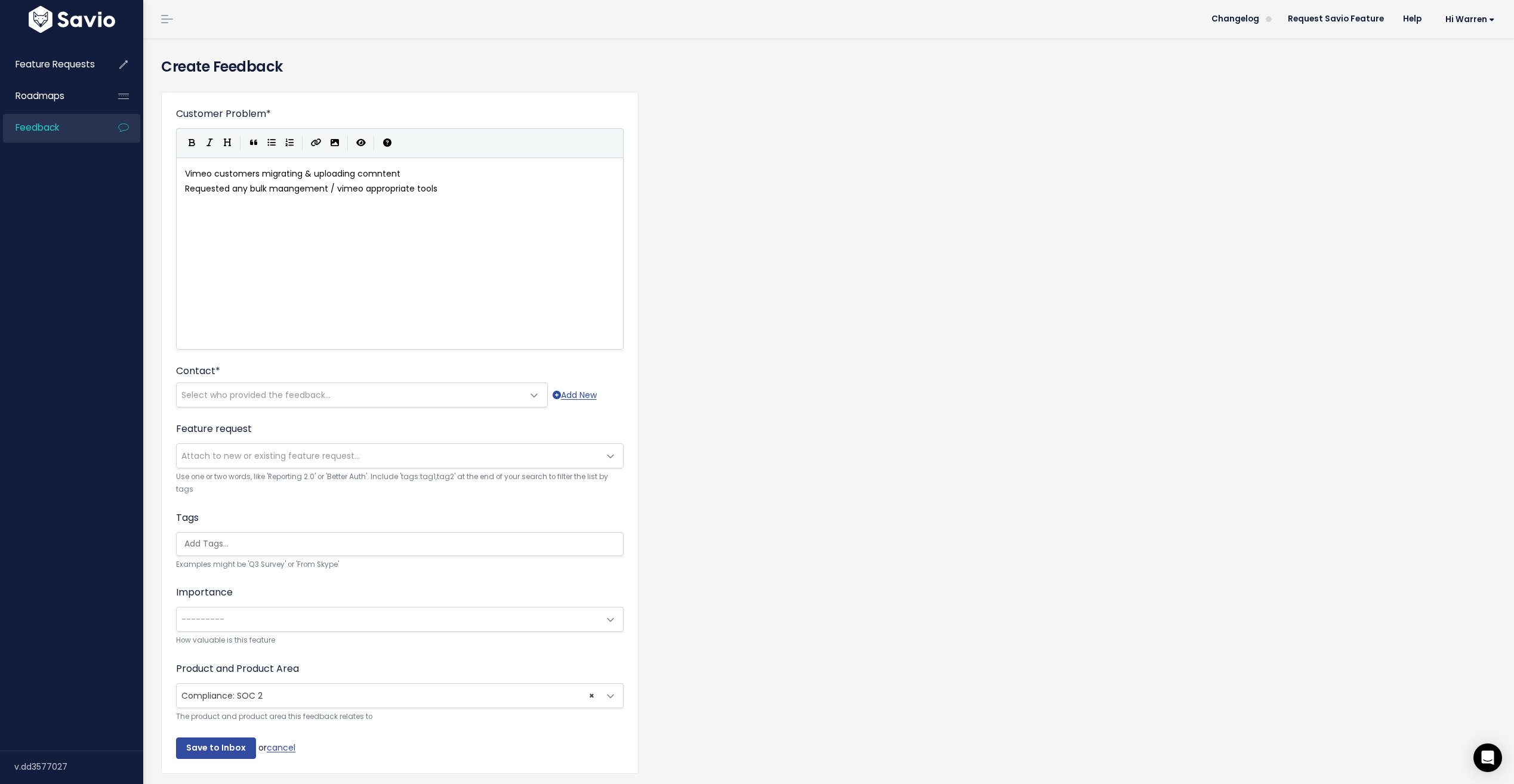 click on "Contact *" at bounding box center [198, 371] 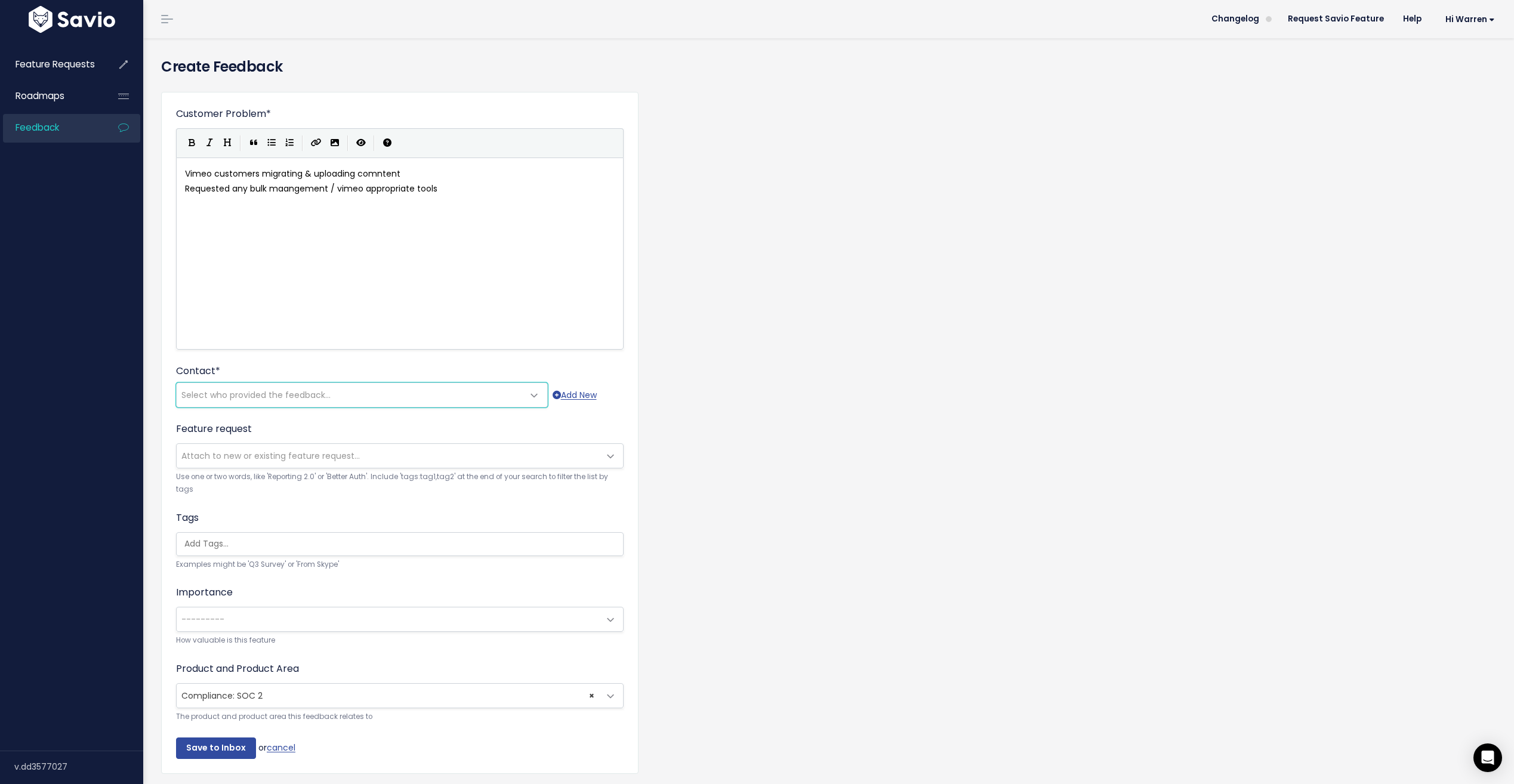 click on "---------" at bounding box center [175, 396] 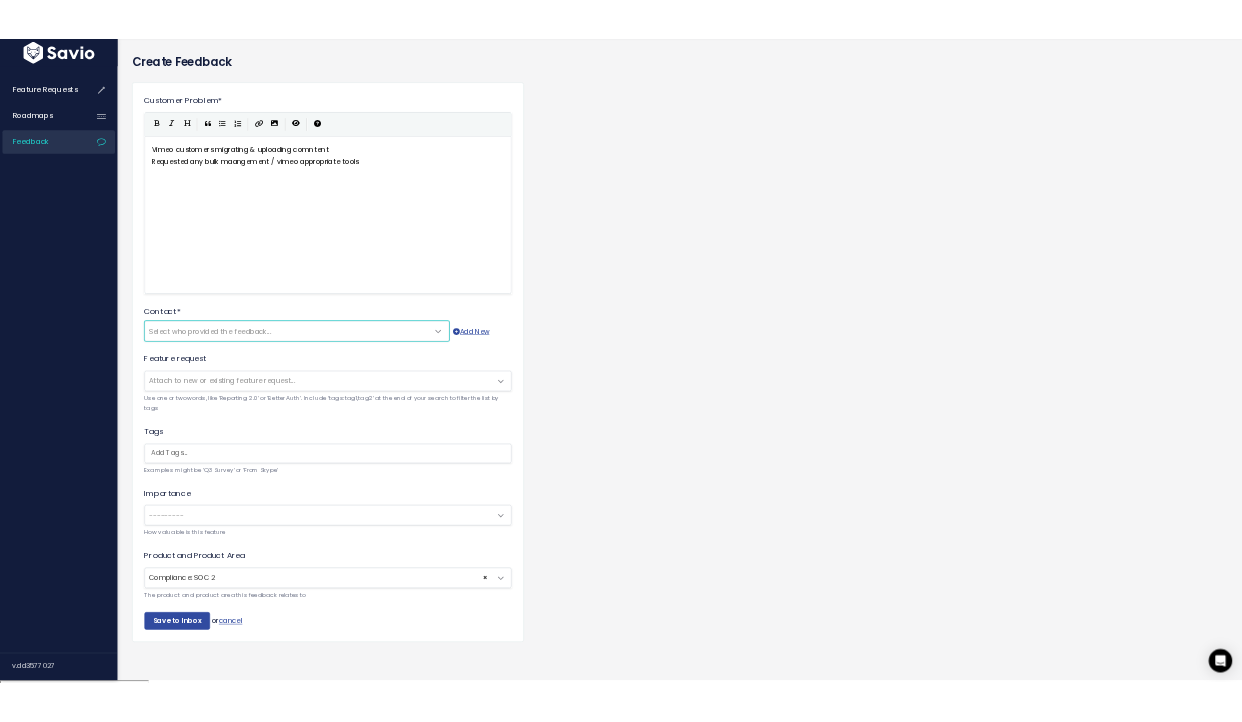 scroll, scrollTop: 0, scrollLeft: 0, axis: both 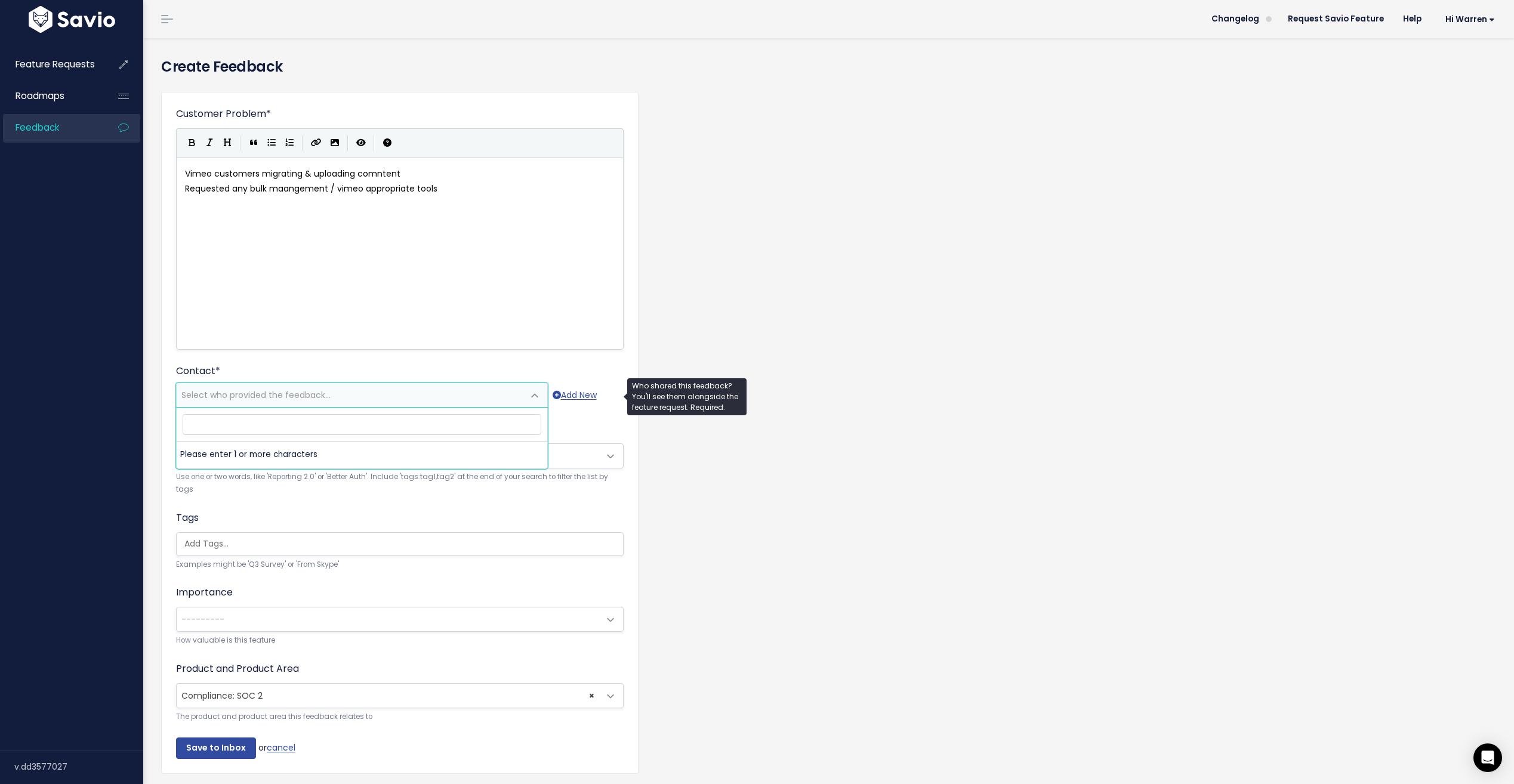 click on "Select who provided the feedback..." at bounding box center (256, 395) 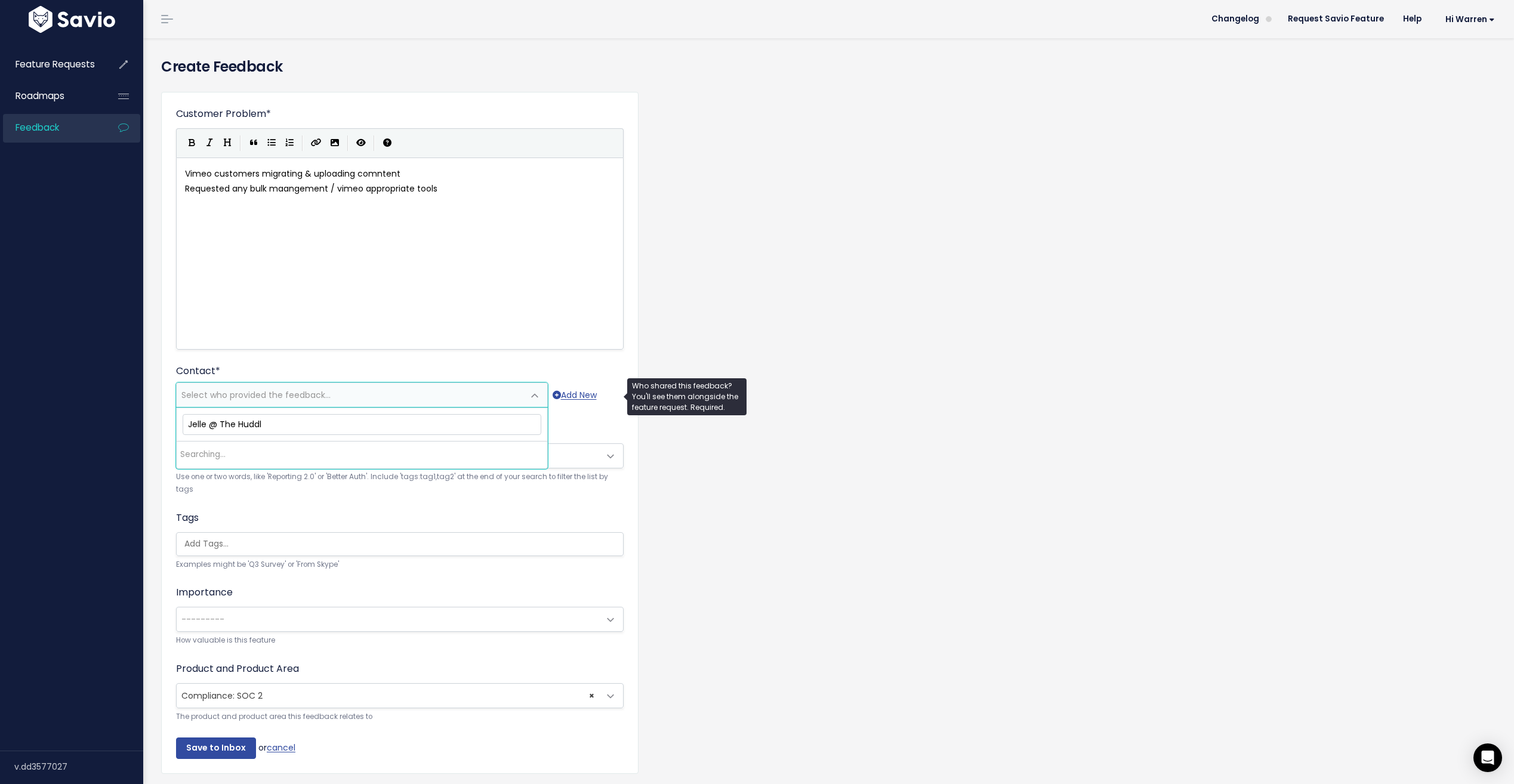 type on "Jelle @ The Huddle" 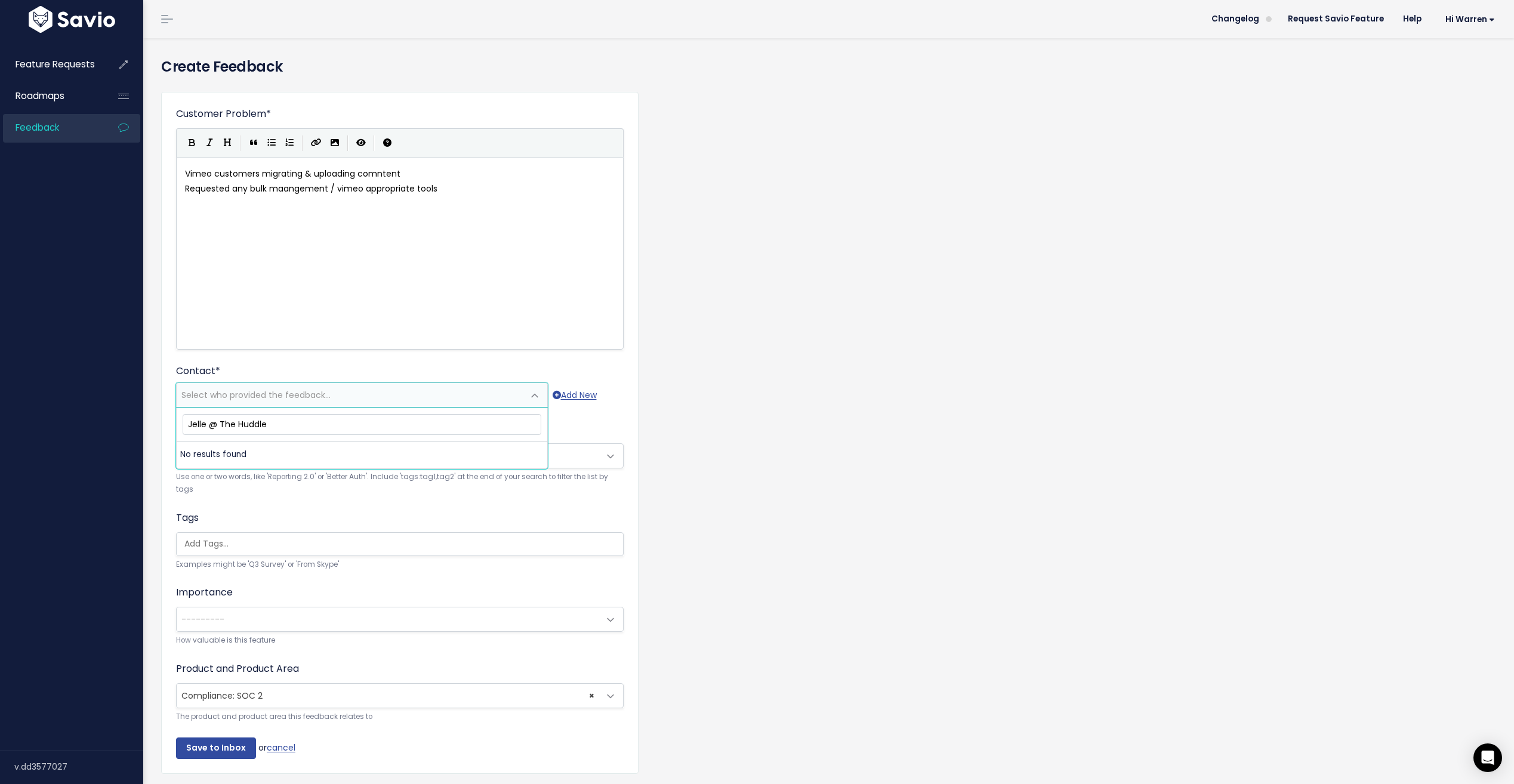 drag, startPoint x: 279, startPoint y: 428, endPoint x: 169, endPoint y: 427, distance: 110.00455 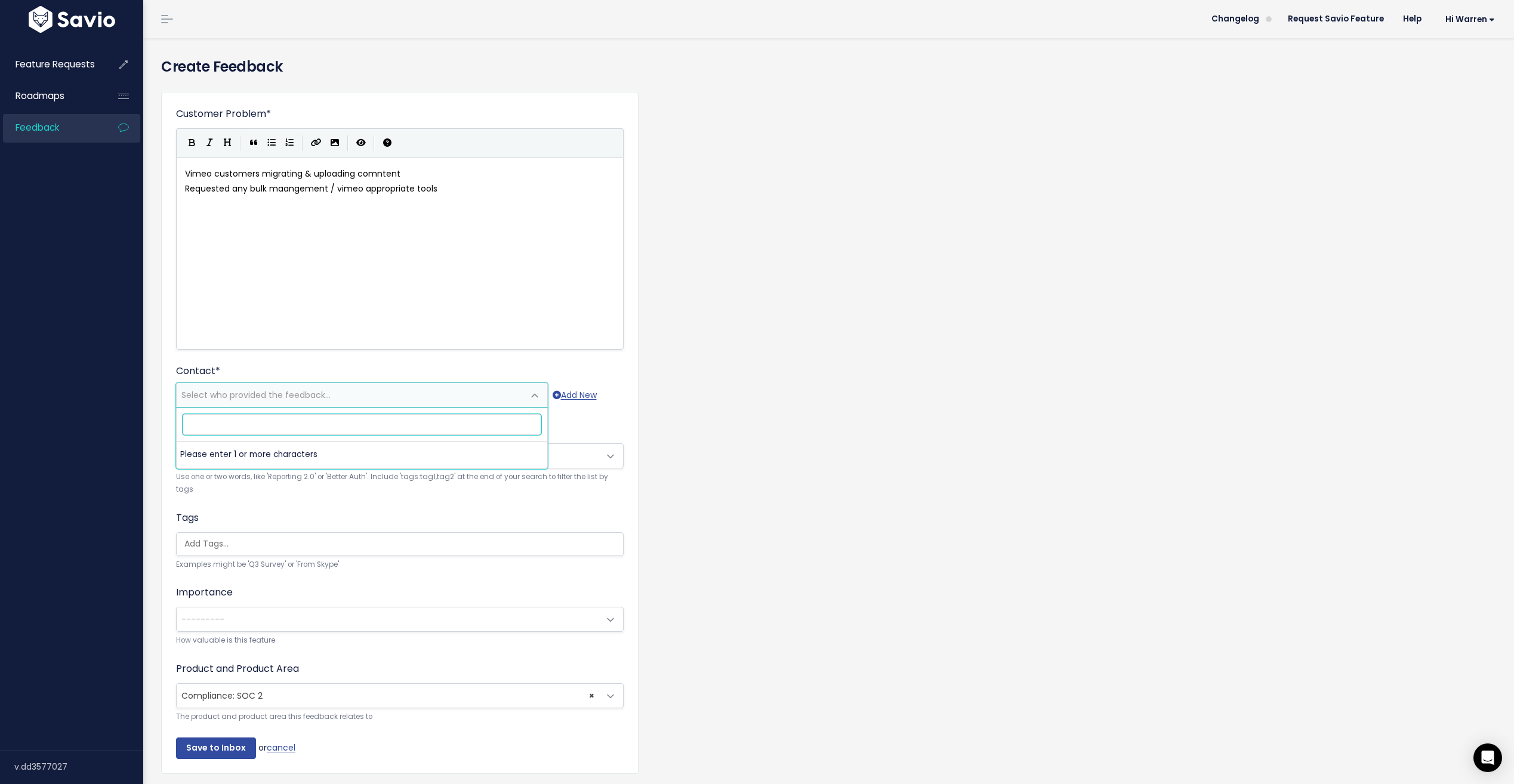 click at bounding box center [362, 424] 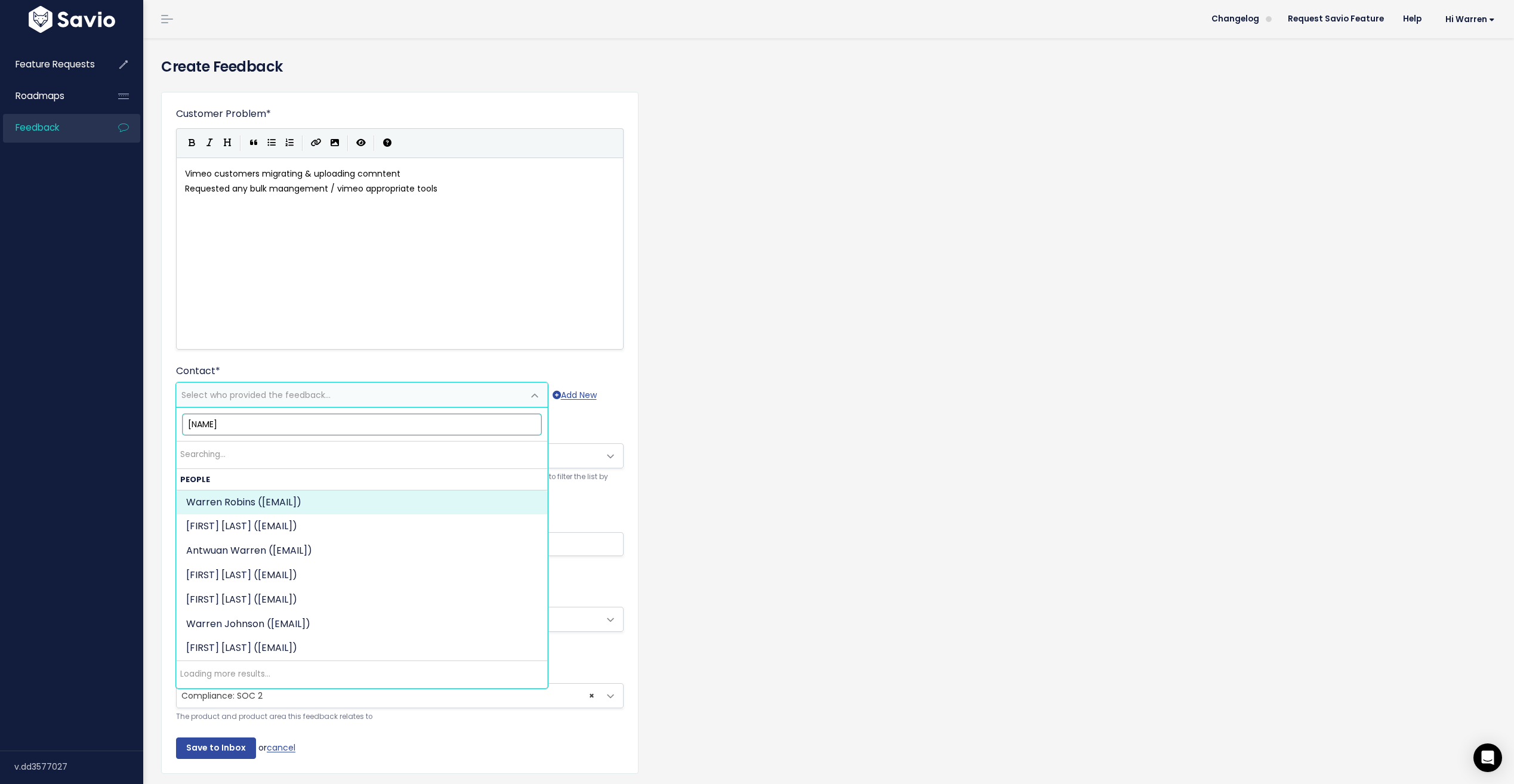 type on "W" 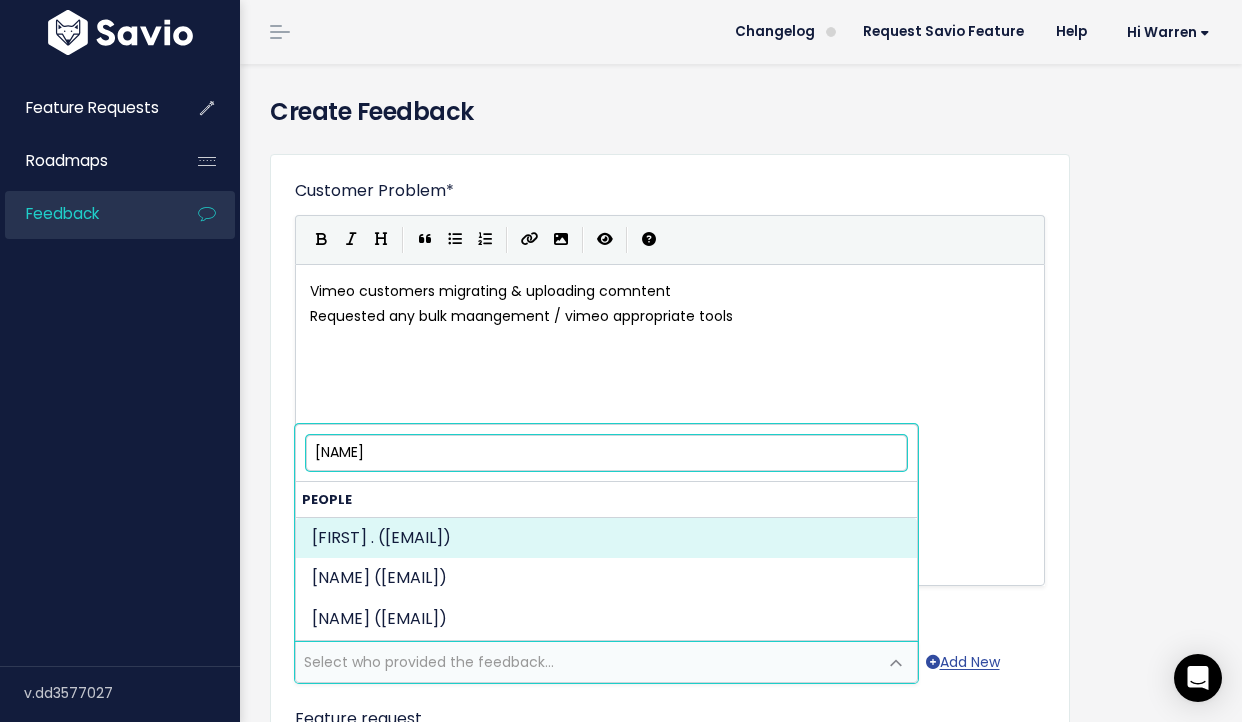 click on "[NAME]" at bounding box center (606, 452) 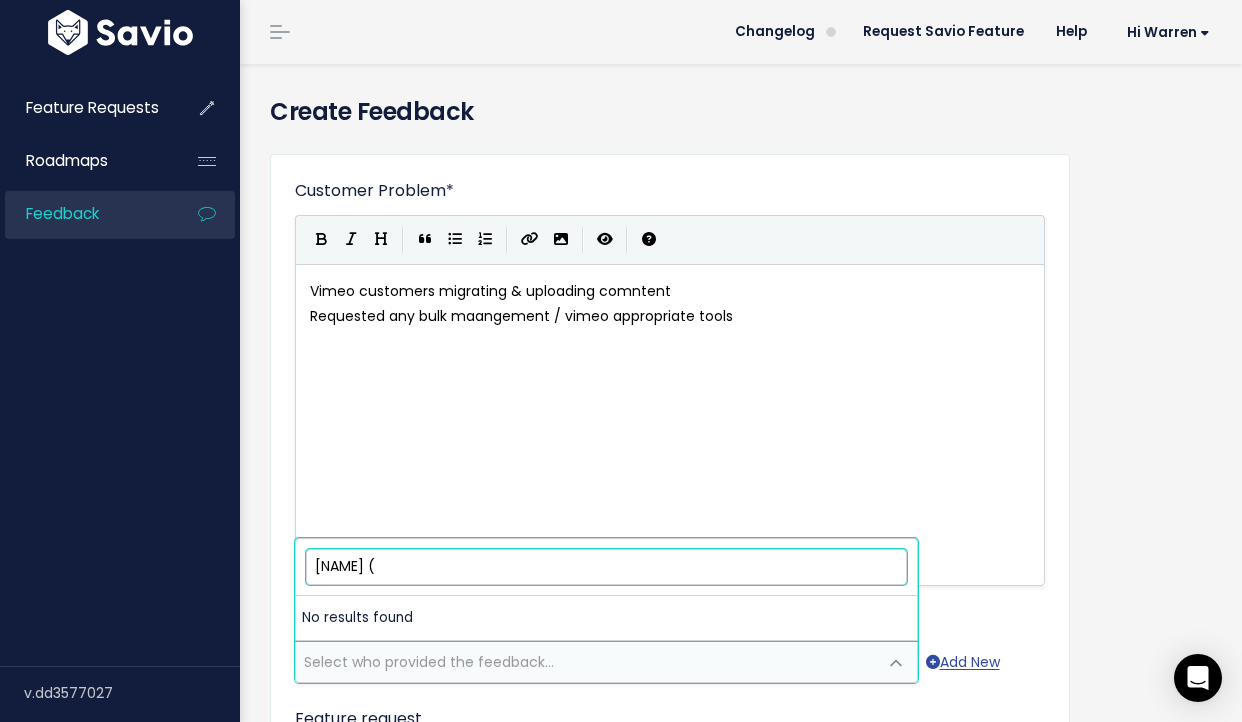click on "[NAME] (" at bounding box center [606, 566] 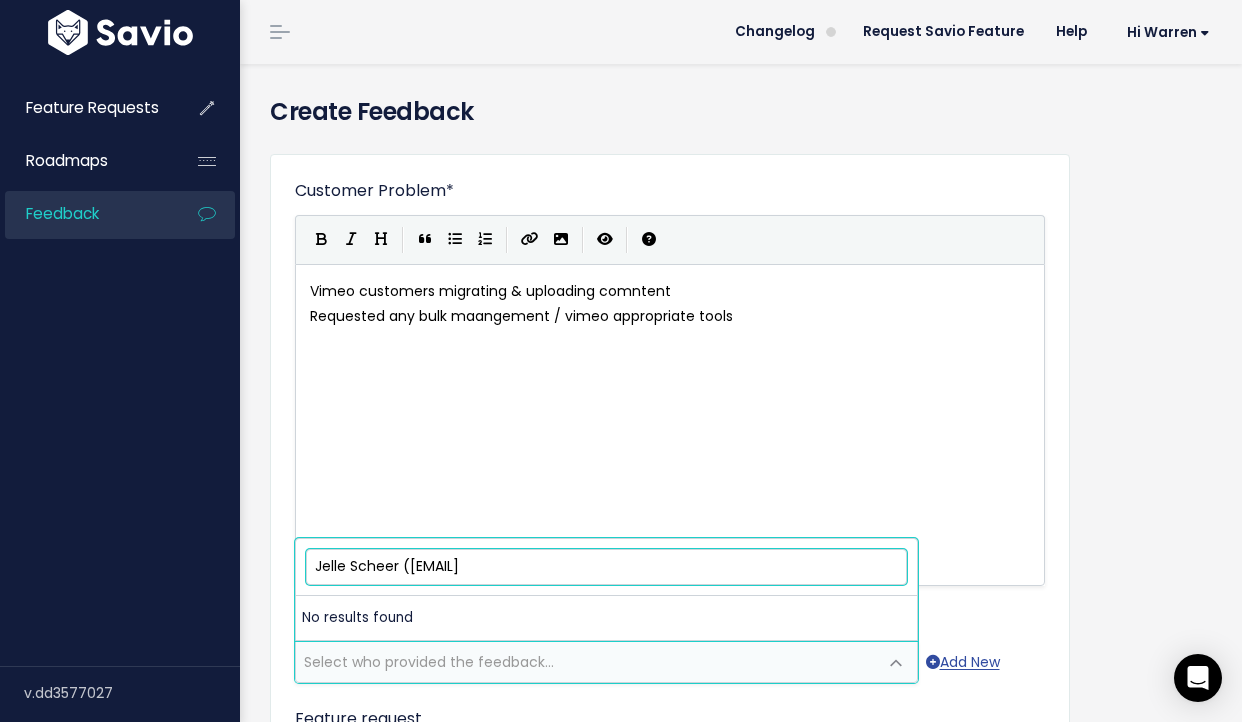 type on "Jelle [LAST] ([EMAIL])" 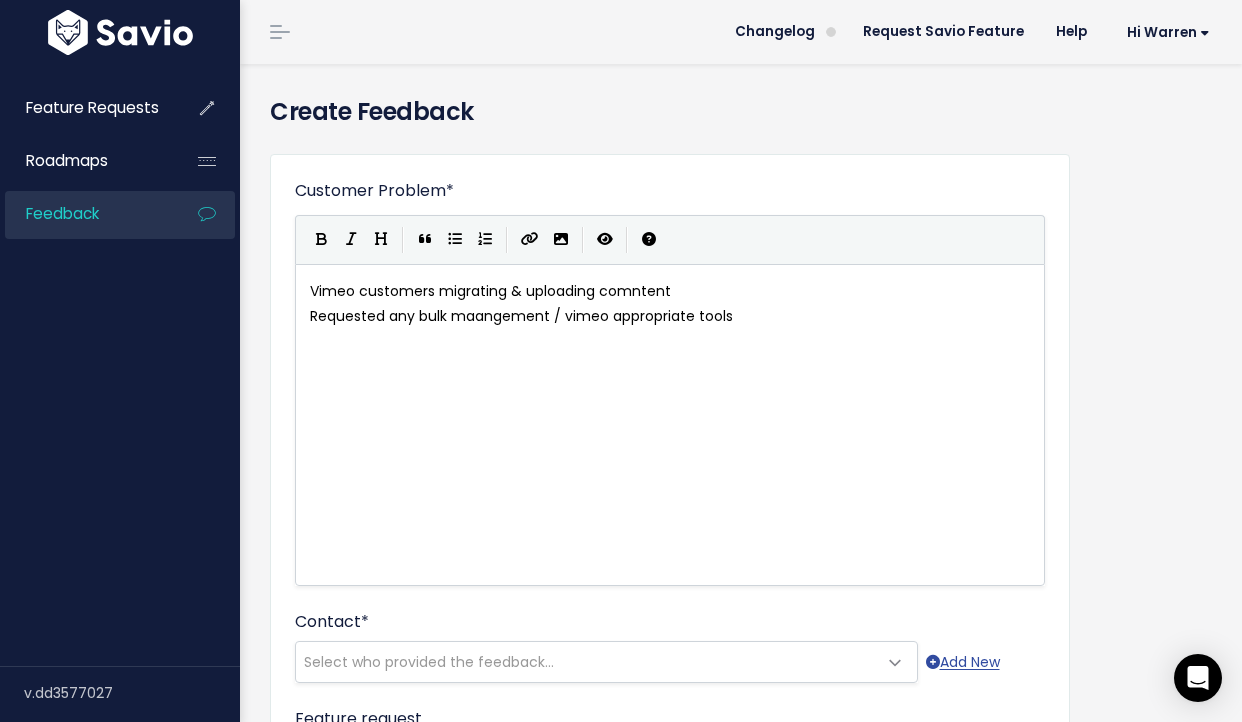 click on "Requested any bulk maangement / vimeo appropriate tools" at bounding box center (677, 316) 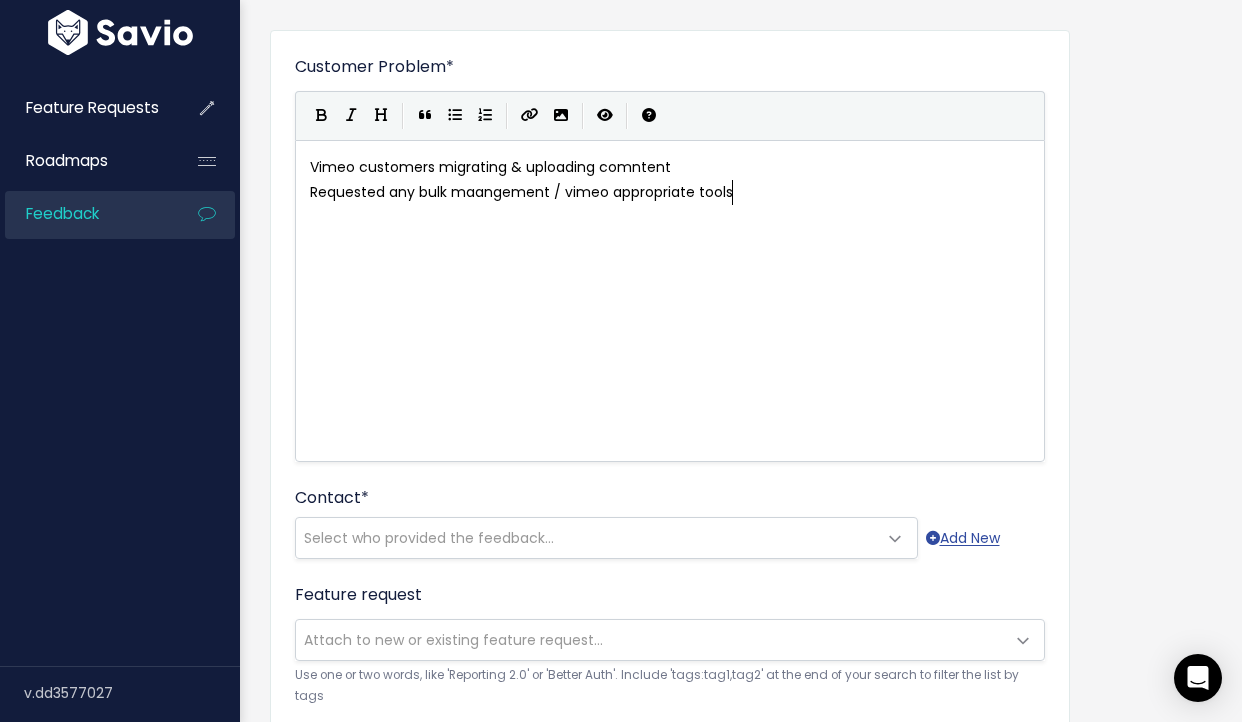 scroll, scrollTop: 125, scrollLeft: 0, axis: vertical 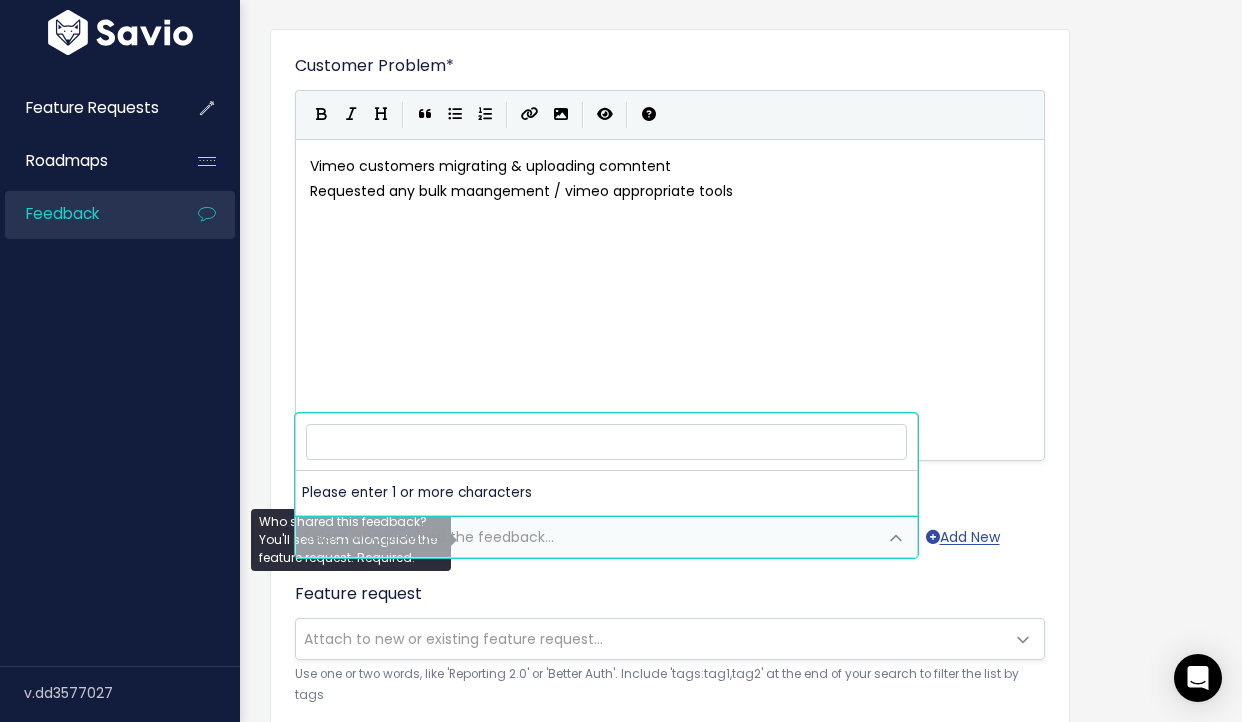 click at bounding box center (896, 538) 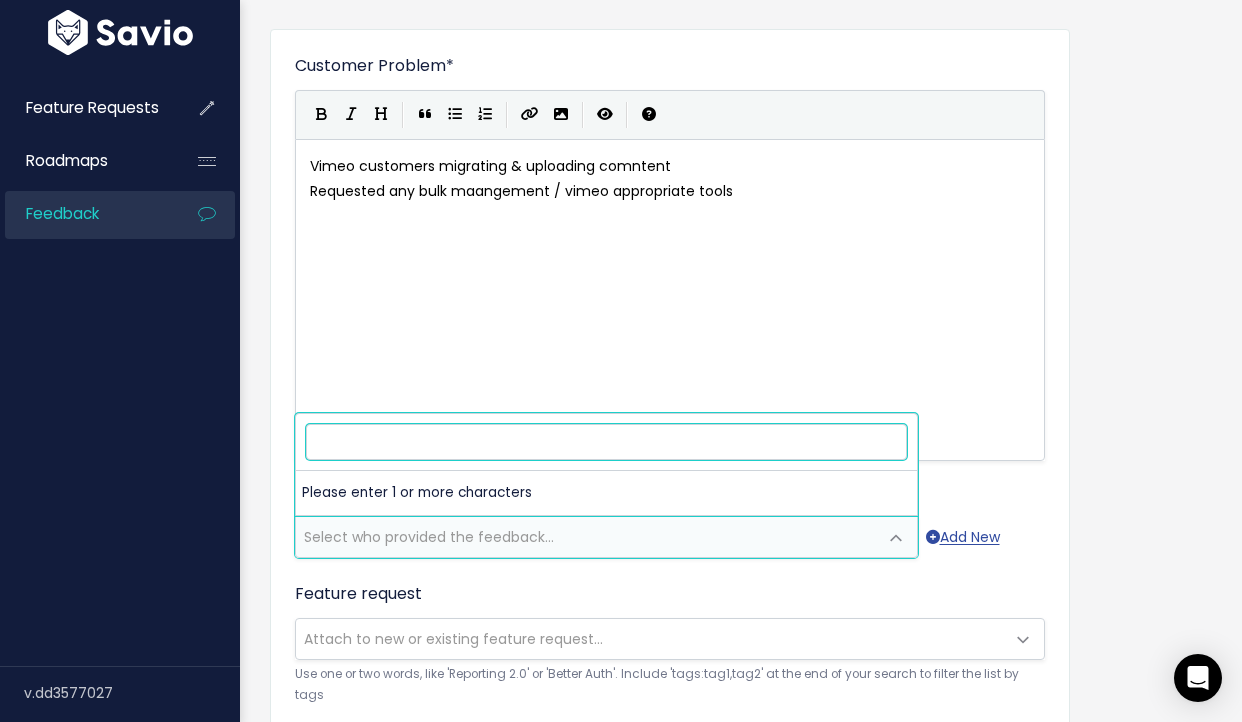 scroll, scrollTop: 0, scrollLeft: 0, axis: both 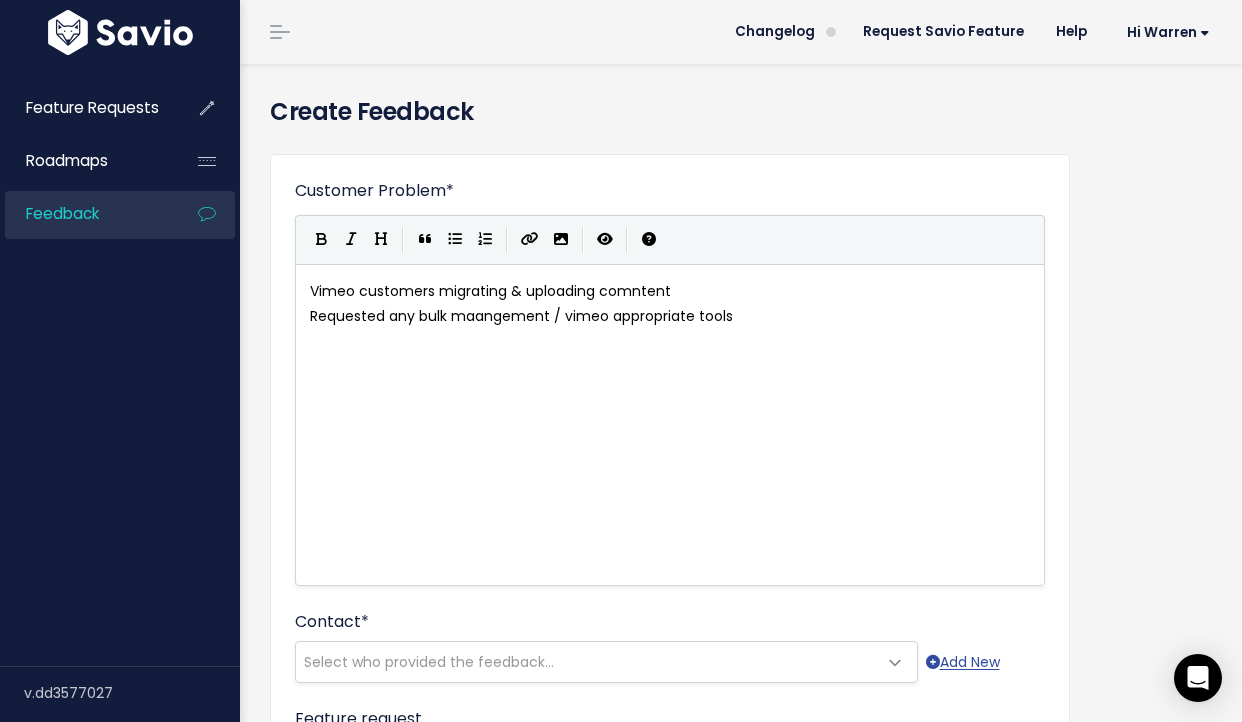 click on "Vimeo customers migrating & uploading comntent Requested any bulk maangement / vimeo appropriate tools" at bounding box center [695, 450] 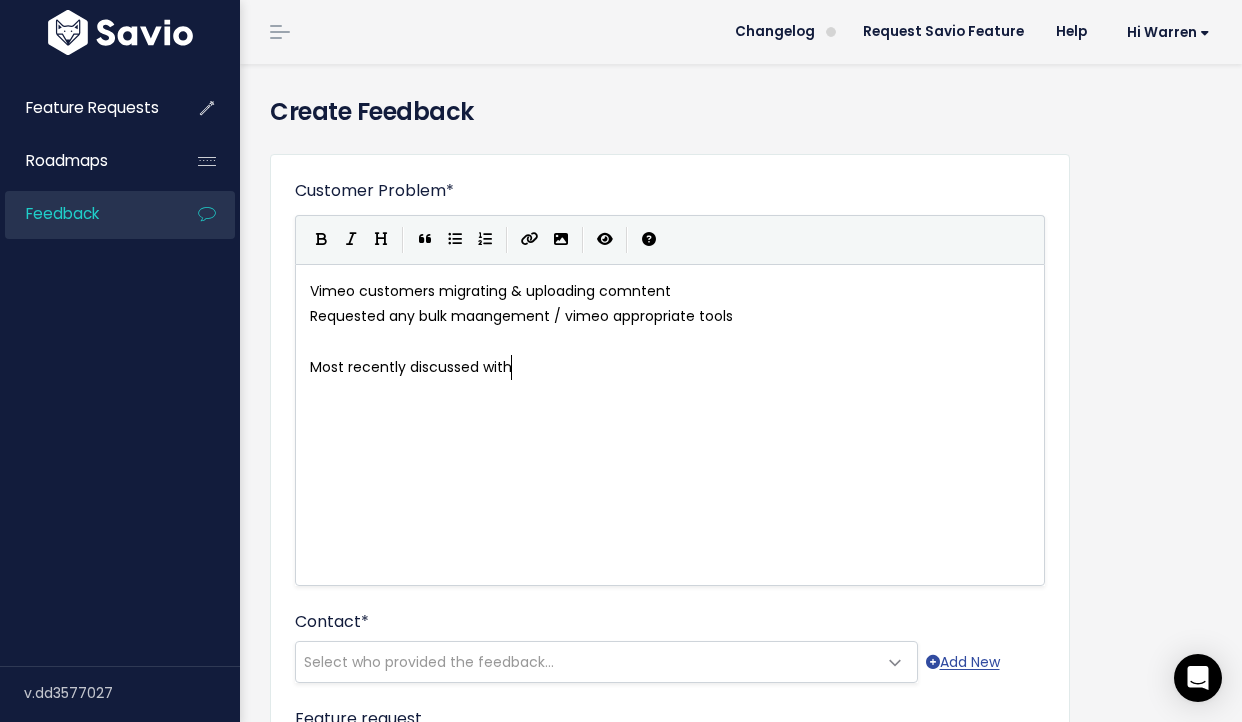 type on "Most recently discussed with" 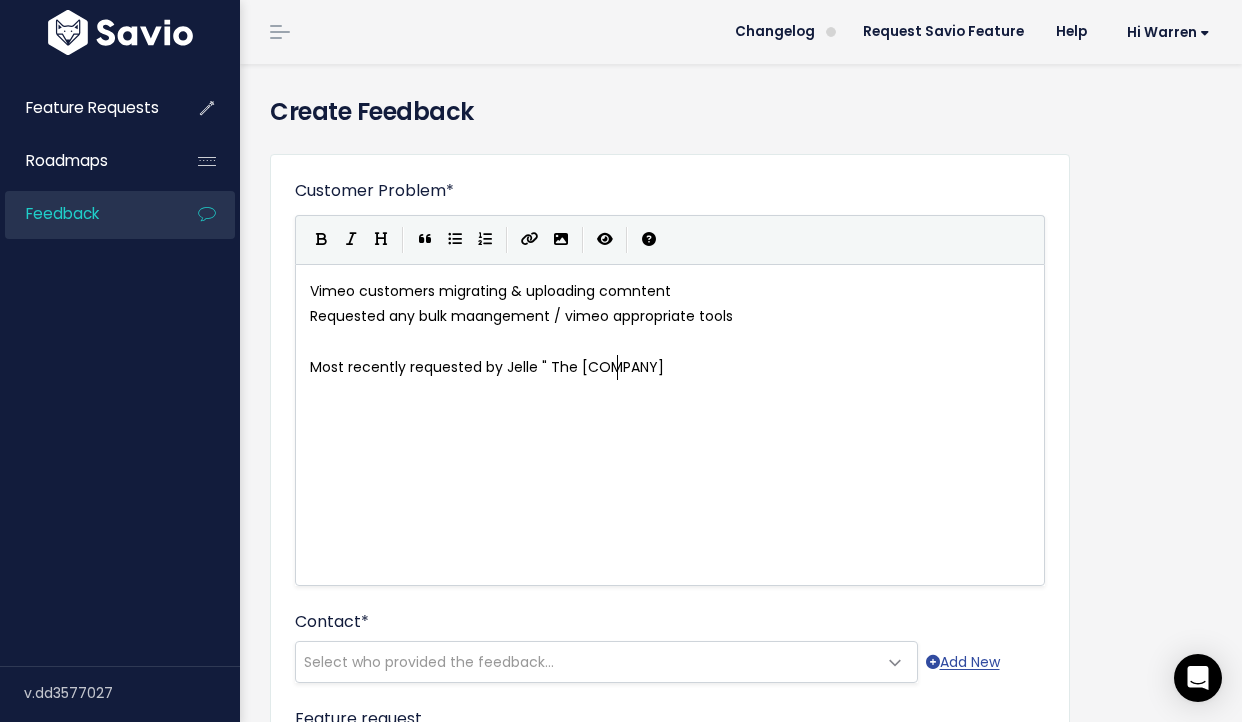 type on "requested by Jelle " The Huddle" 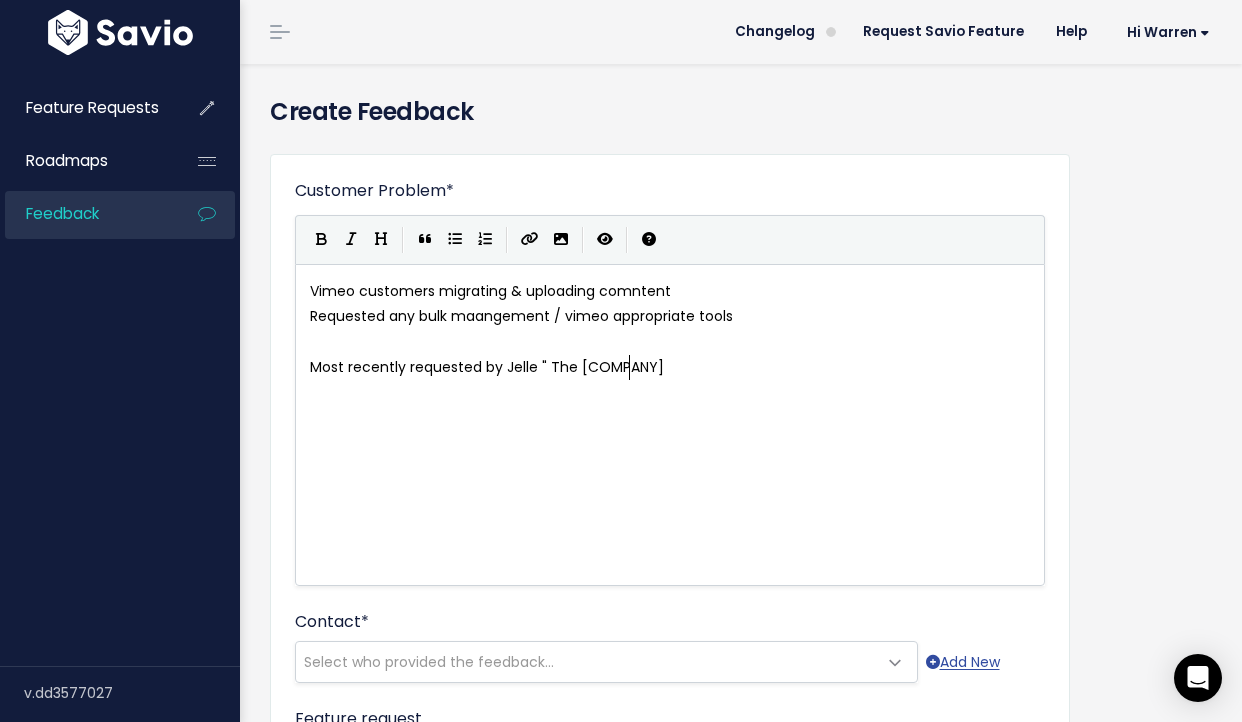 scroll, scrollTop: 7, scrollLeft: 222, axis: both 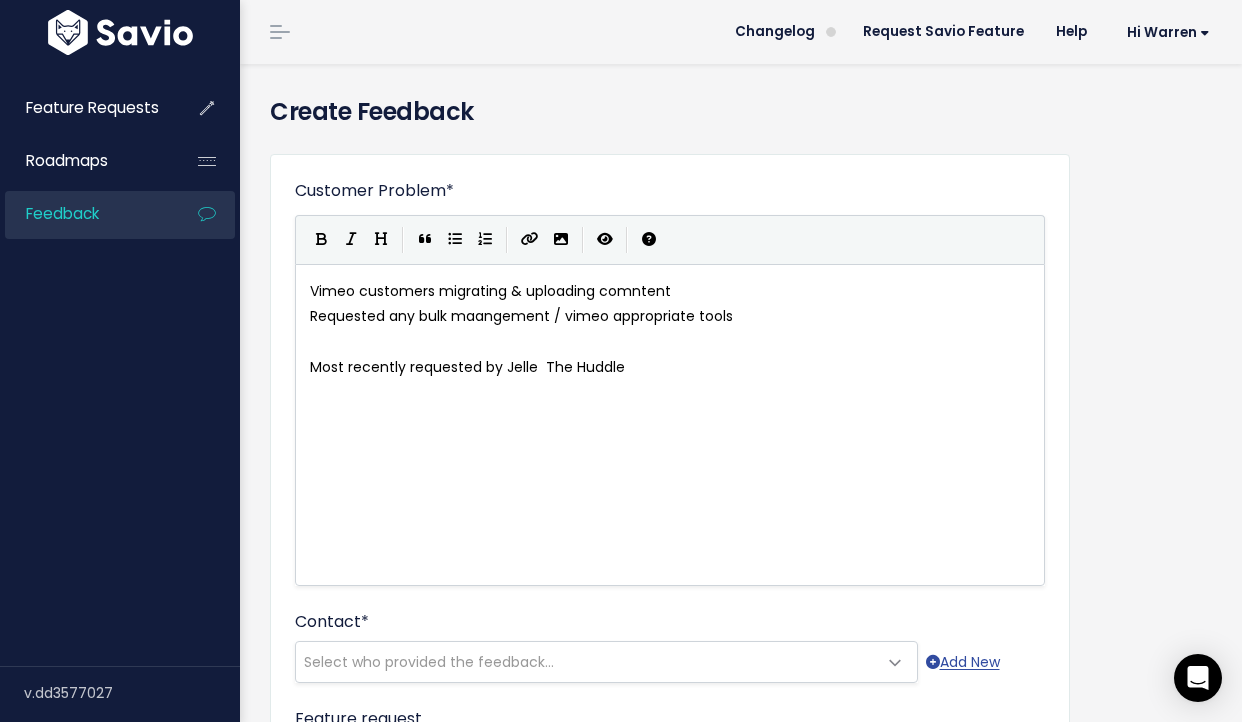 type on "[EMAIL]" 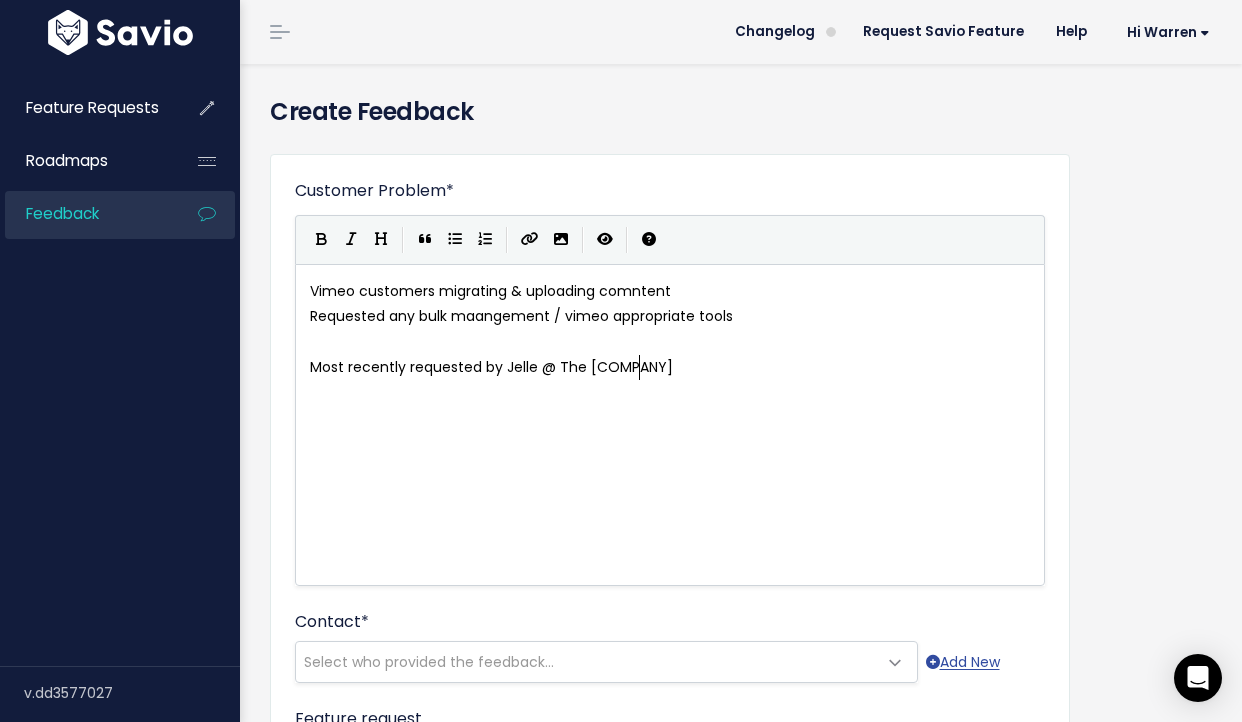 click on "Most recently requested by Jelle @ The [COMPANY]" at bounding box center (677, 367) 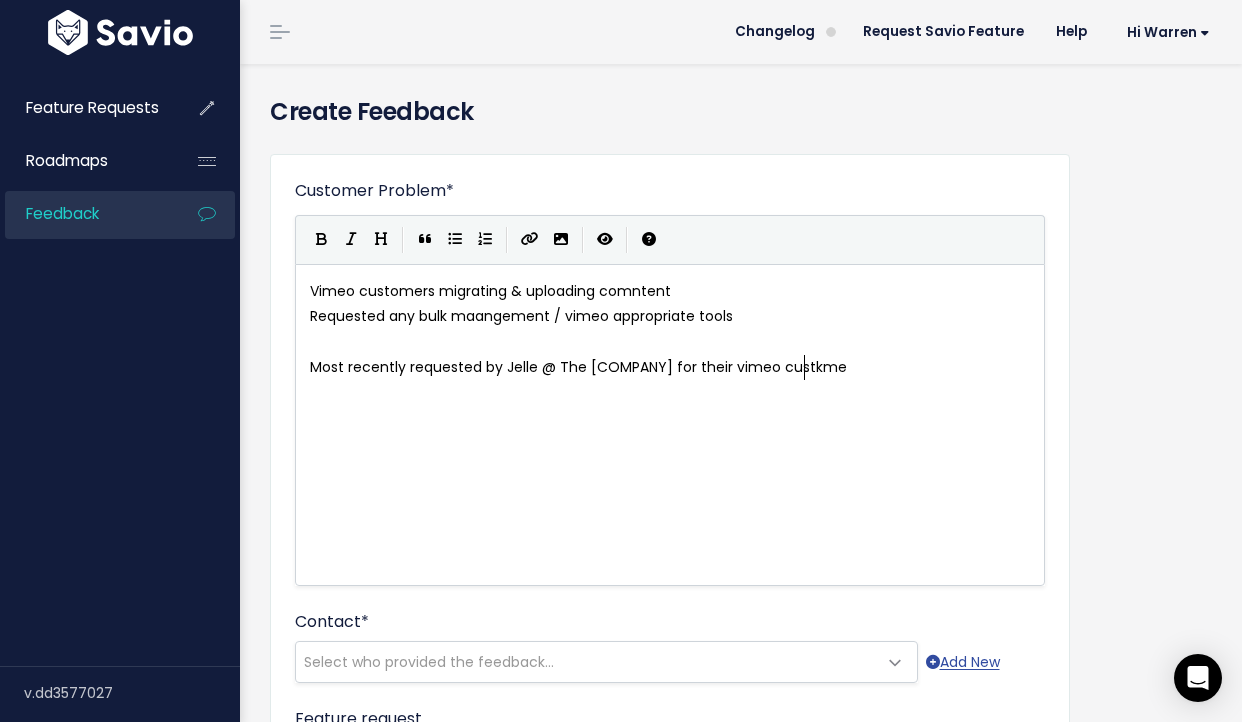 type on "for their vimeo custkmers" 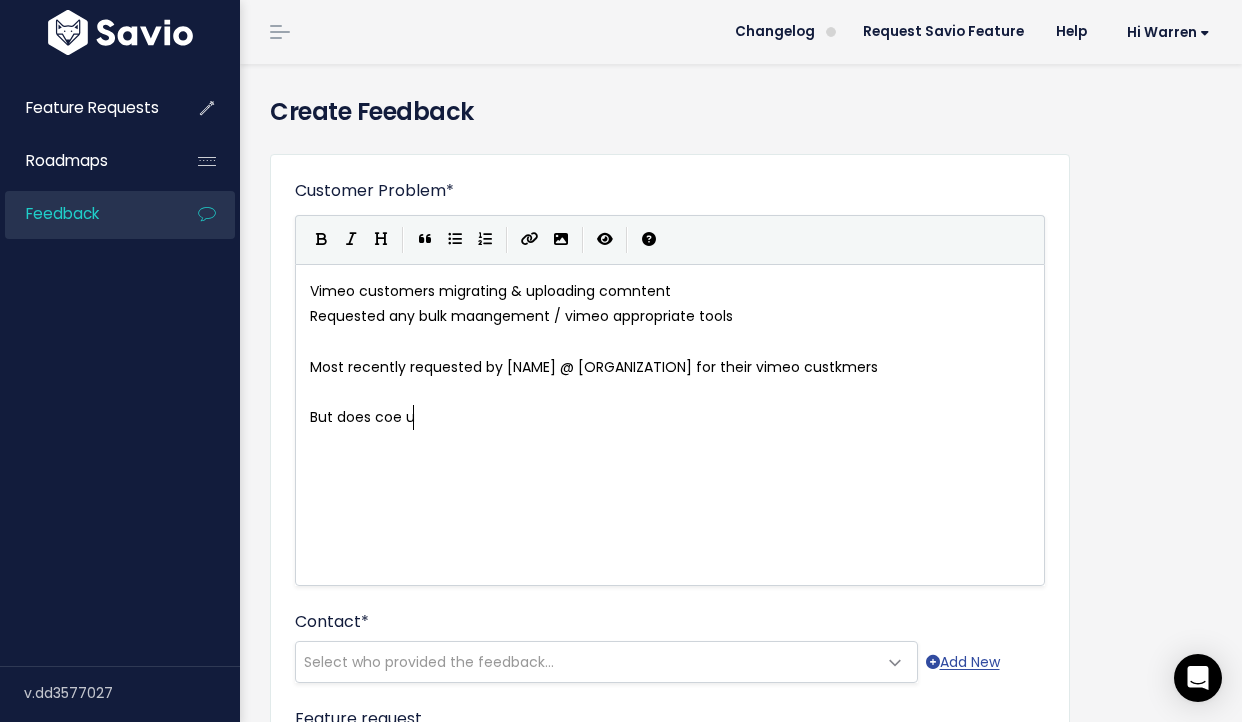 type on "But does coe up" 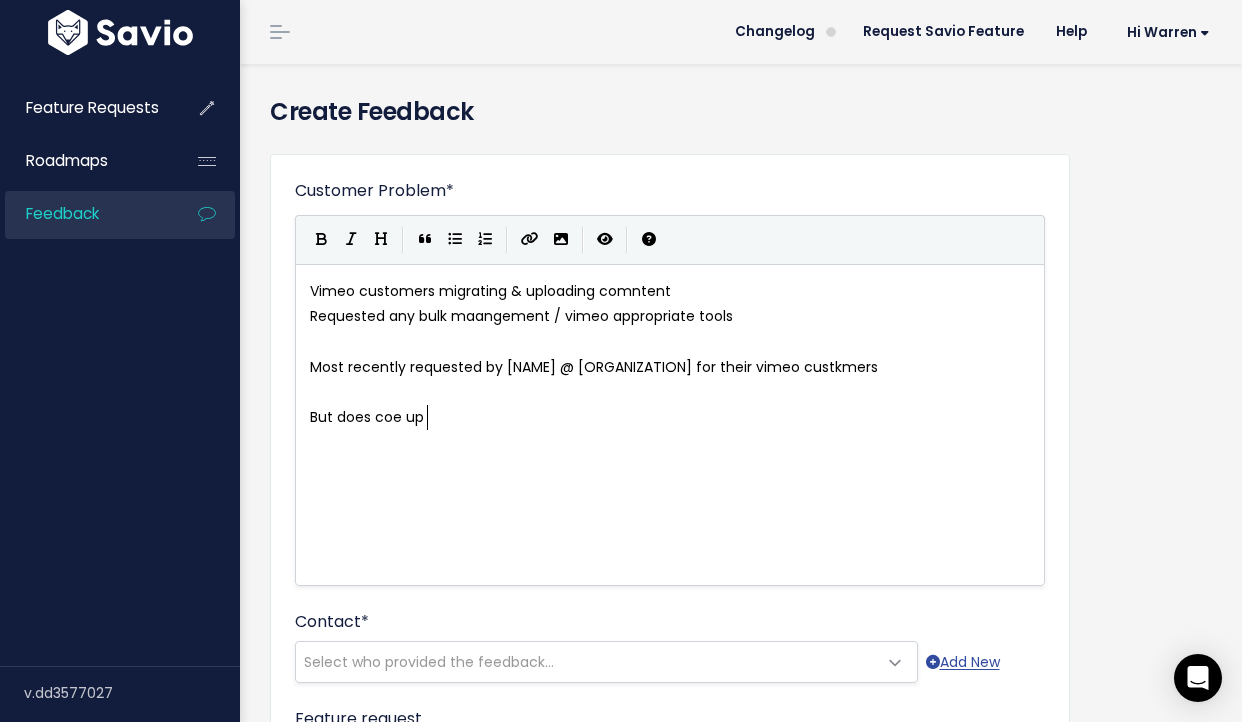 scroll, scrollTop: 7, scrollLeft: 115, axis: both 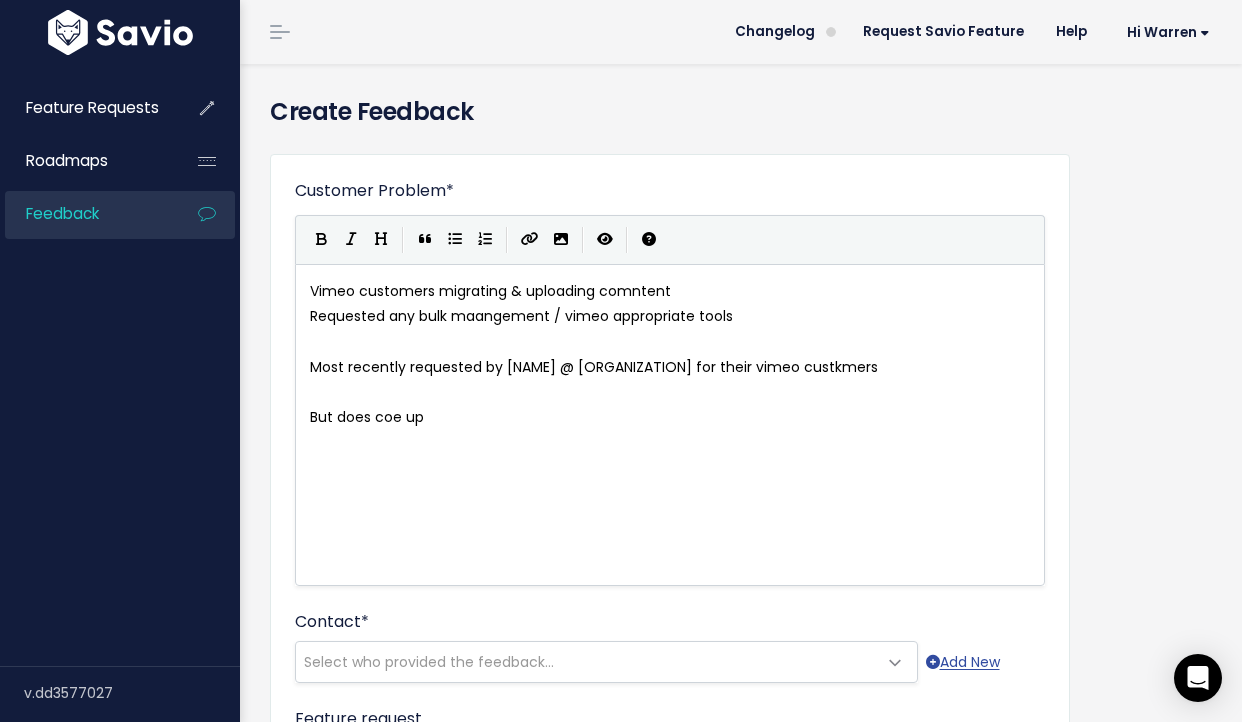 type on "m" 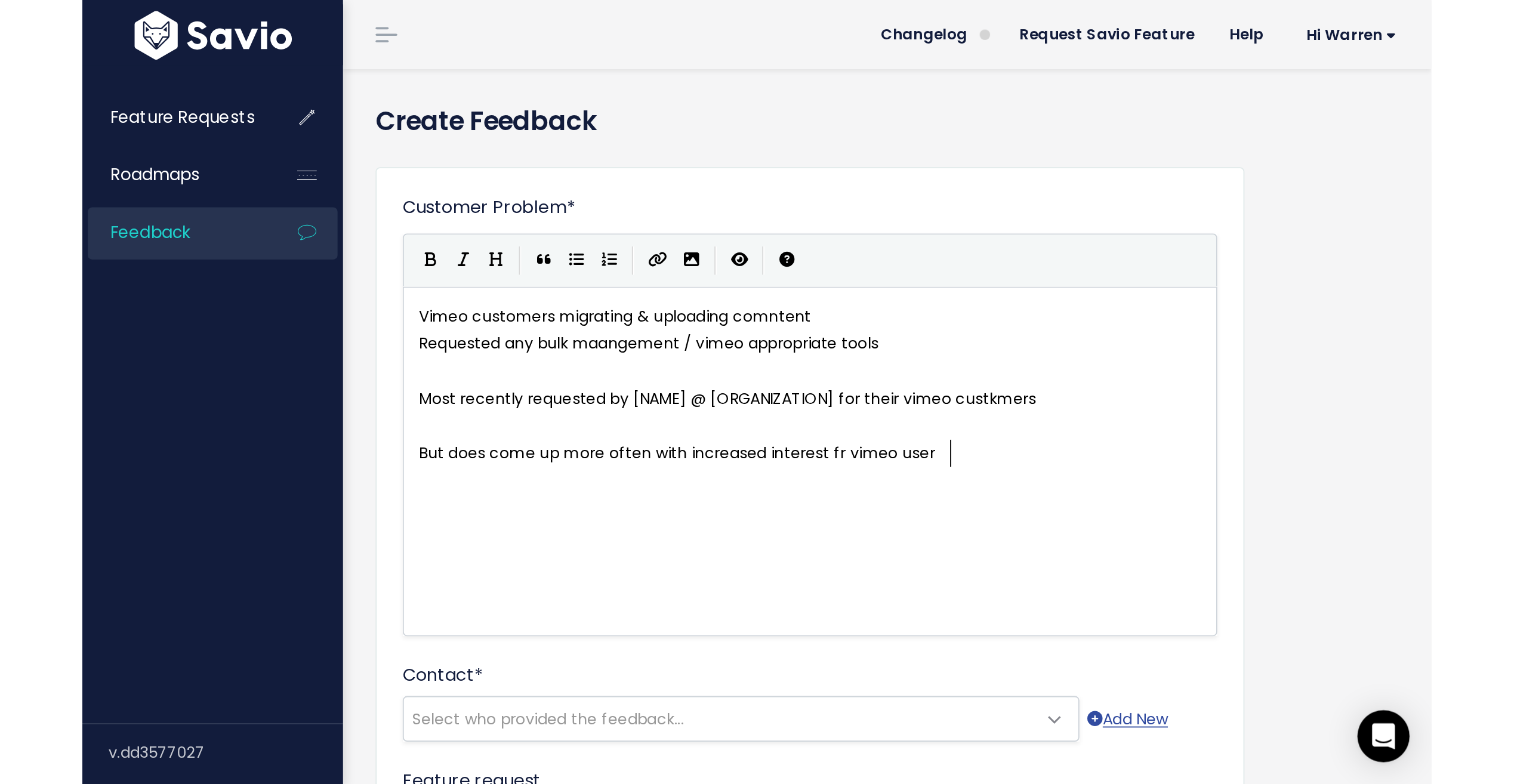 scroll, scrollTop: 4, scrollLeft: 217, axis: both 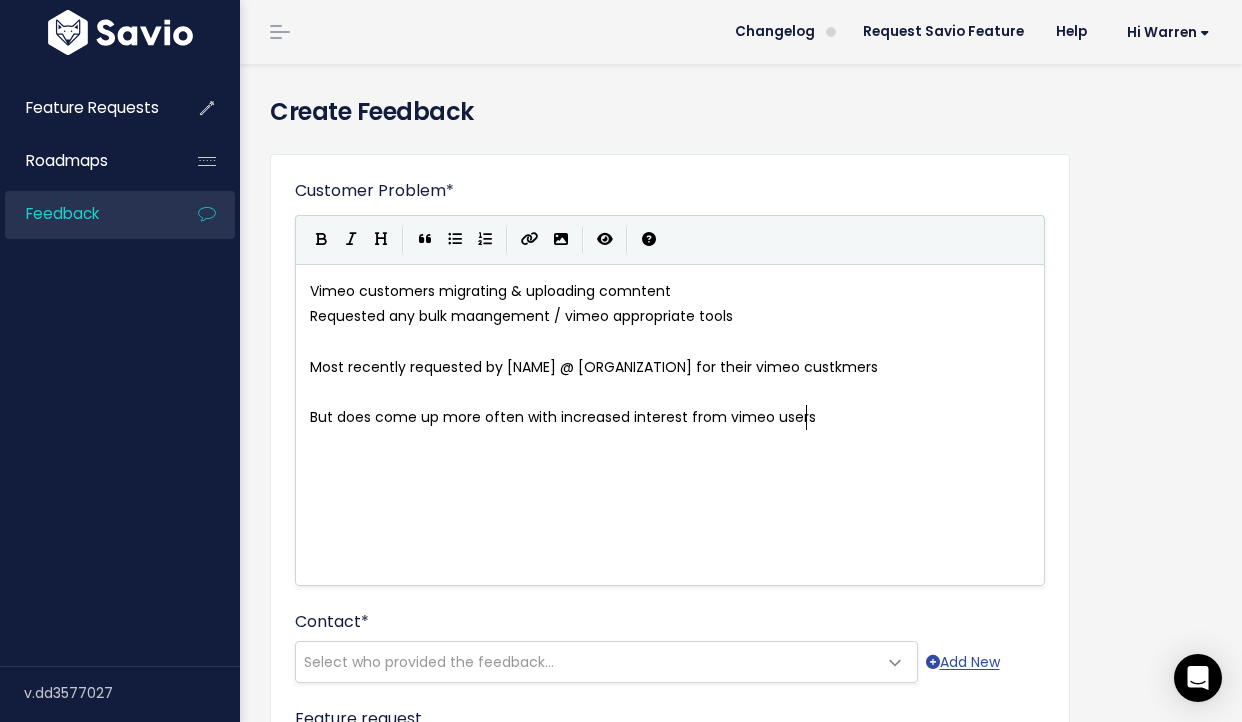 type on "more often with increased interest fr vimeo users" 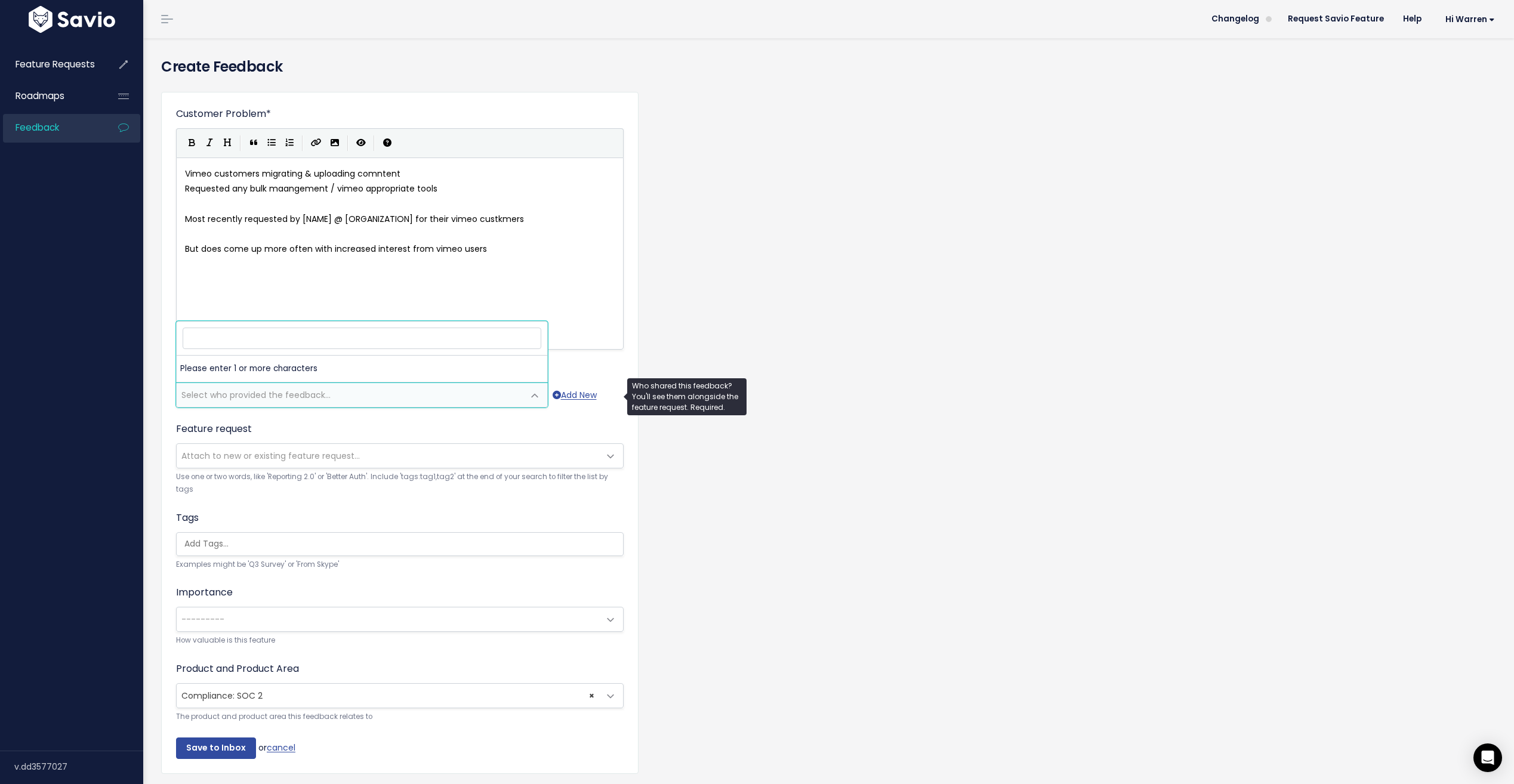 click on "Select who provided the feedback..." at bounding box center [256, 395] 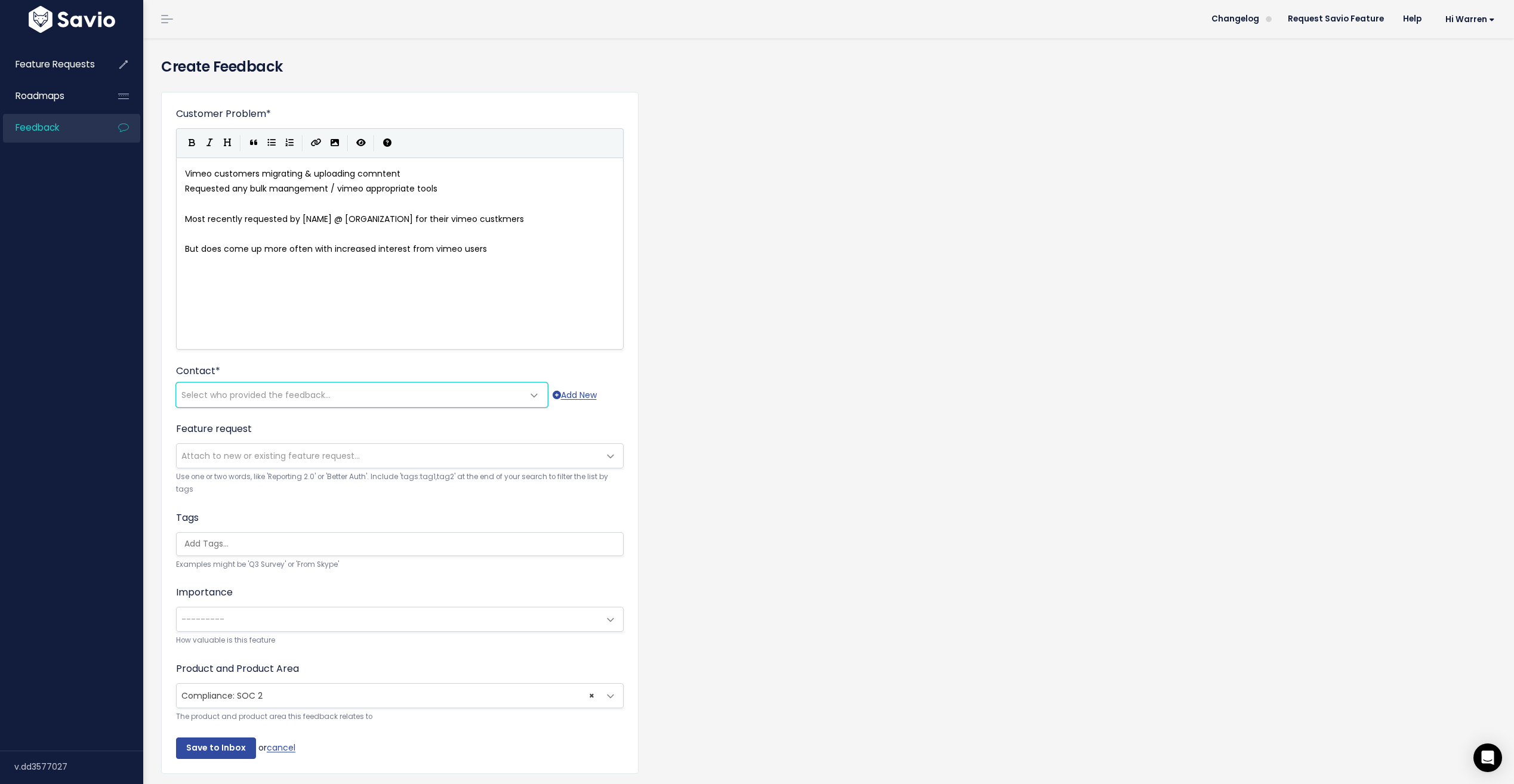 scroll, scrollTop: 4, scrollLeft: 0, axis: vertical 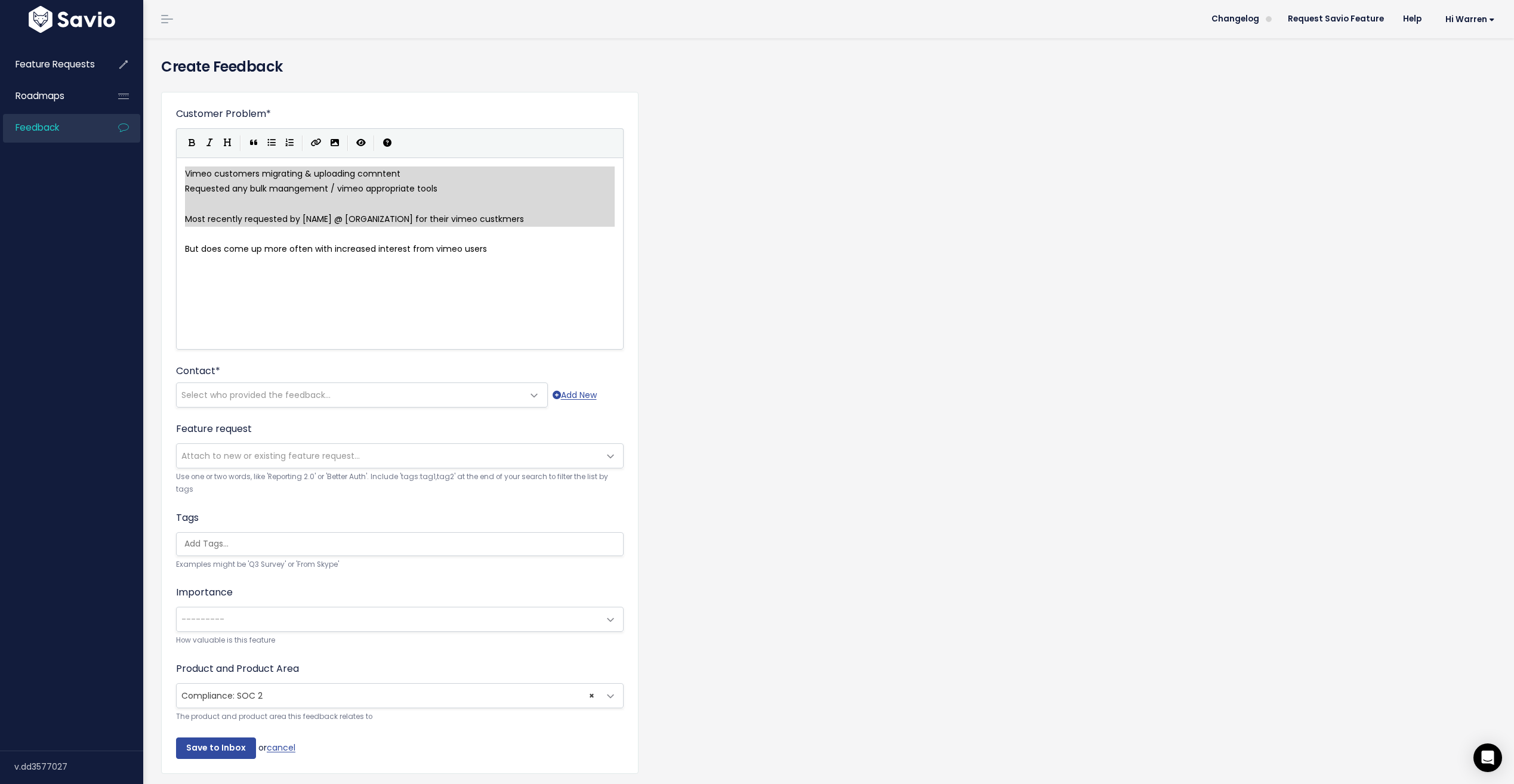 type on "Vimeo customers migrating & uploading comntent
Requested any bulk maangement / vimeo appropriate tools
Most recently requested by Jelle @ The [COMPANY] for their vimeo custkmers
But does come up more often with increased interest from vimeo users" 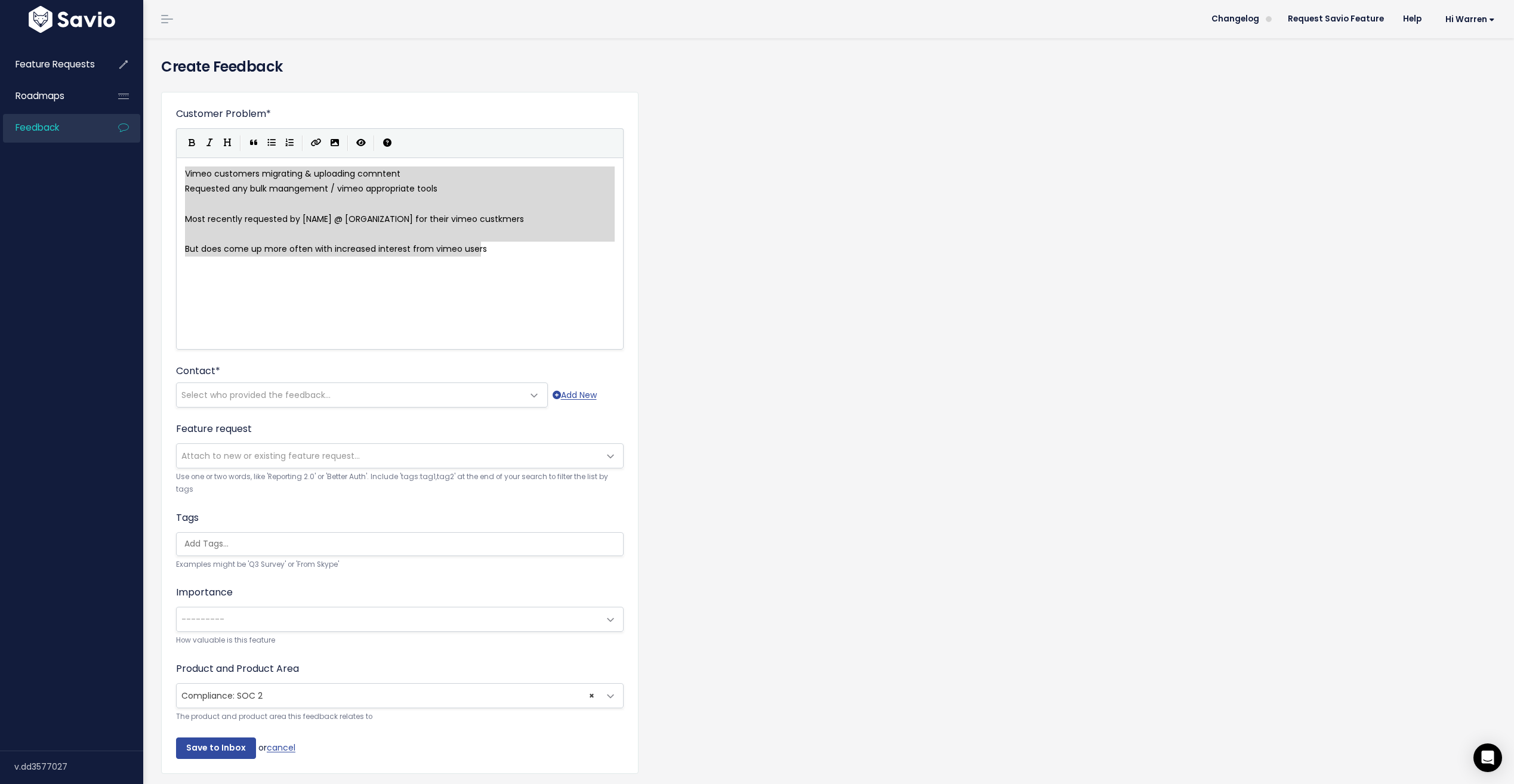 drag, startPoint x: 183, startPoint y: 174, endPoint x: 496, endPoint y: 266, distance: 326.24071 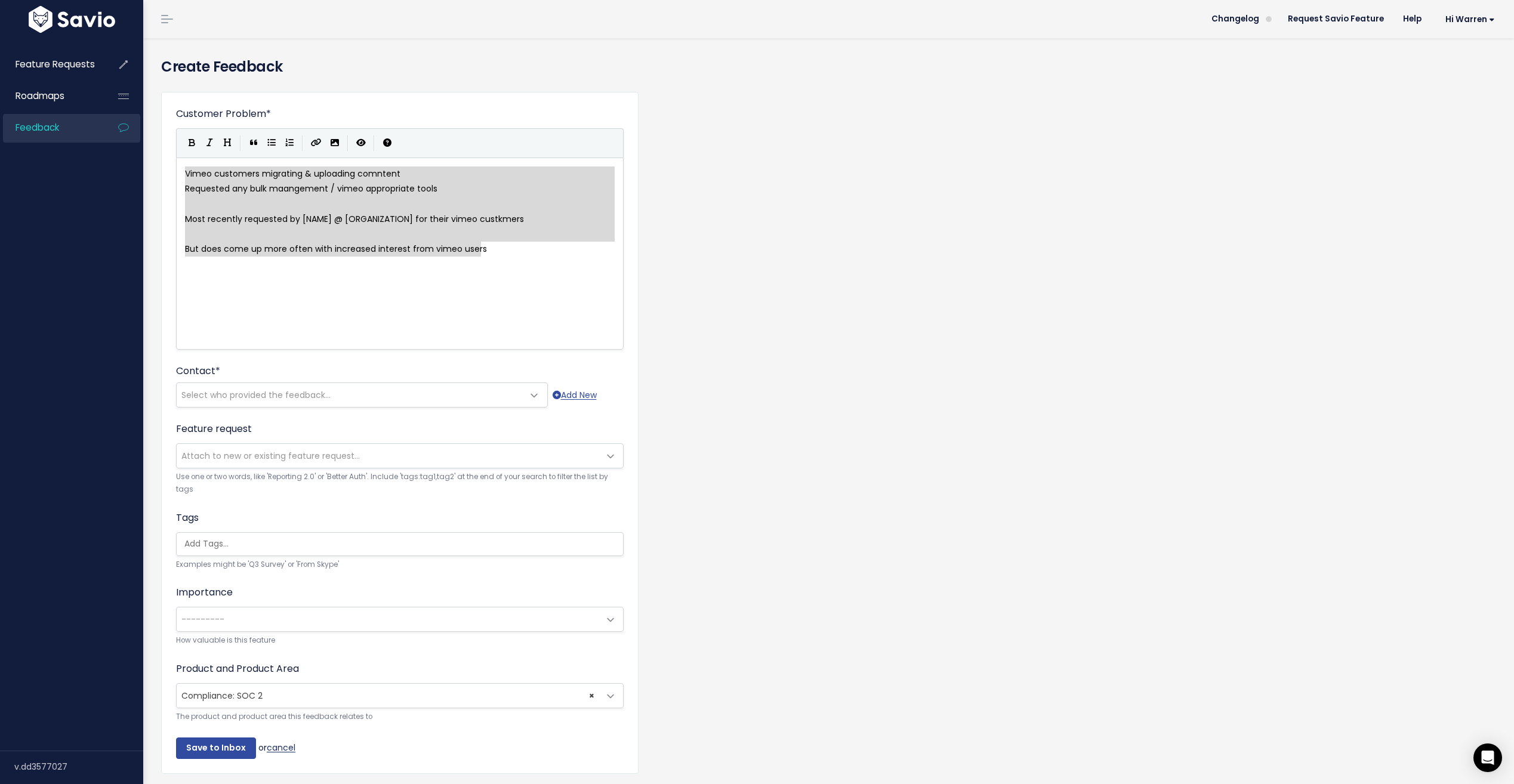 click on "cancel" at bounding box center (281, 748) 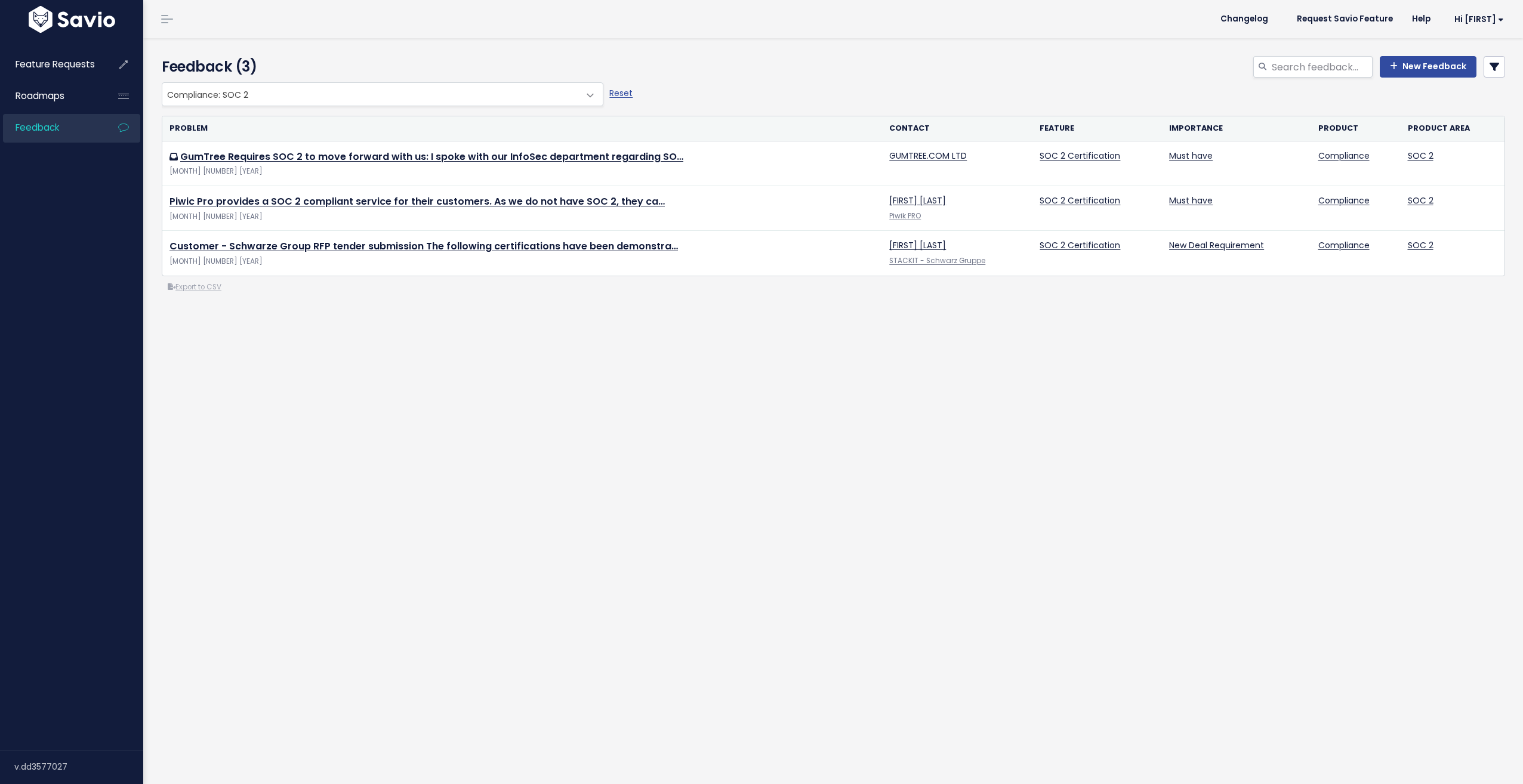 scroll, scrollTop: 0, scrollLeft: 0, axis: both 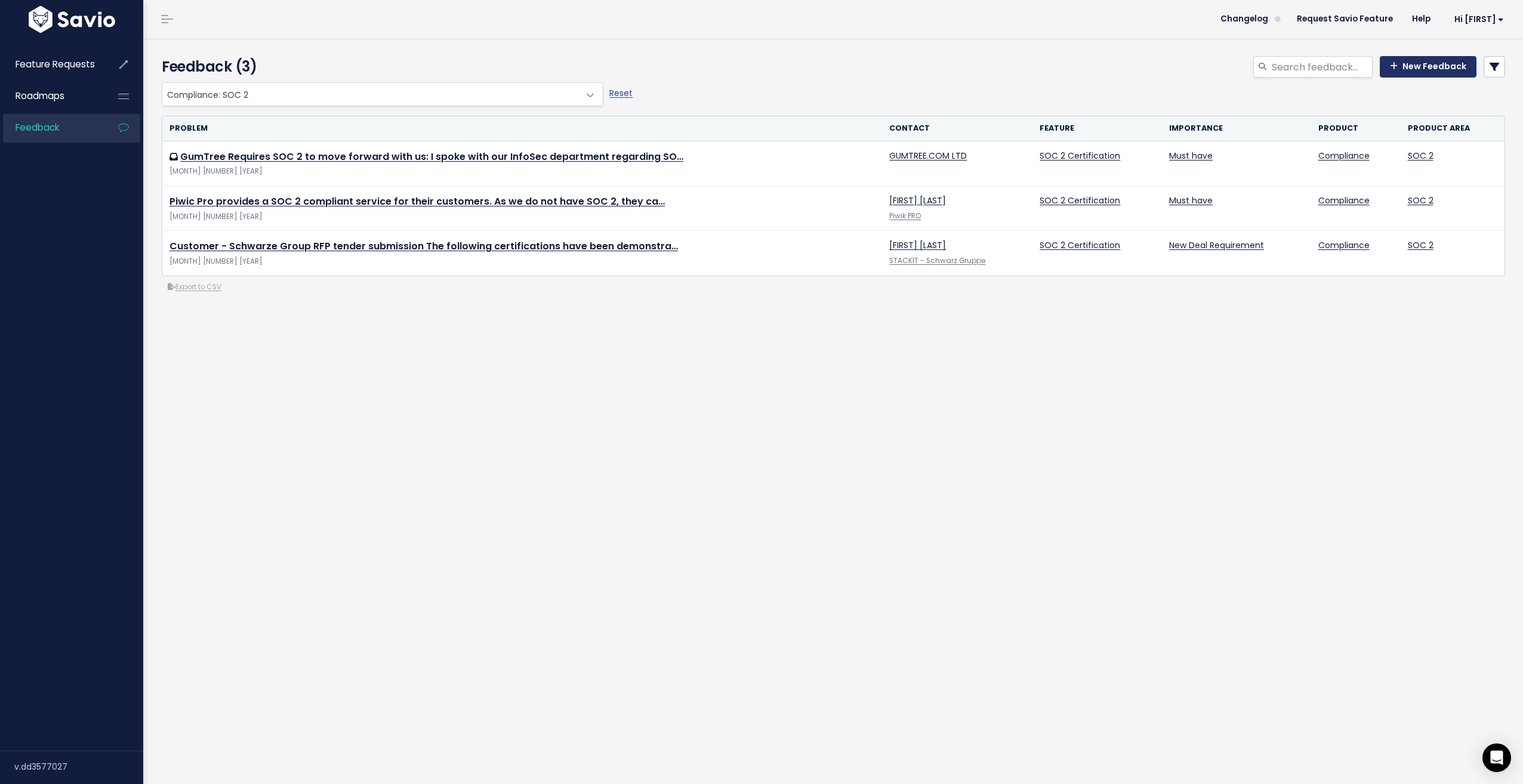 click on "New Feedback" at bounding box center [1428, 67] 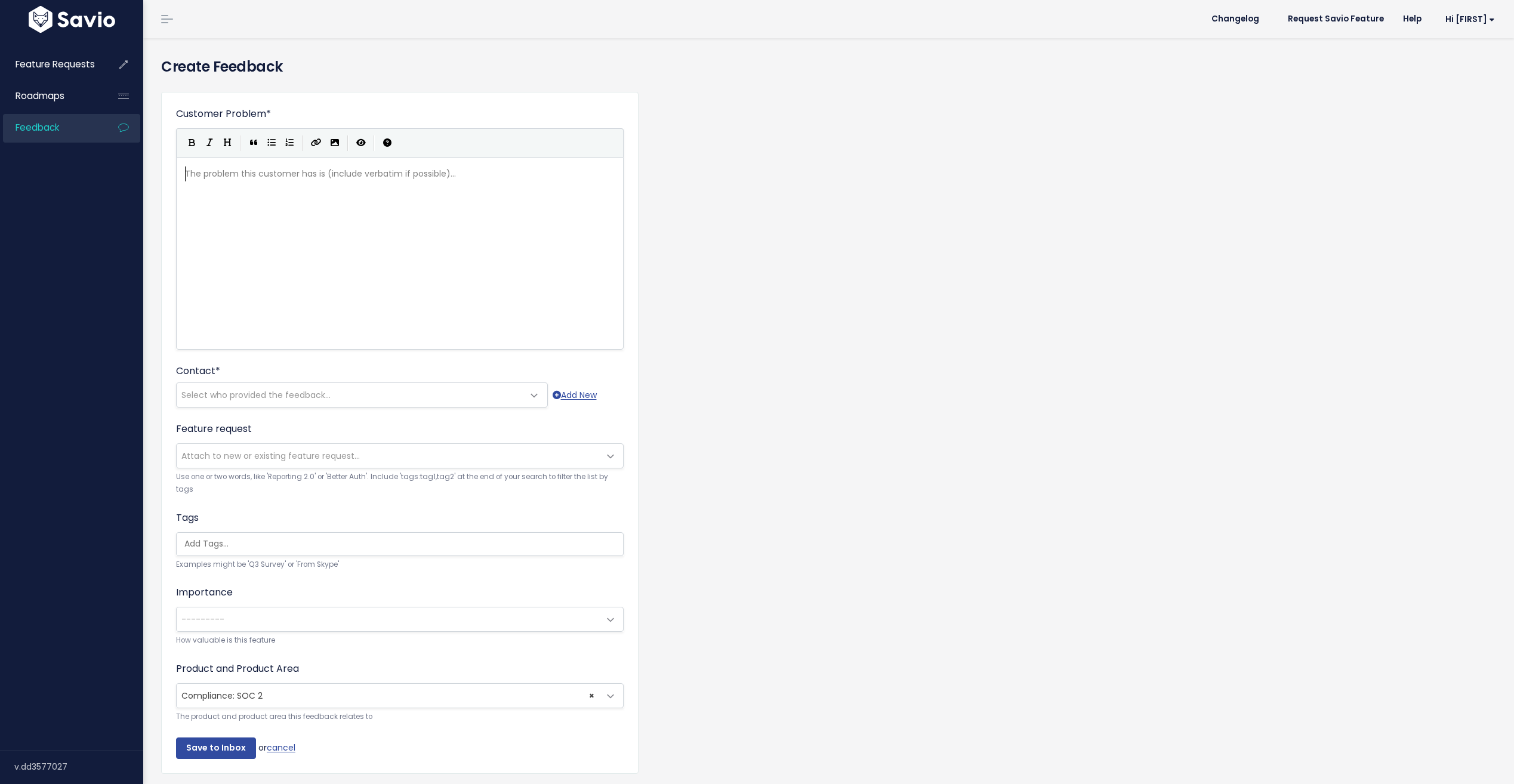 scroll, scrollTop: 0, scrollLeft: 0, axis: both 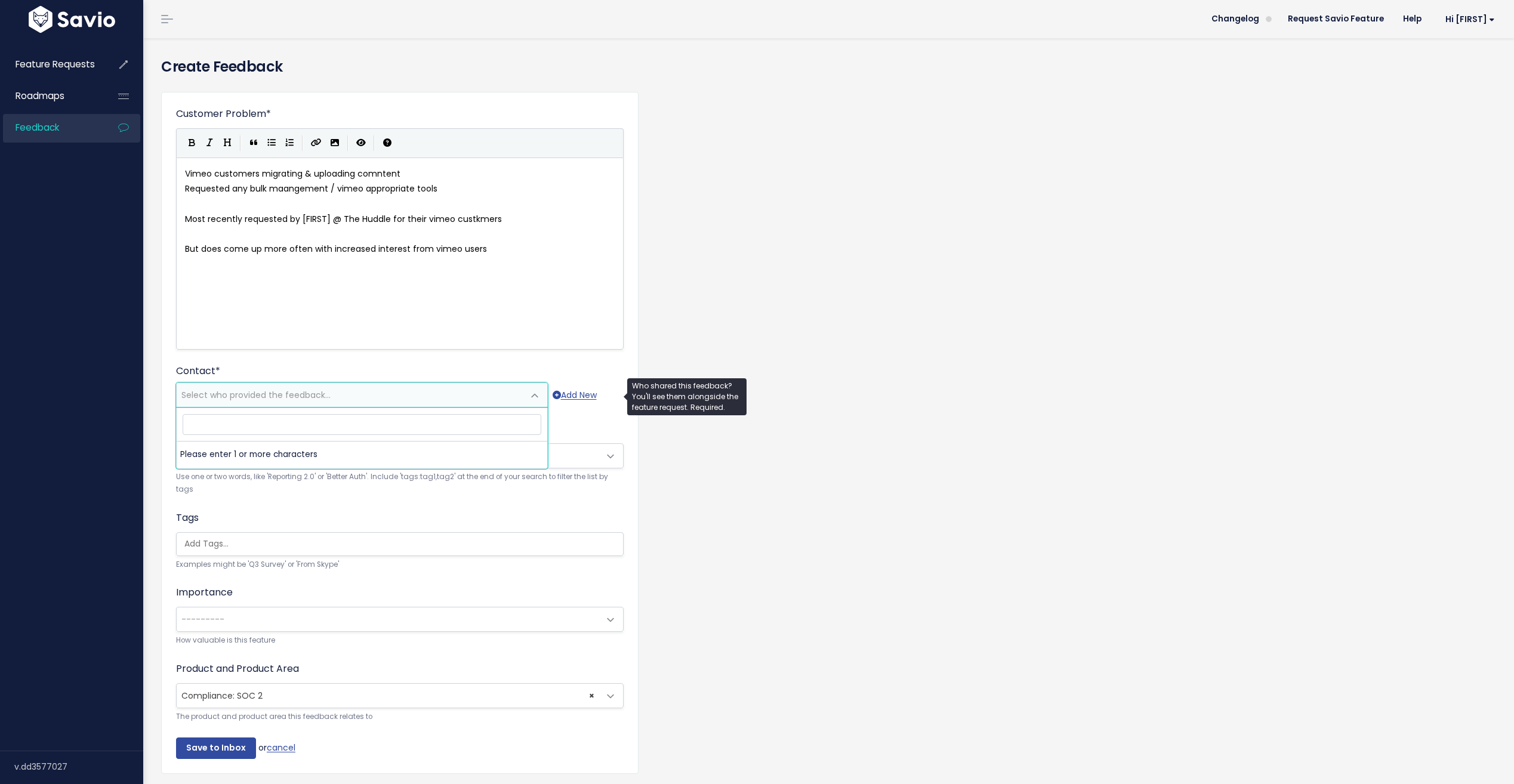 click on "Select who provided the feedback..." at bounding box center (256, 395) 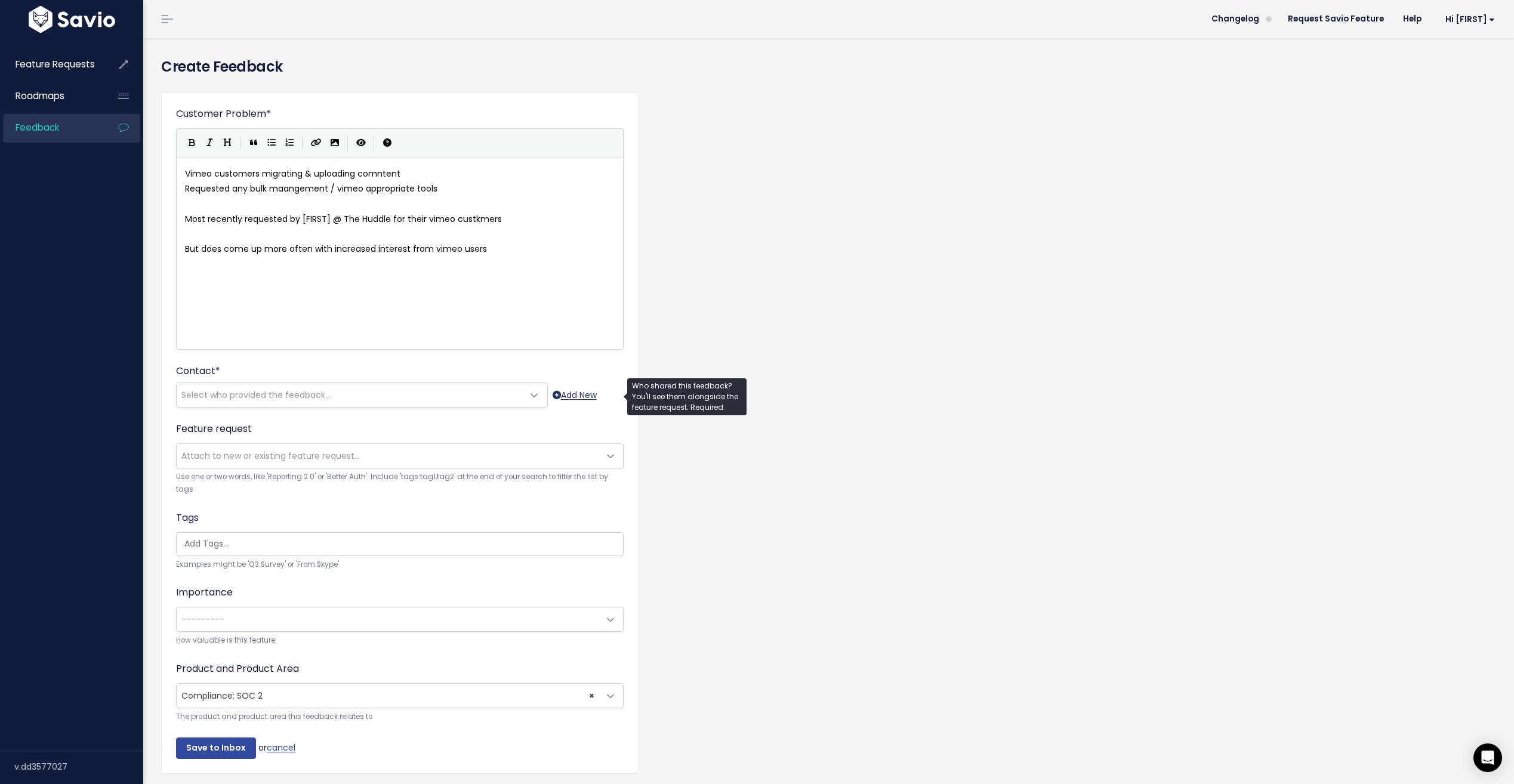 click on "Add New" at bounding box center [575, 395] 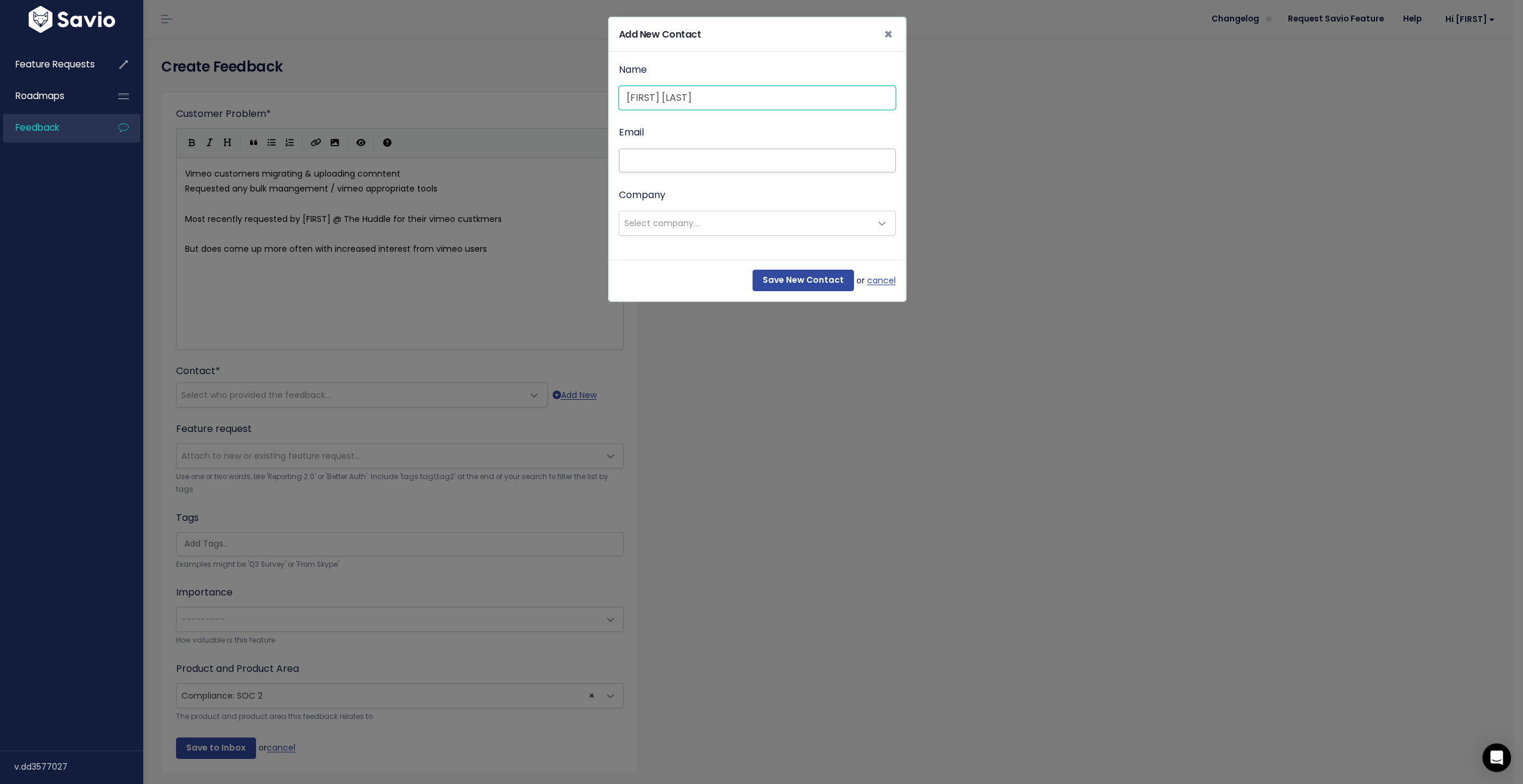 type on "Jelle Scheer" 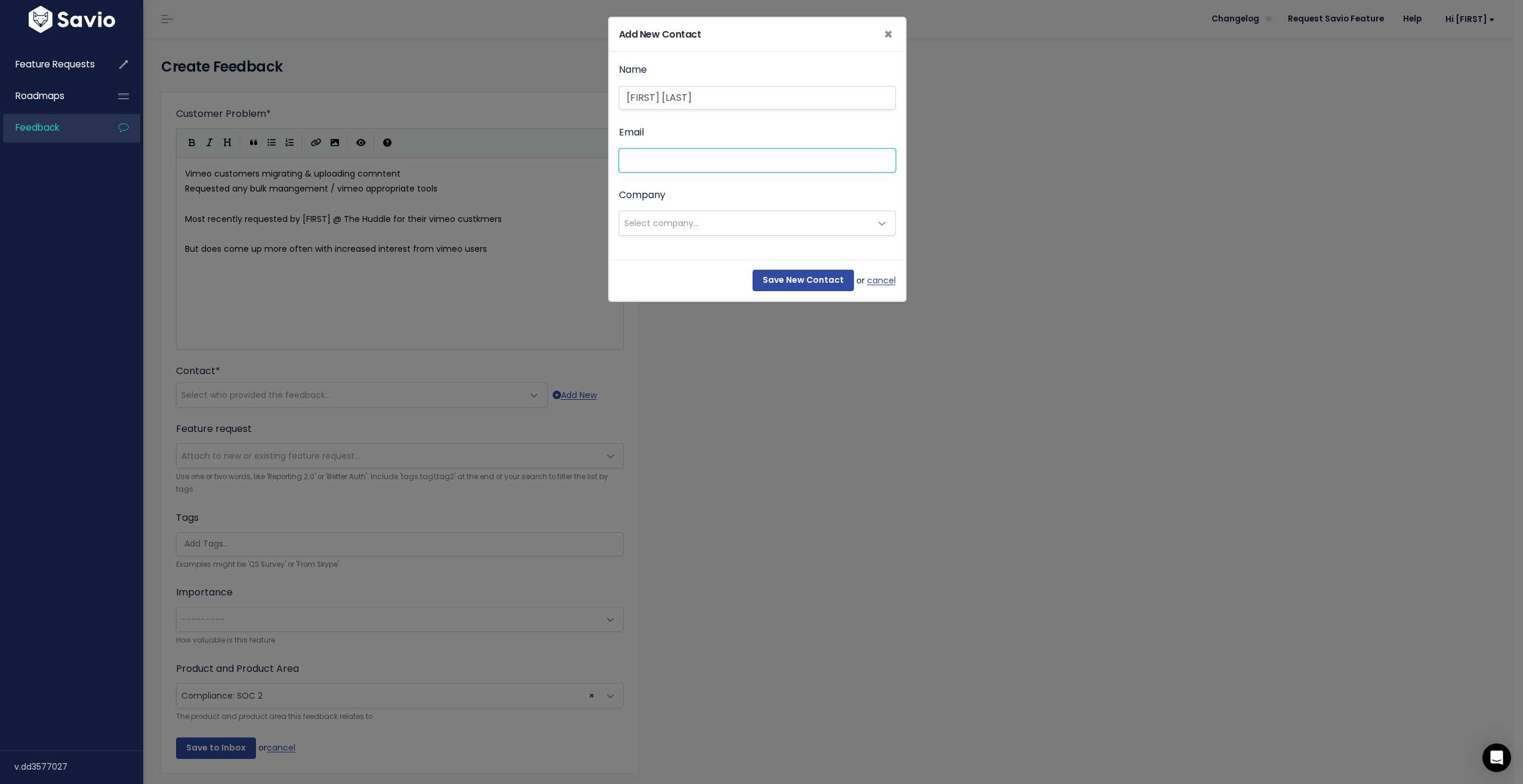 click on "Email" at bounding box center [757, 160] 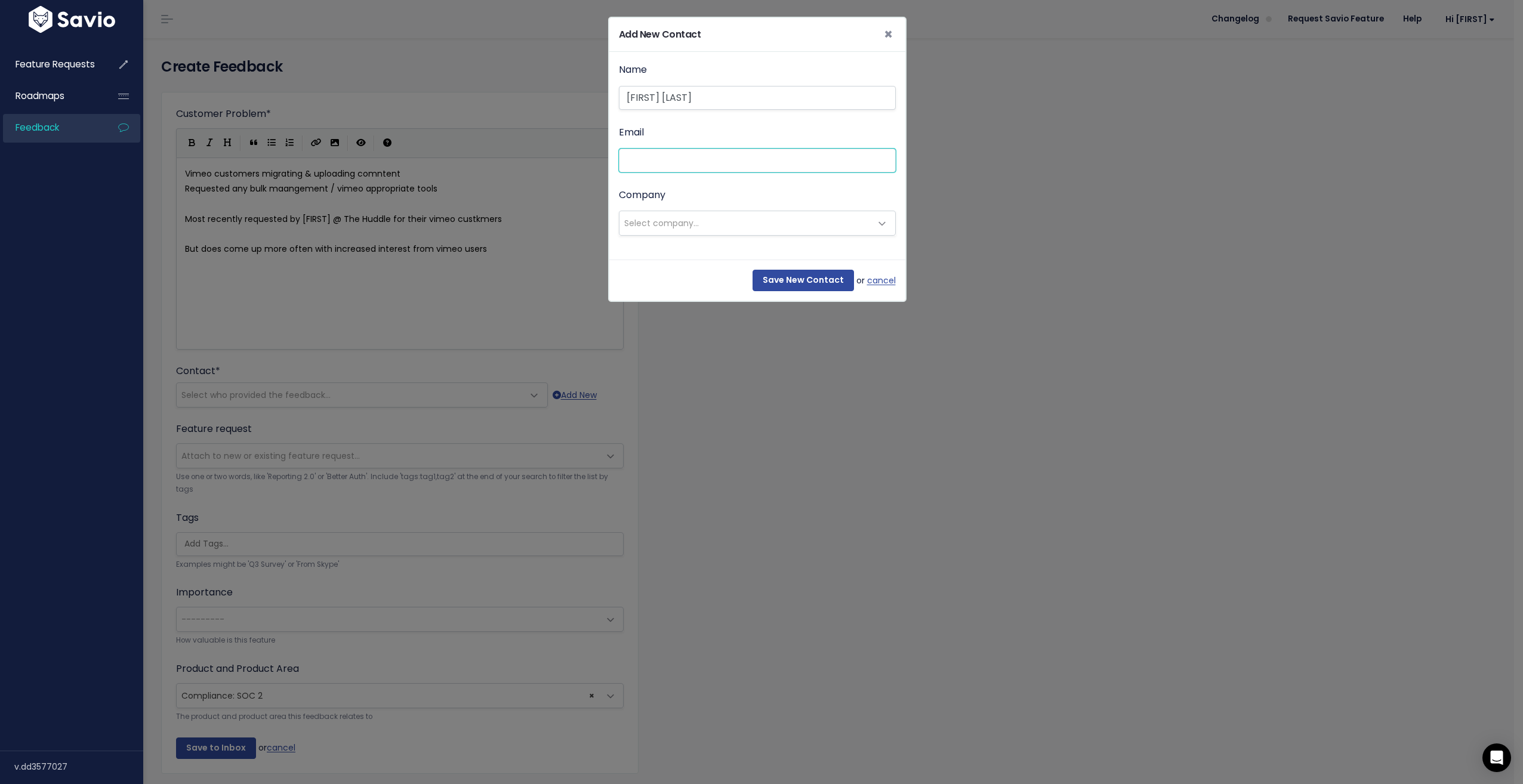 click on "Email" at bounding box center (757, 160) 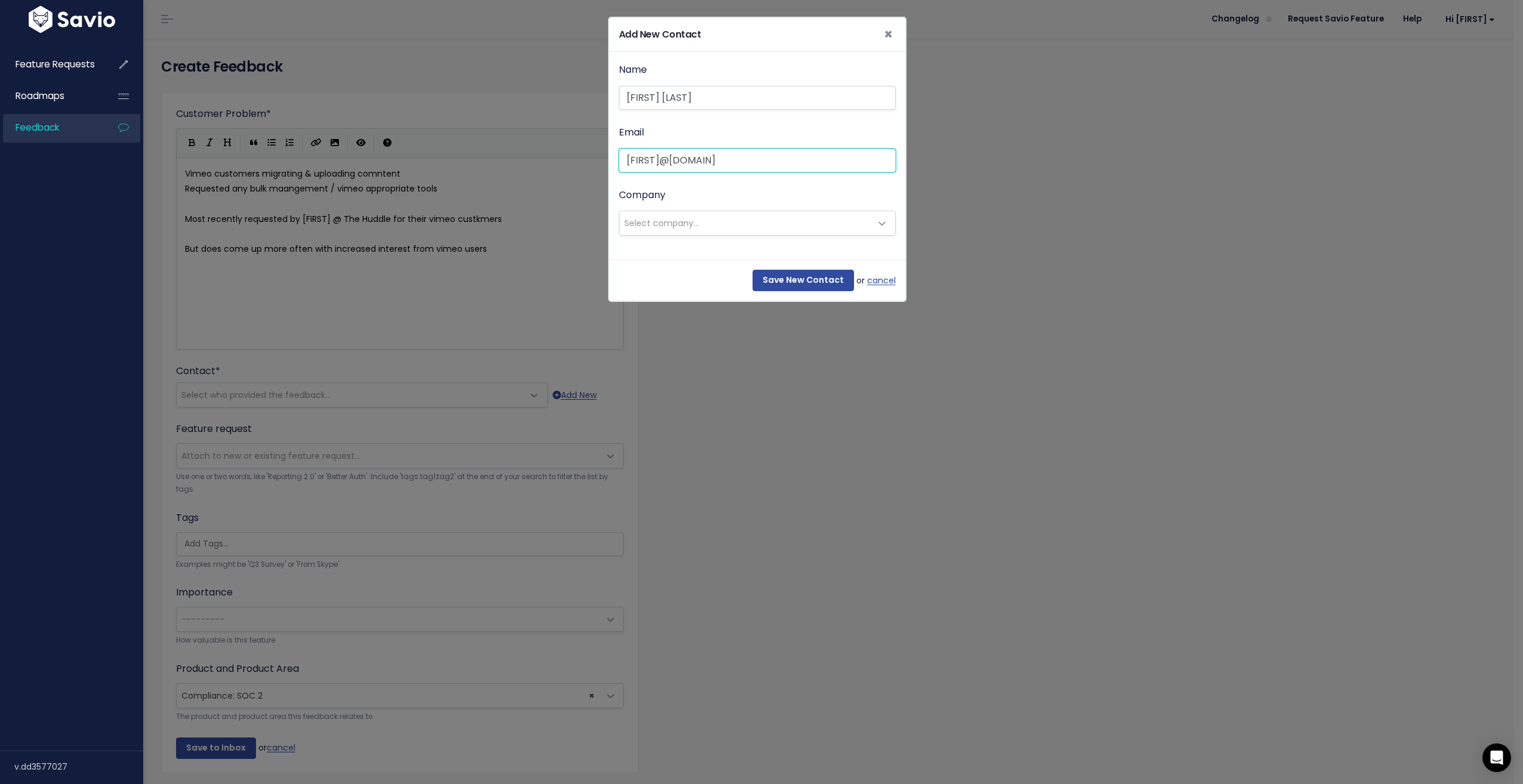 type on "[EMAIL]" 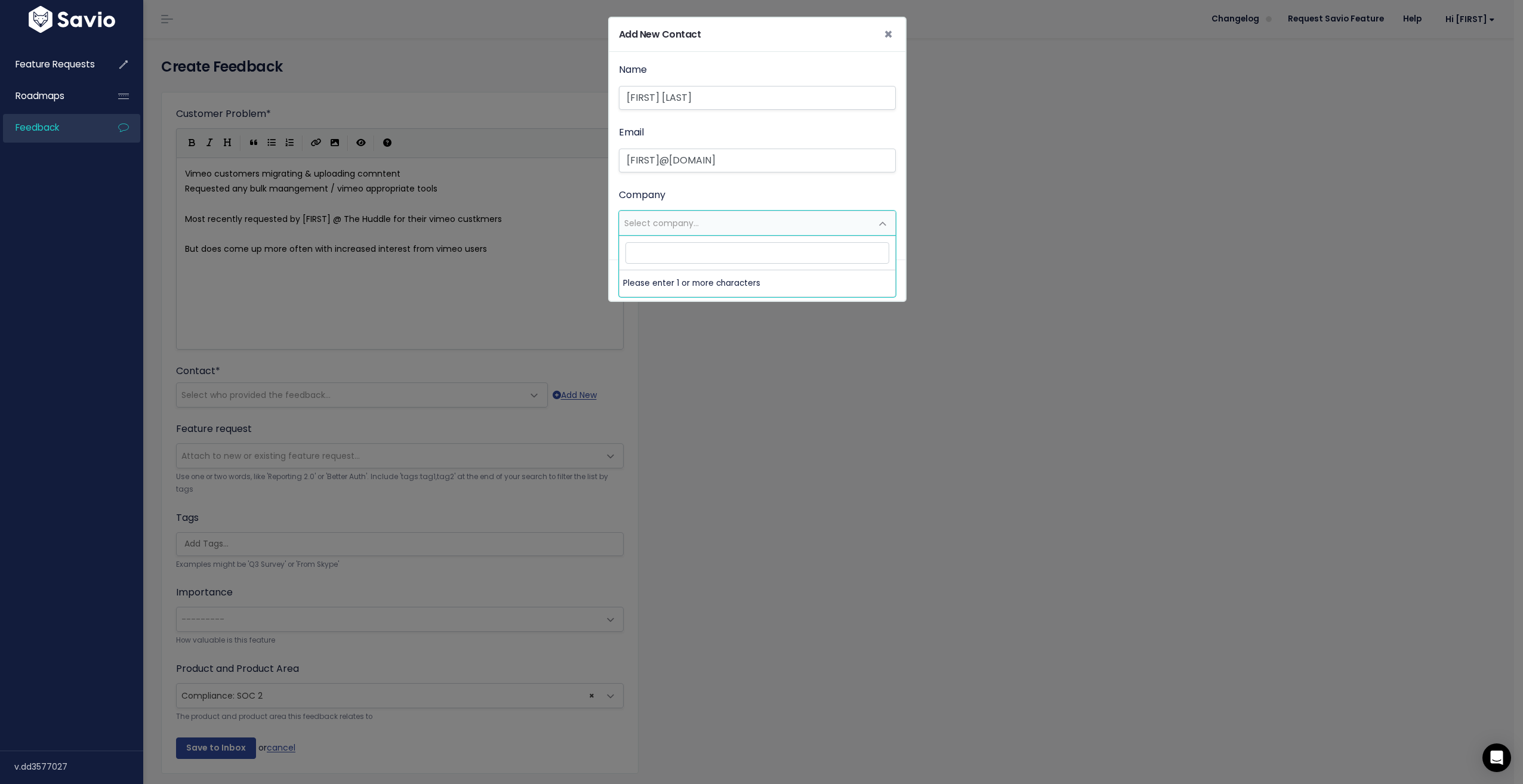 click on "Select company..." at bounding box center (661, 223) 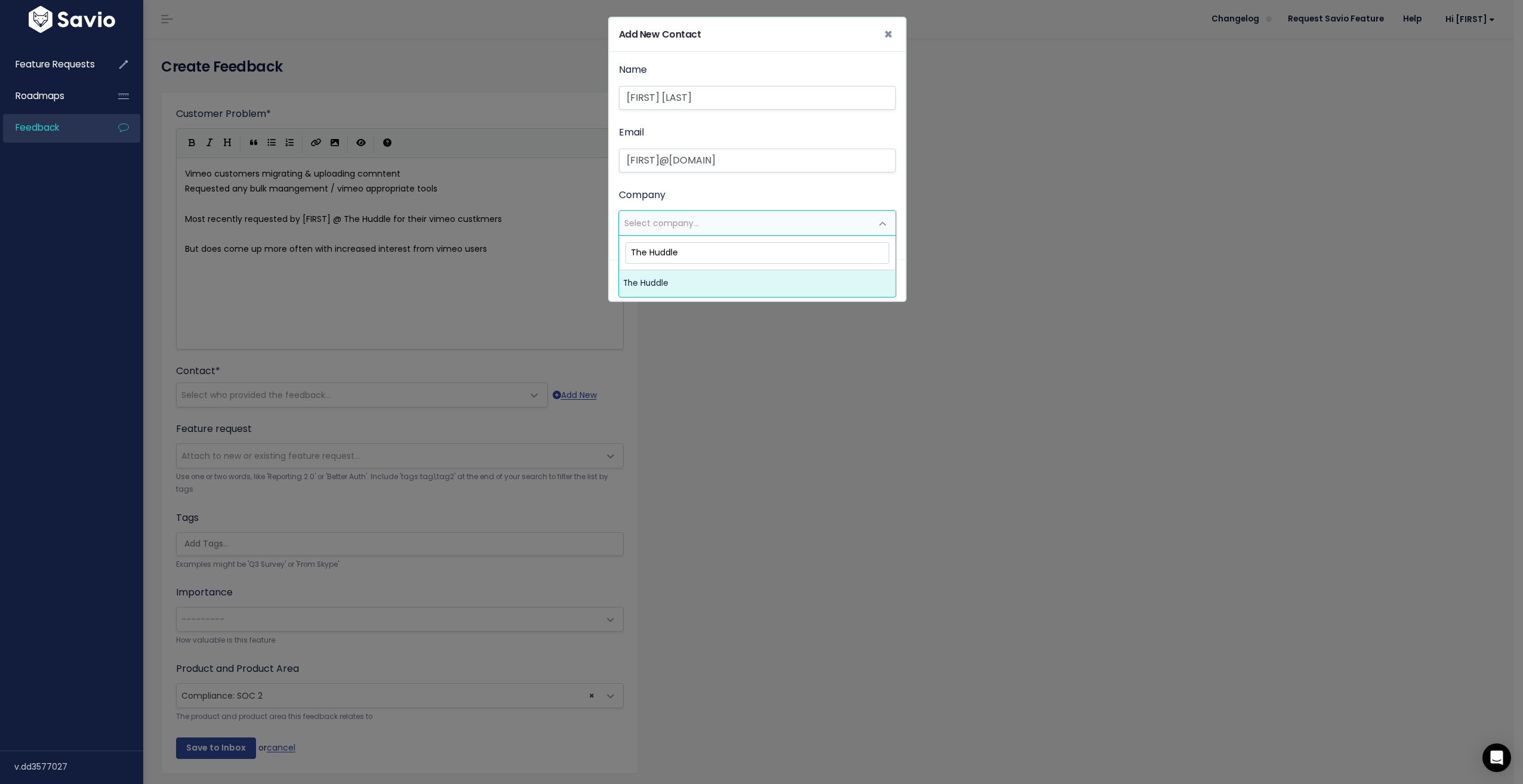 type on "The Huddle" 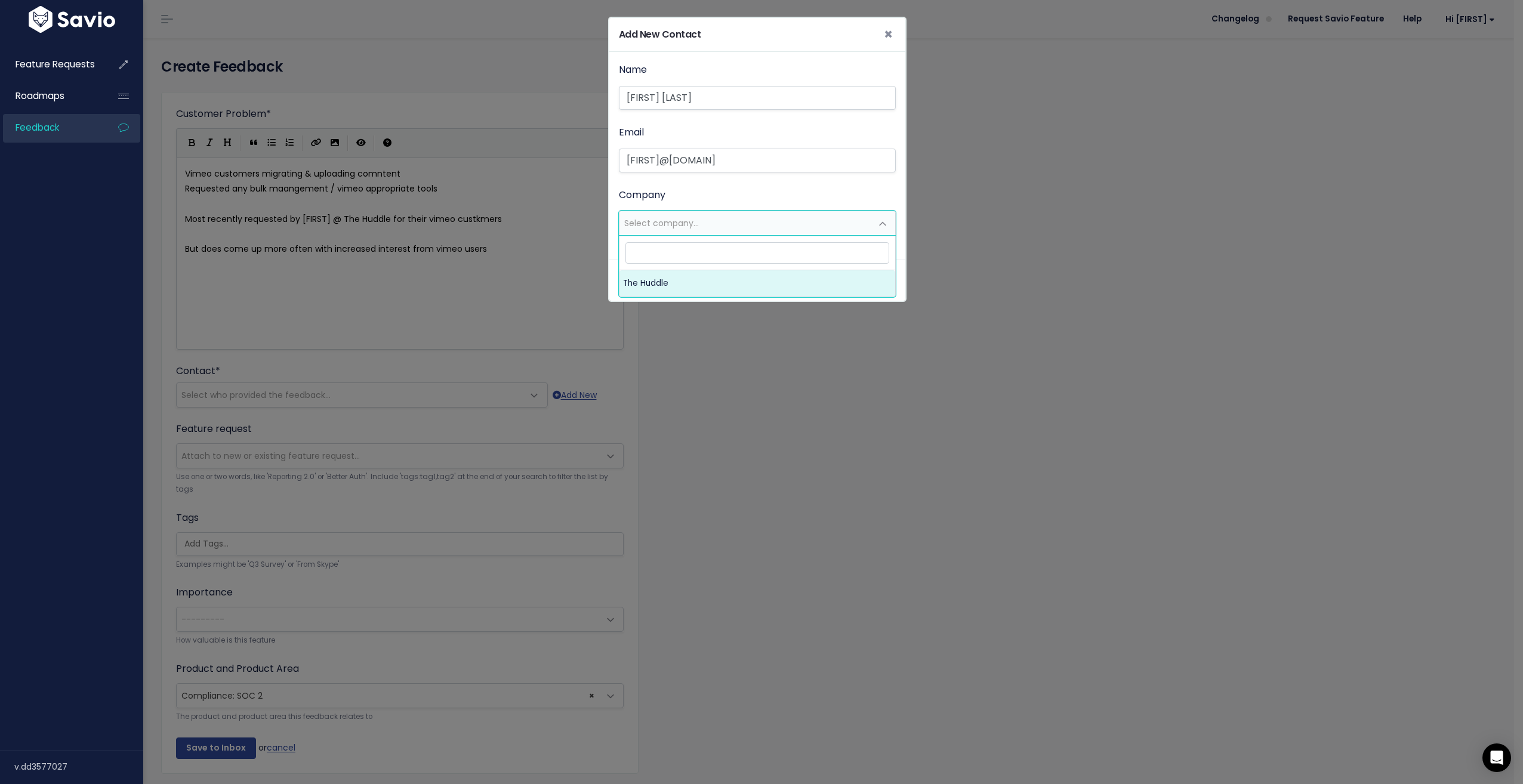 select on "13806459" 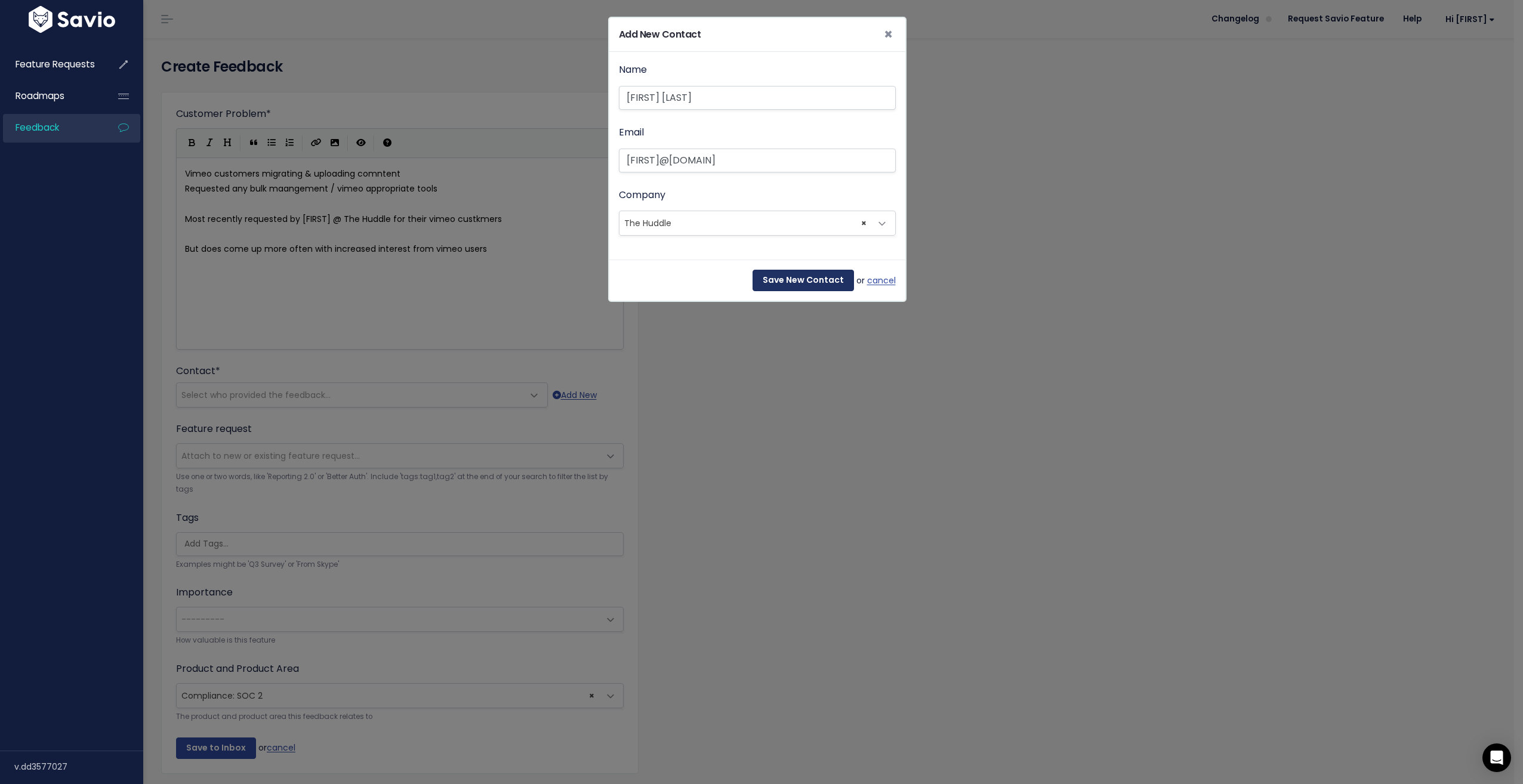 click on "Save New Contact" at bounding box center [803, 280] 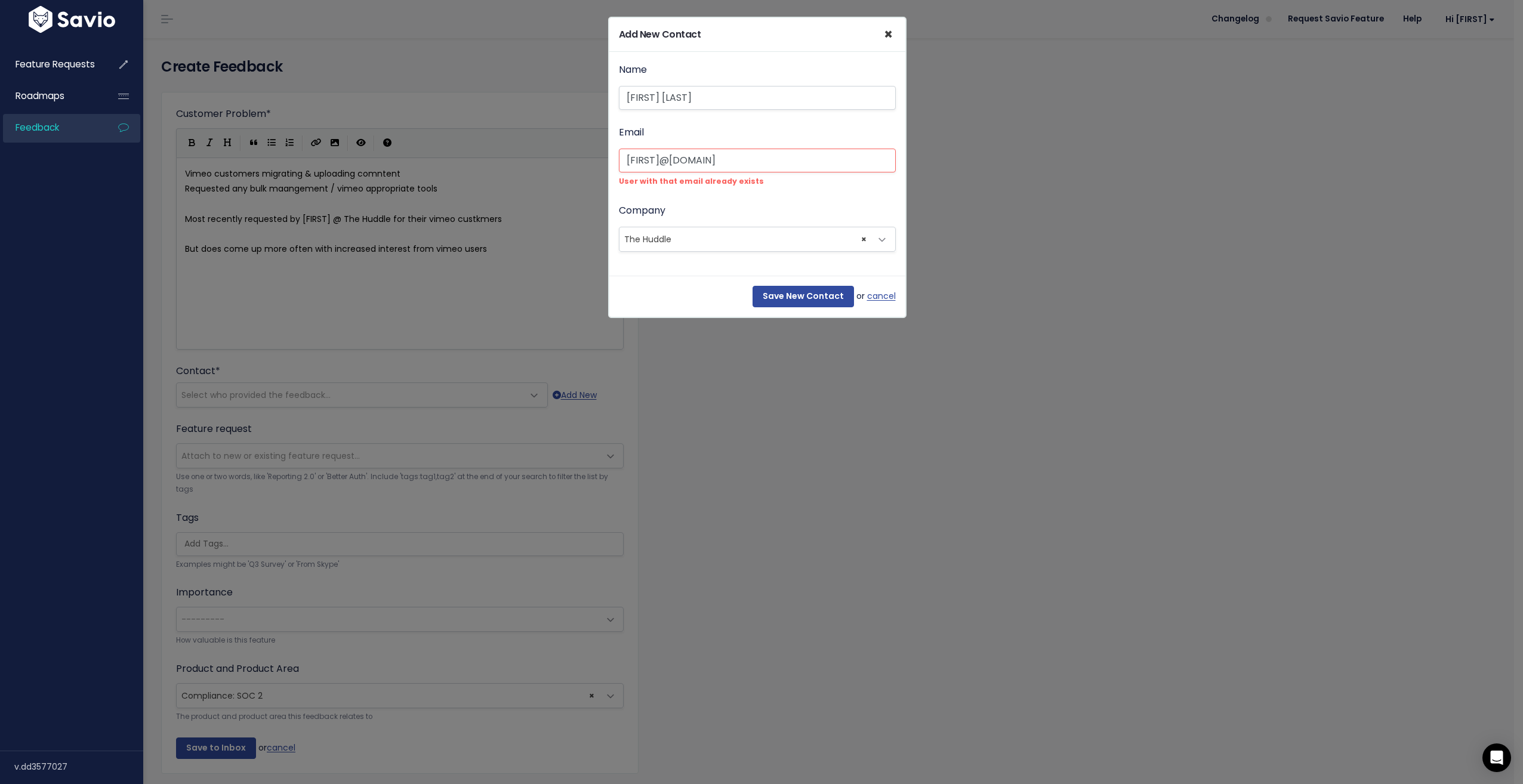 click on "×" at bounding box center (888, 34) 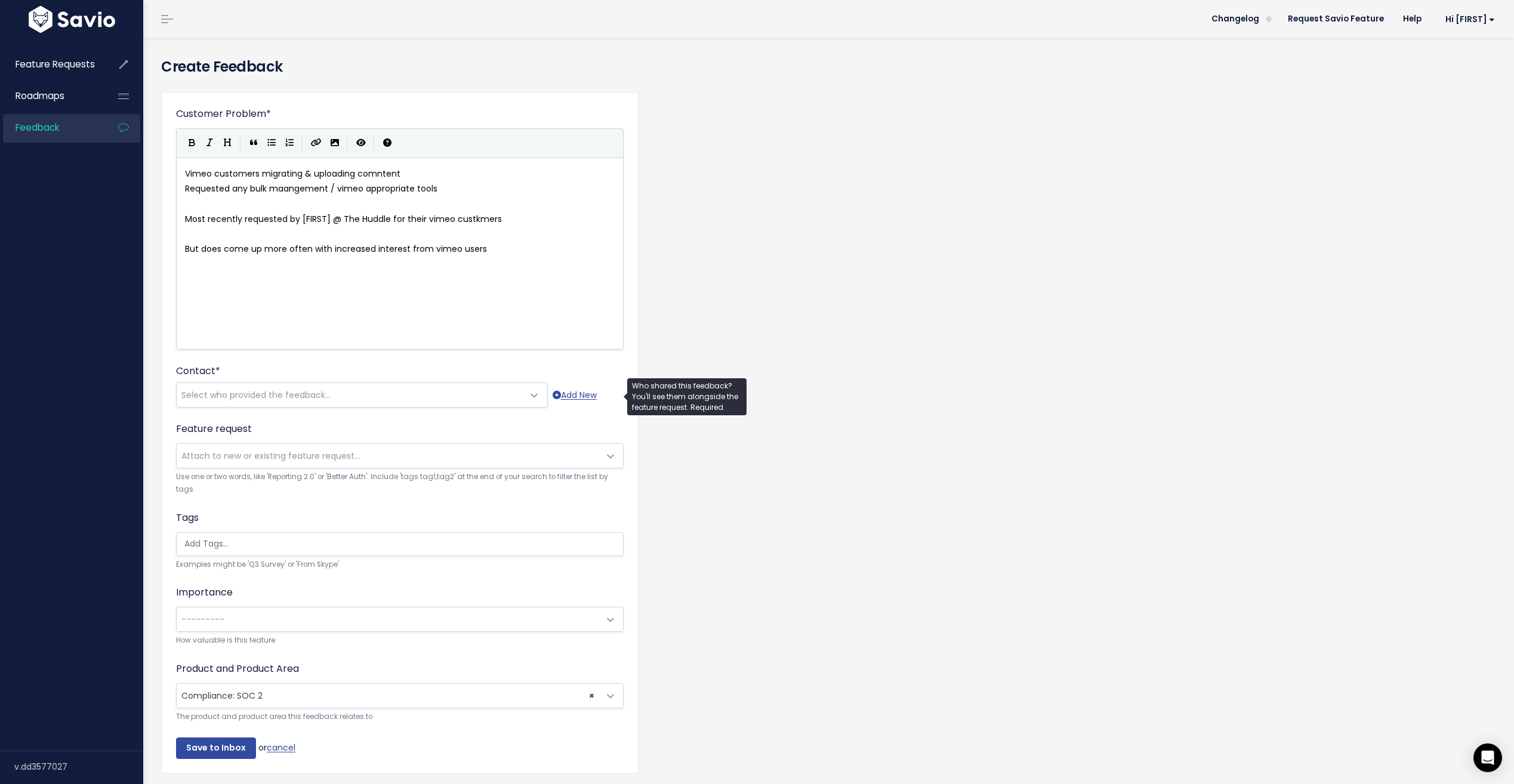 click on "Select who provided the feedback..." at bounding box center [256, 395] 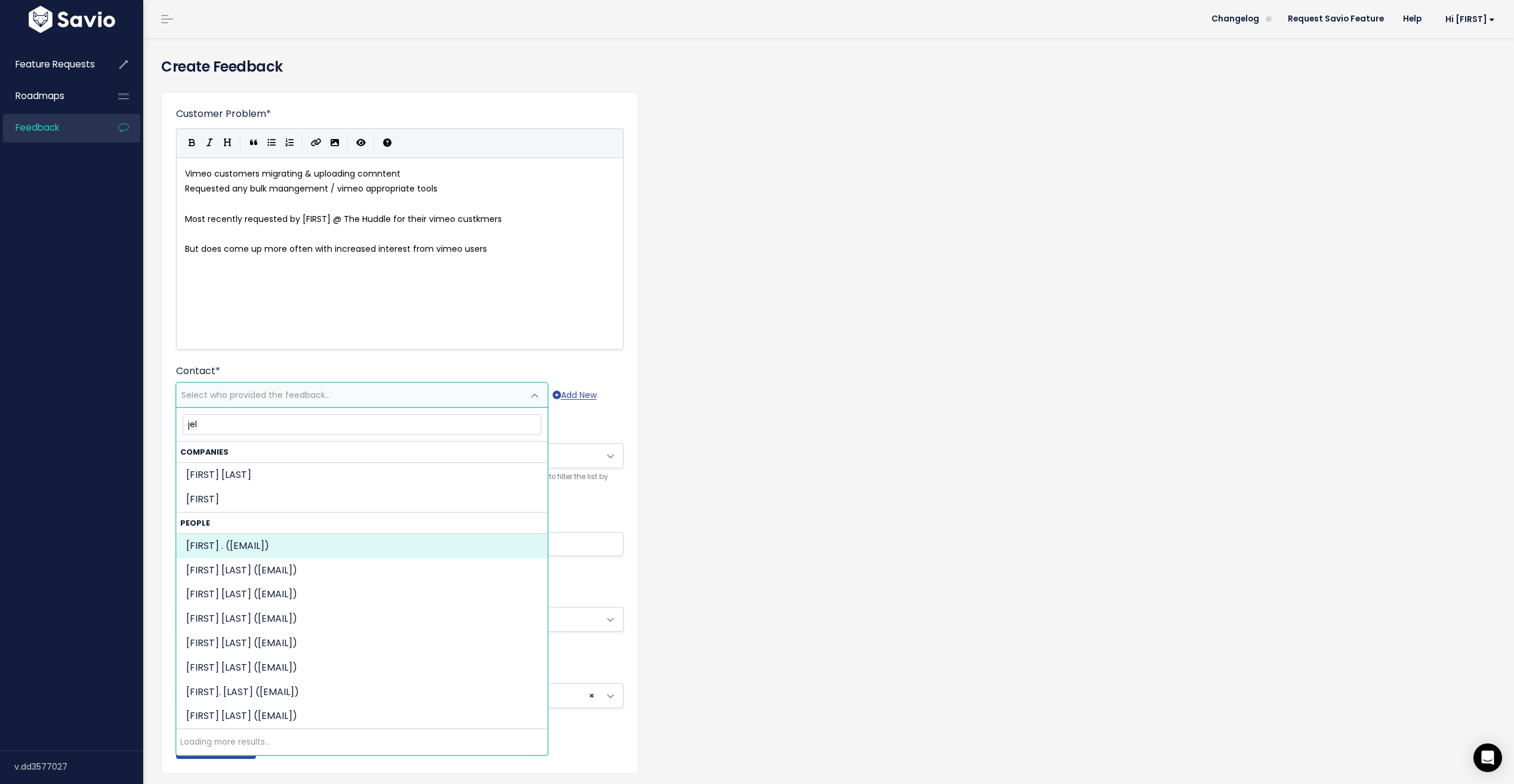 type on "jel" 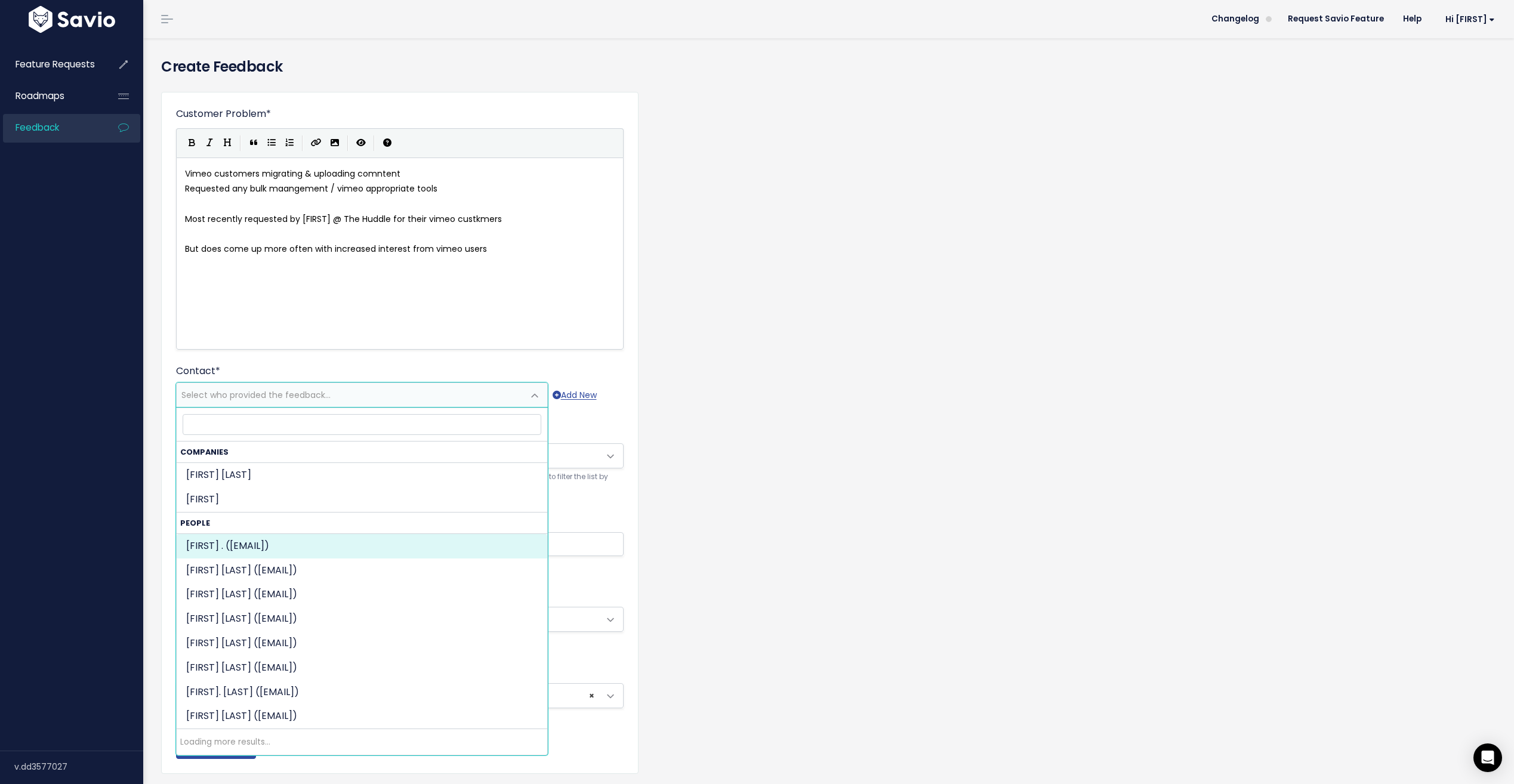 select on "74409139" 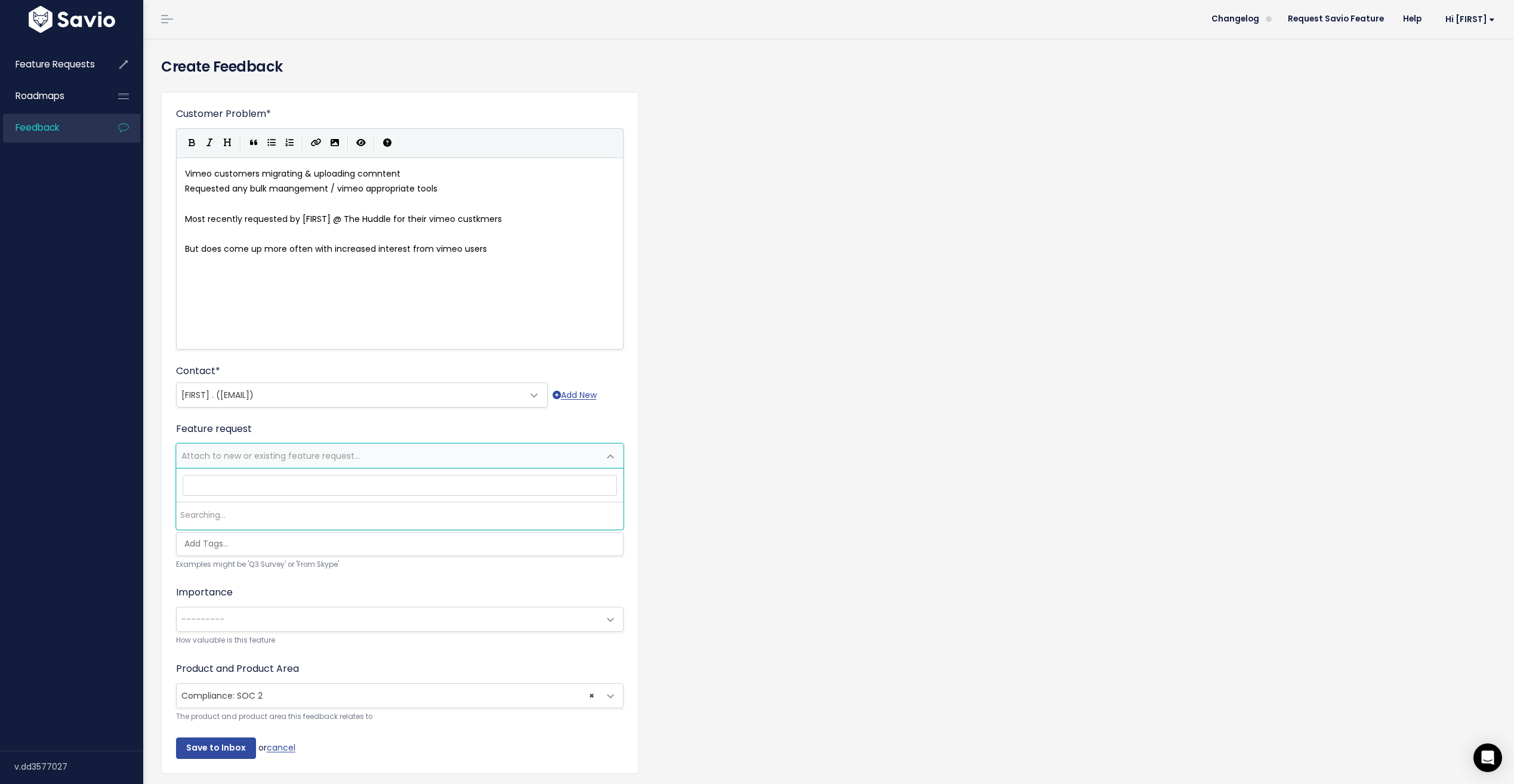 click on "Attach to new or existing feature request..." at bounding box center (270, 456) 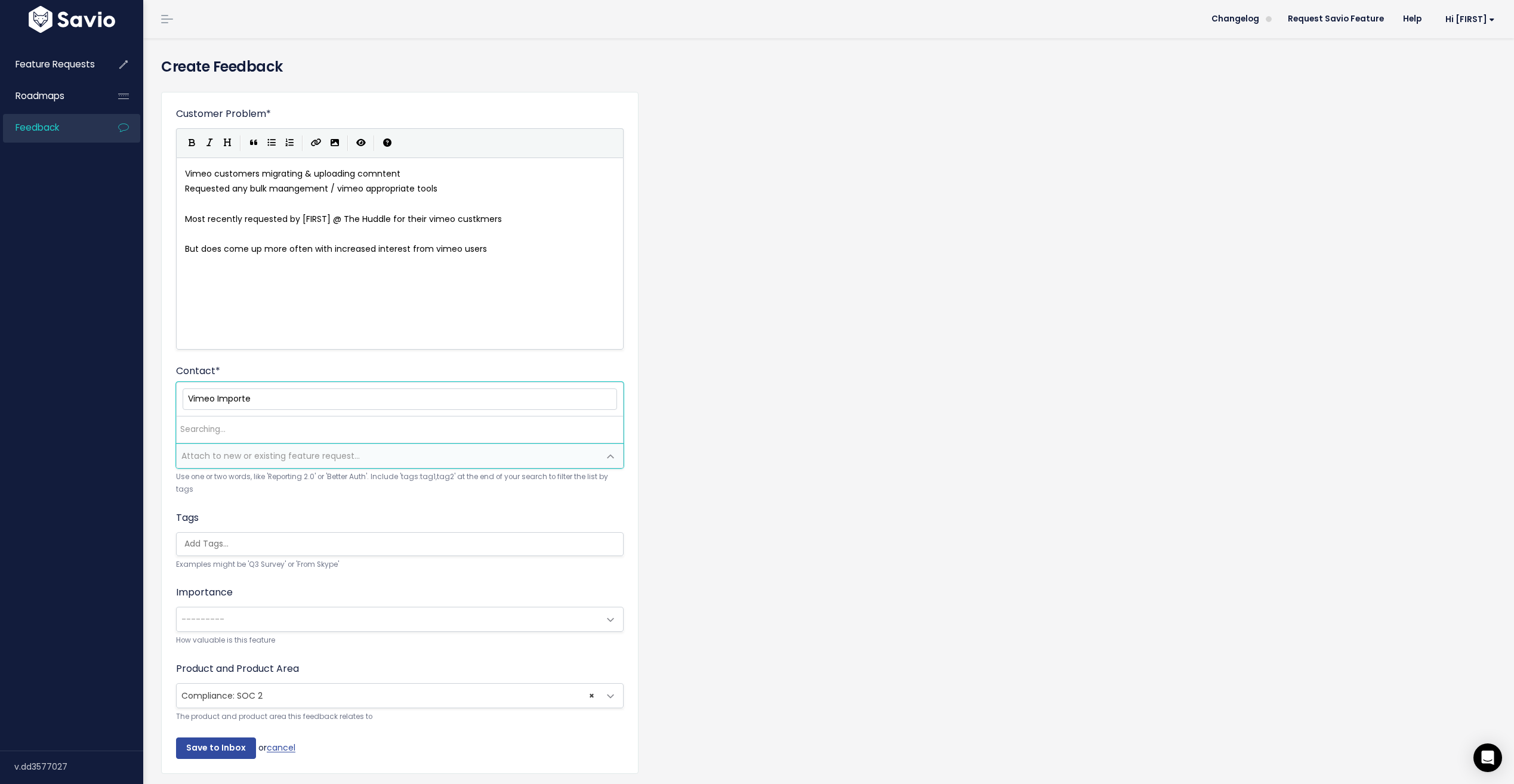 type on "Vimeo Importer" 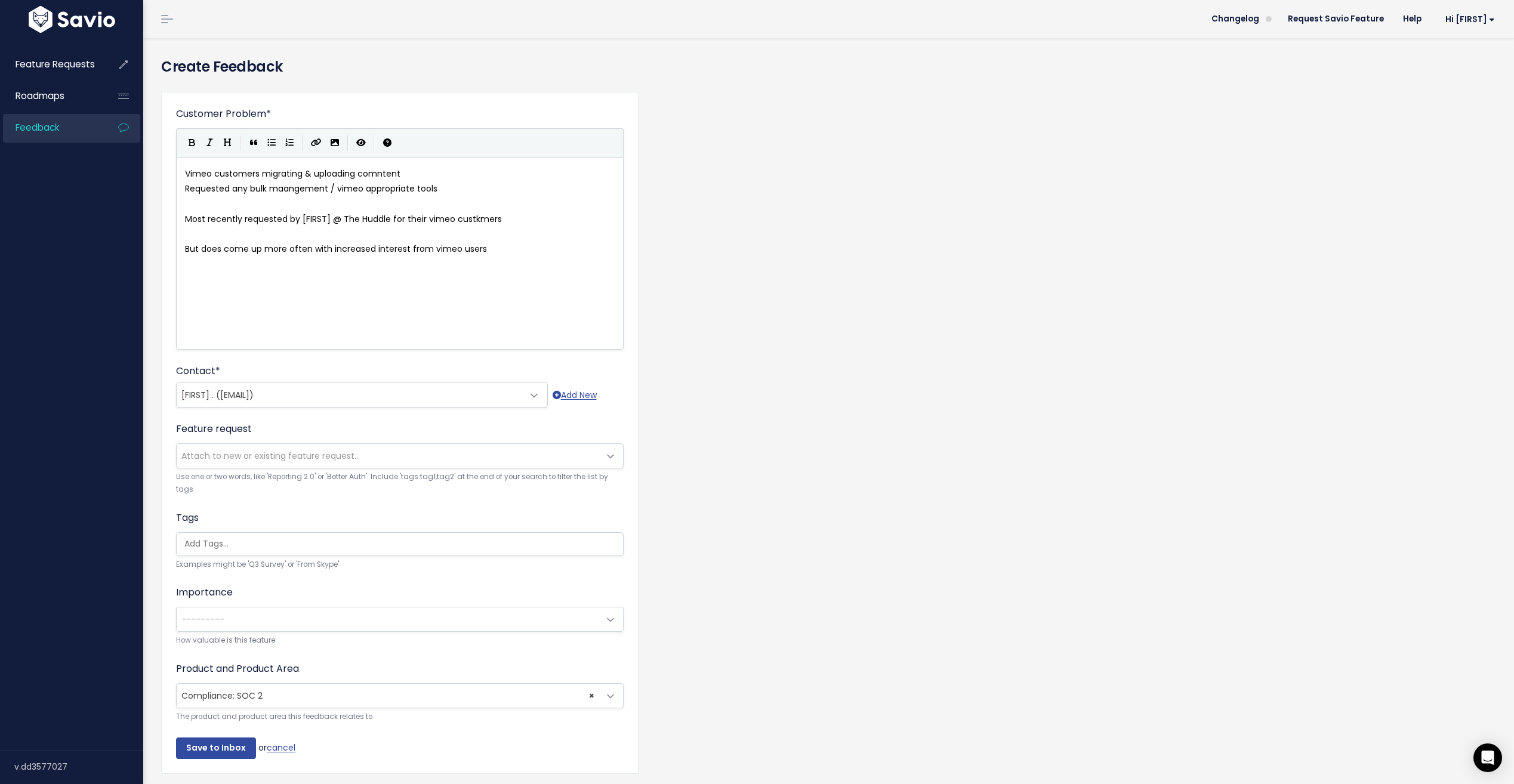 click on "Use one or two words, like 'Reporting 2.0' or 'Better Auth'. Include 'tags:tag1,tag2' at the end of your search to filter the list by tags" at bounding box center (400, 483) 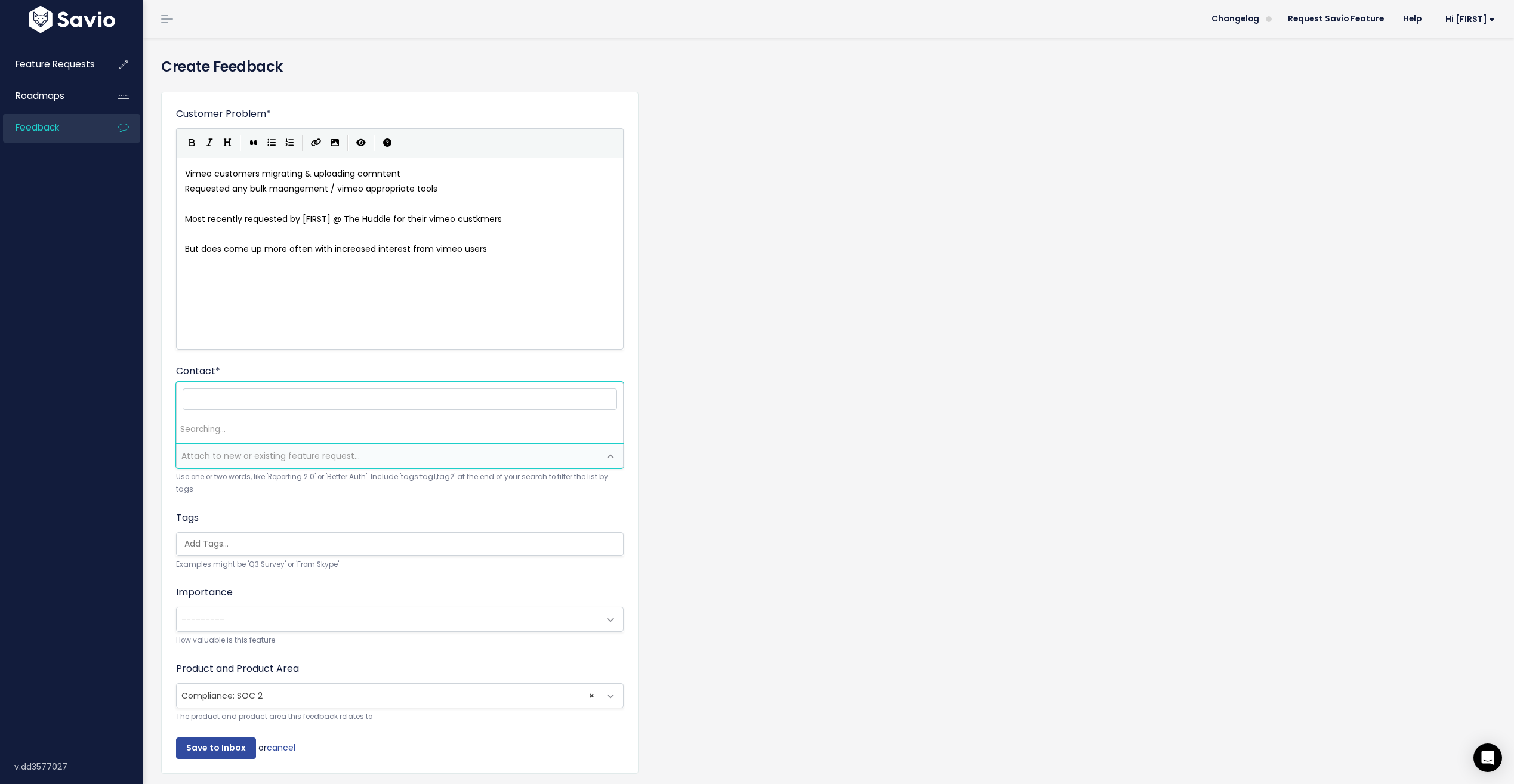click on "Attach to new or existing feature request..." at bounding box center [270, 456] 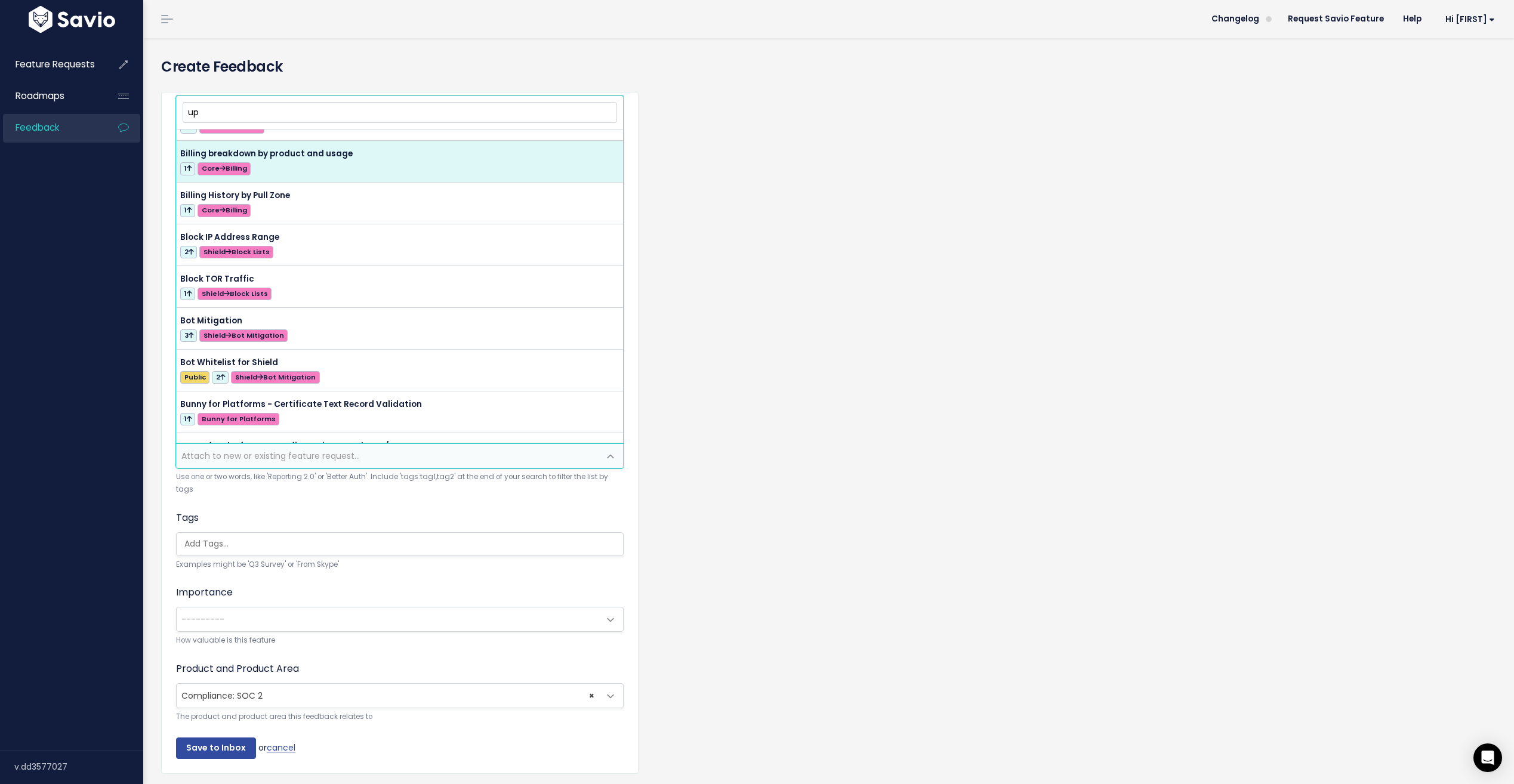 scroll, scrollTop: 0, scrollLeft: 0, axis: both 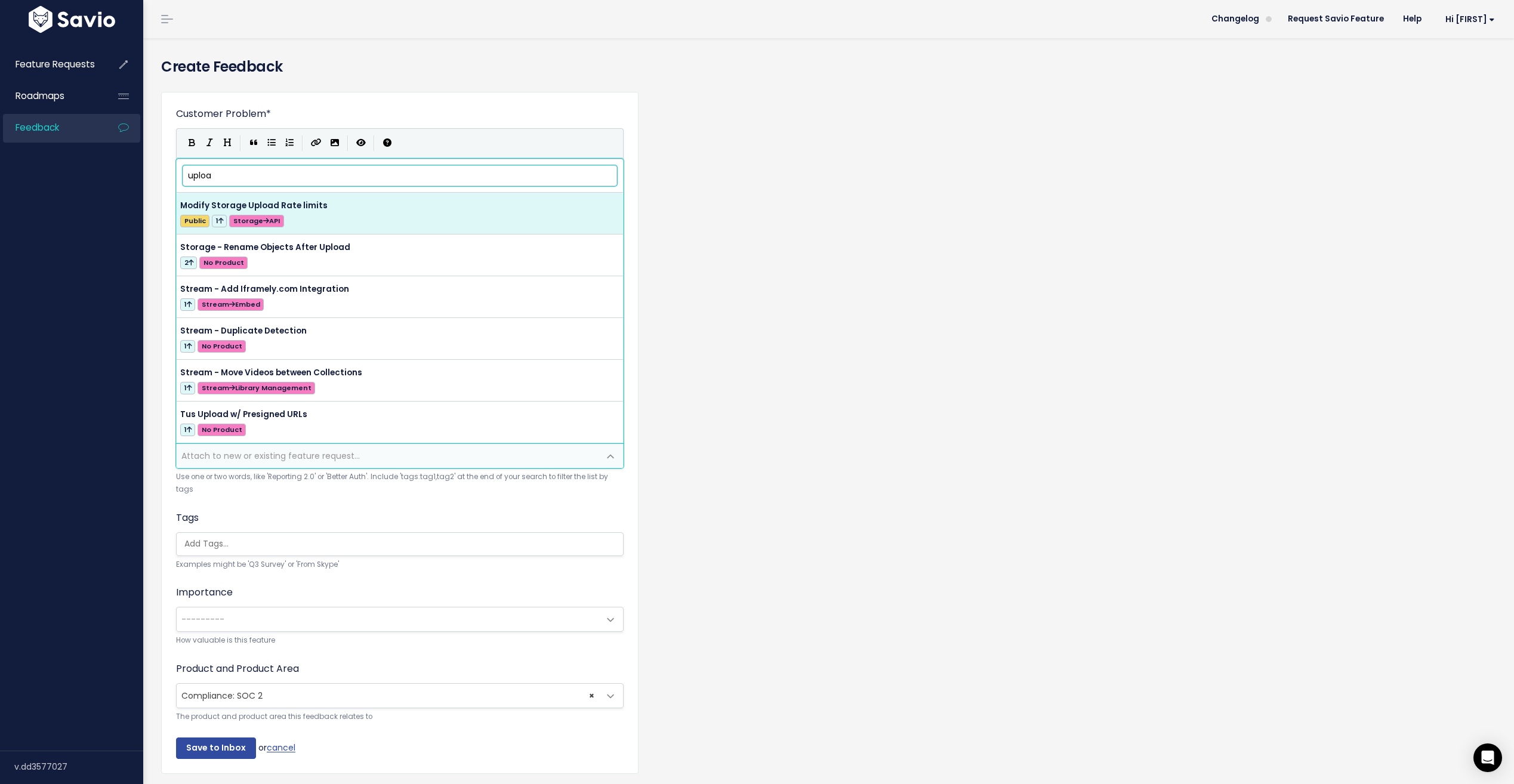 drag, startPoint x: 223, startPoint y: 174, endPoint x: 183, endPoint y: 167, distance: 40.60788 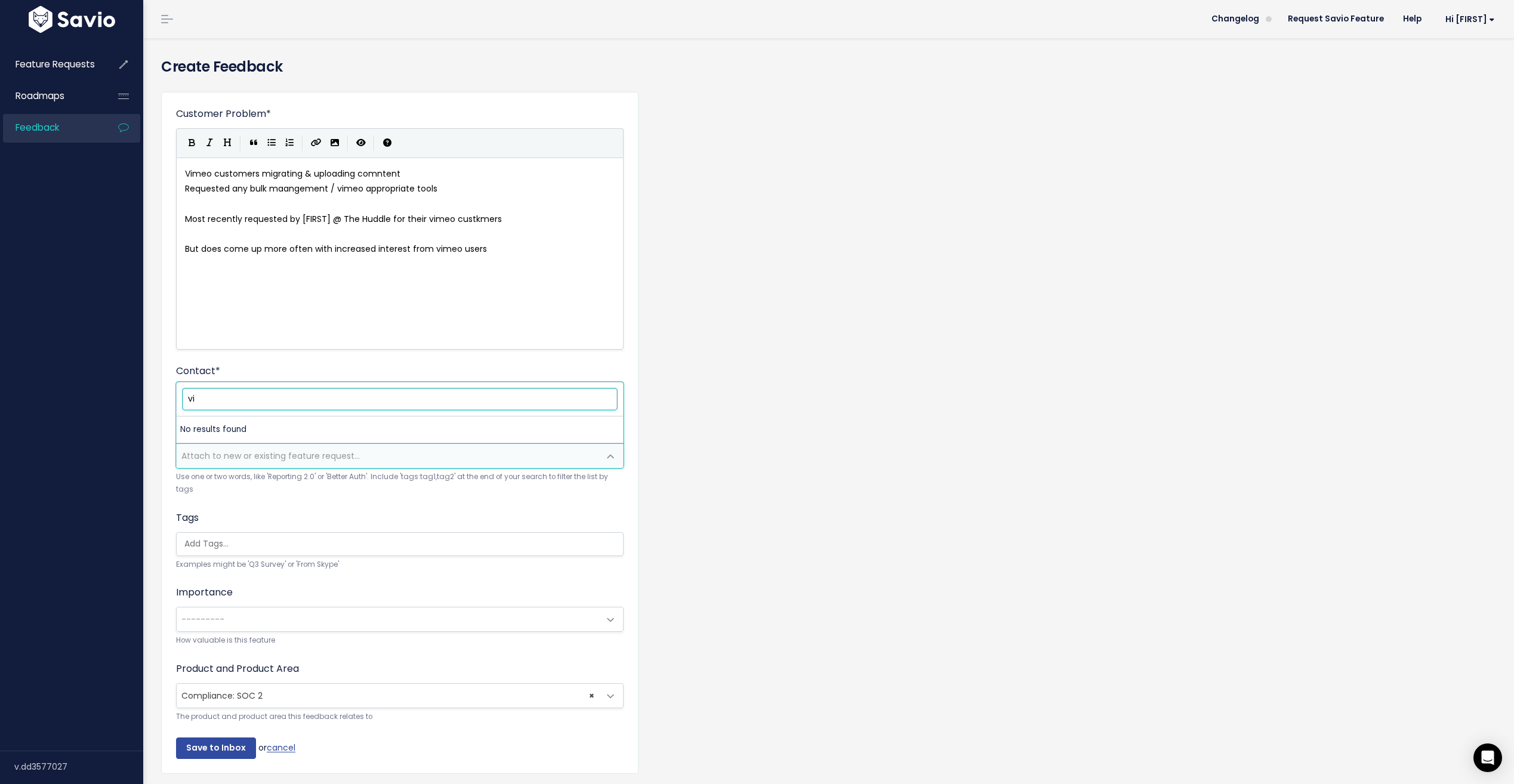 type on "v" 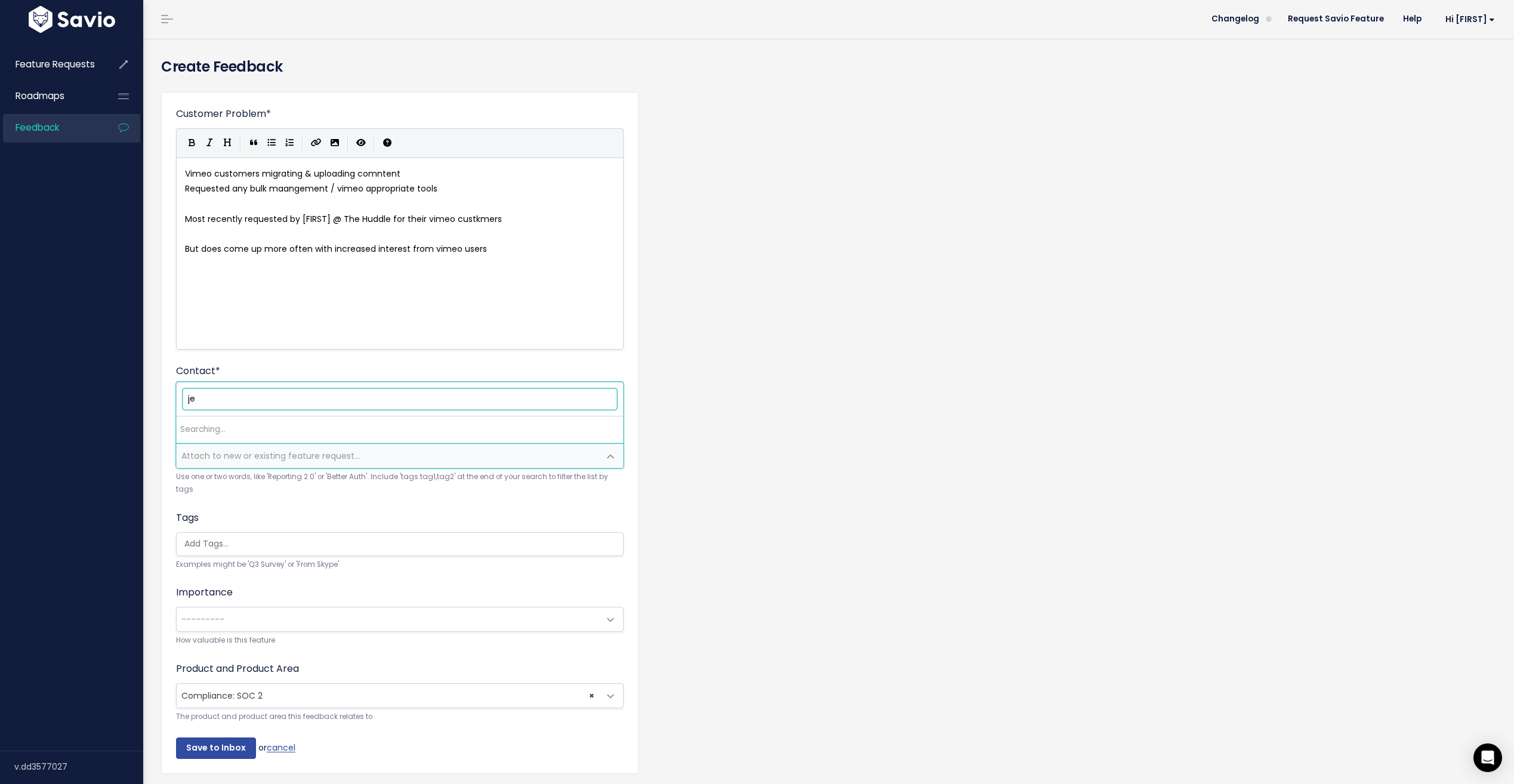 type on "j" 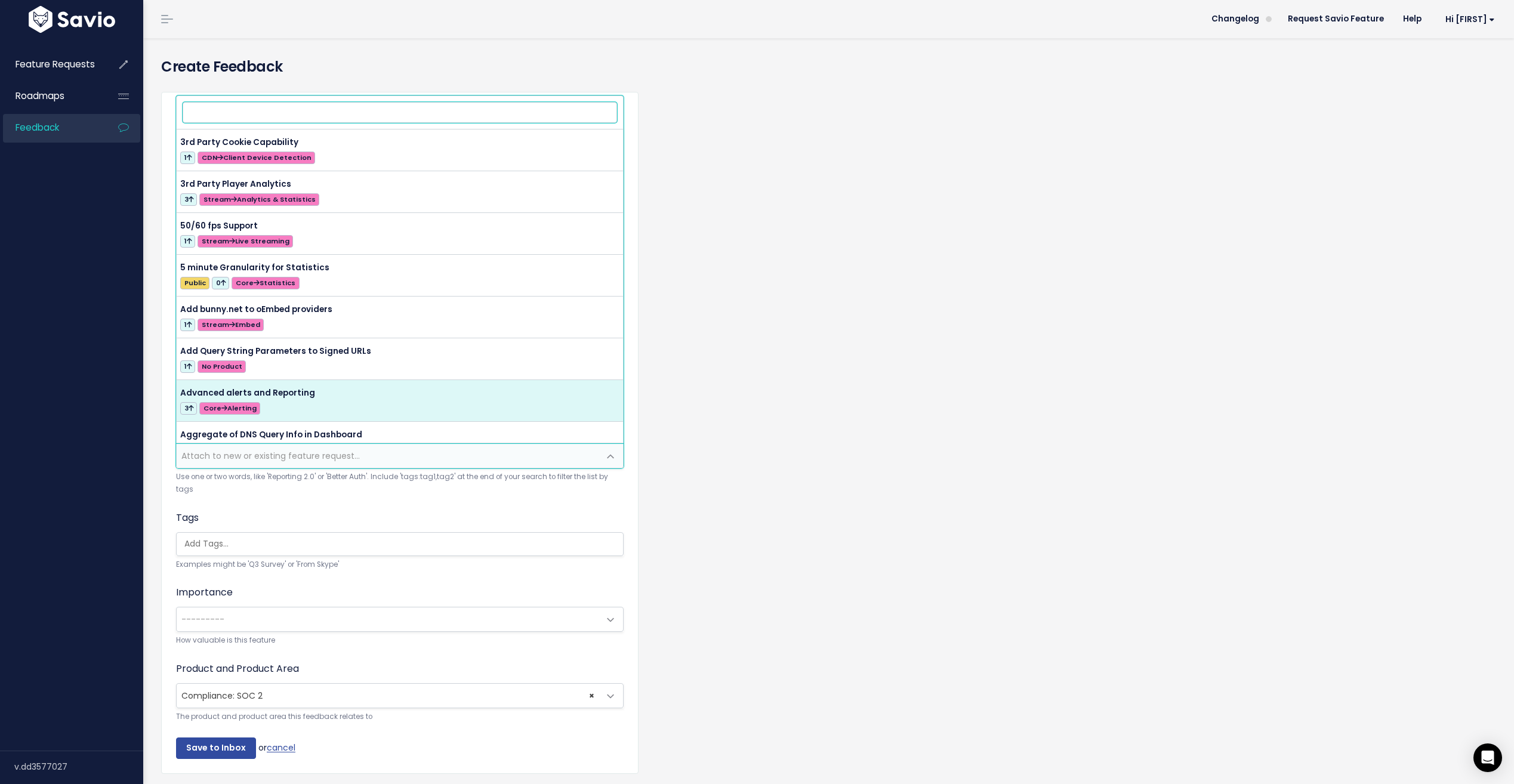 type on "j" 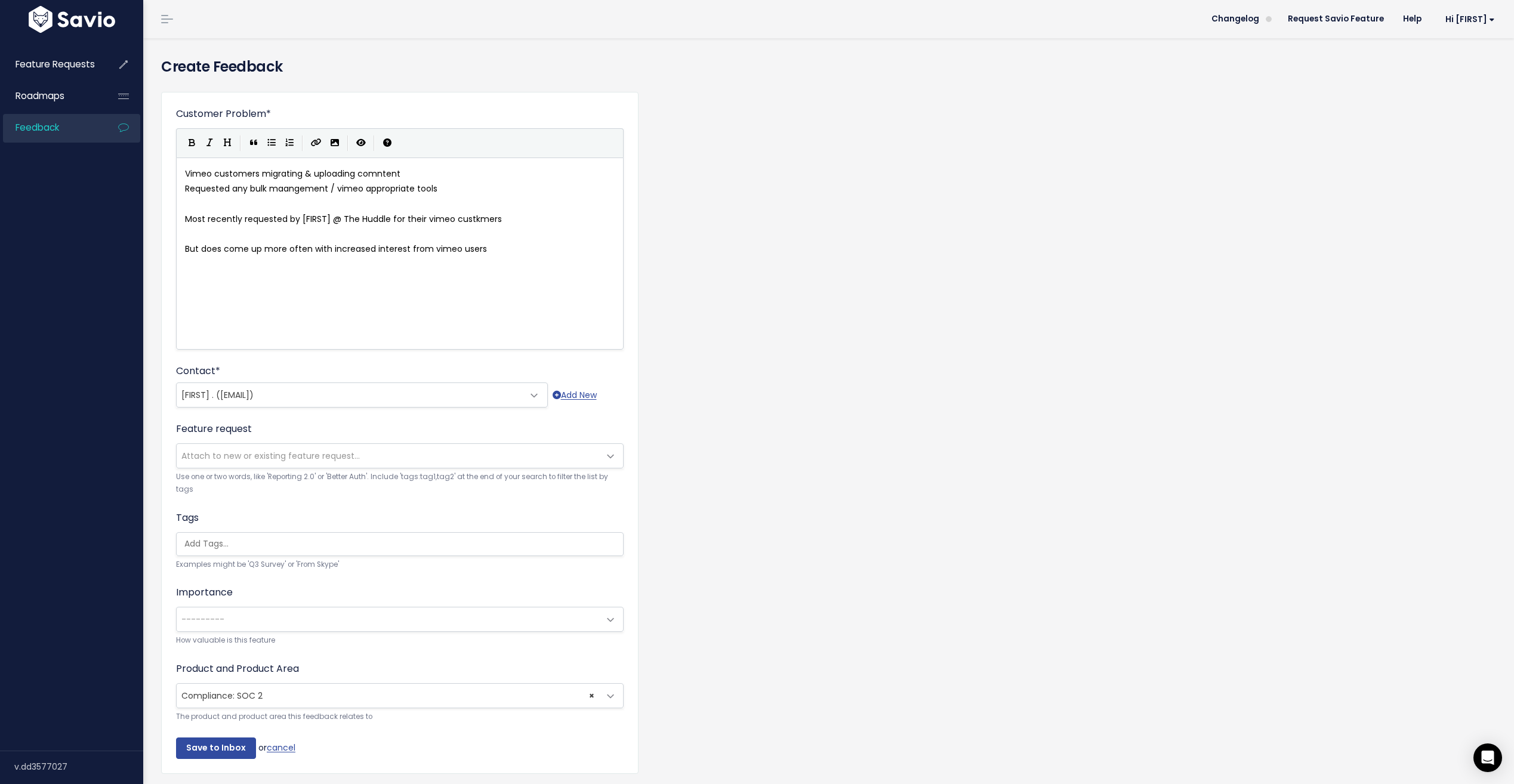 click on "Customer Problem *
Vimeo customers migrating & uploading comntent
Requested any bulk maangement / vimeo appropriate tools
Most recently requested by Jelle @ The Huddle for their vimeo custkmers
But does come up more often with increased interest from vimeo users | | | | xxxxxxxxxx   Vimeo customers migrating & uploading comntent Requested any bulk maangement / vimeo appropriate tools ​ Most recently requested by Jelle @ The Huddle for their vimeo custkmers ​ But does come up more often with increased interest from vimeo users
Contact *
---------
Jelle . (jelle@thehuddle.nl) Jelle . (jelle@thehuddle.nl)
Add New" at bounding box center (828, 442) 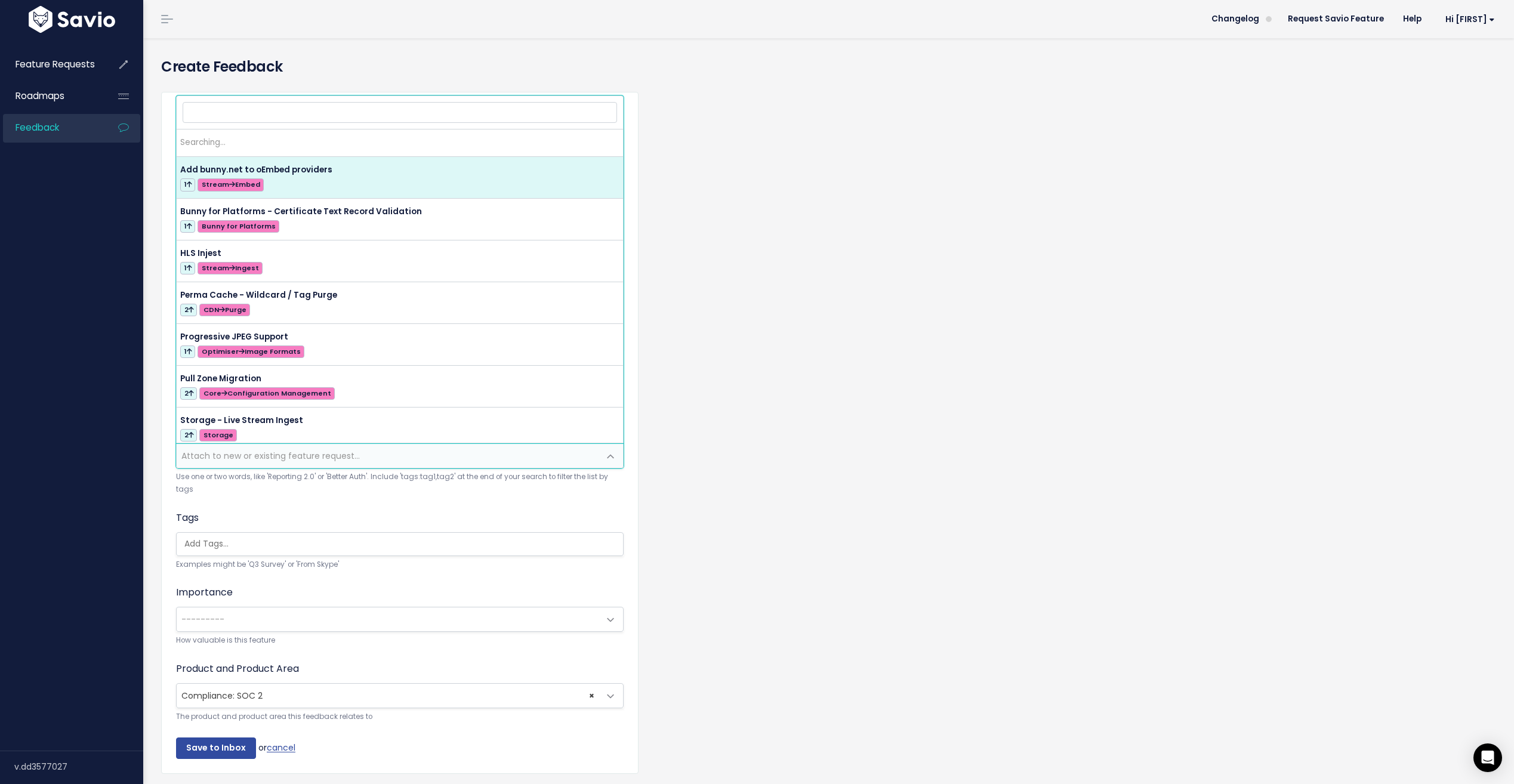 click on "Attach to new or existing feature request..." at bounding box center [270, 456] 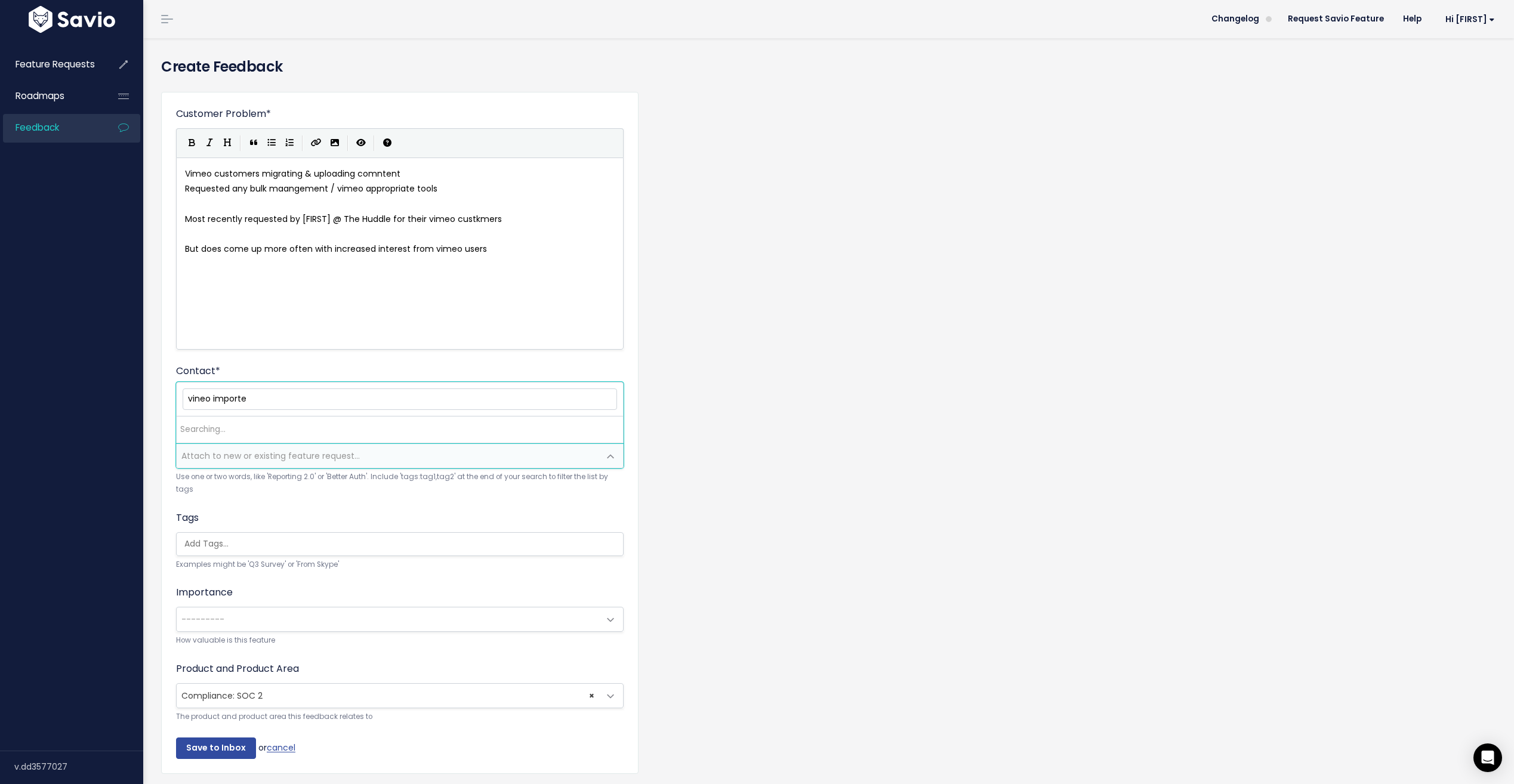 type on "vineo importer" 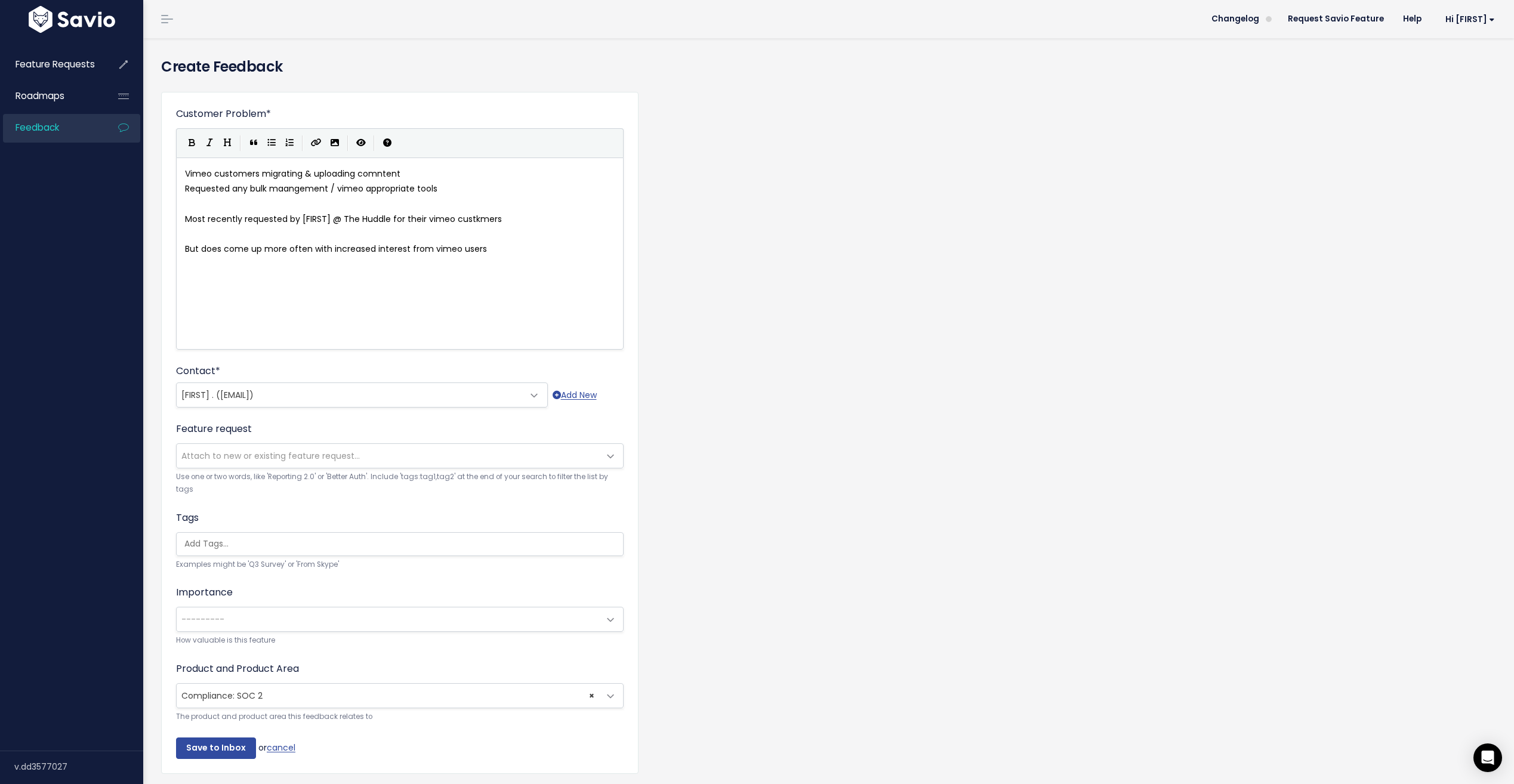 click on "Use one or two words, like 'Reporting 2.0' or 'Better Auth'. Include 'tags:tag1,tag2' at the end of your search to filter the list by tags" at bounding box center [400, 483] 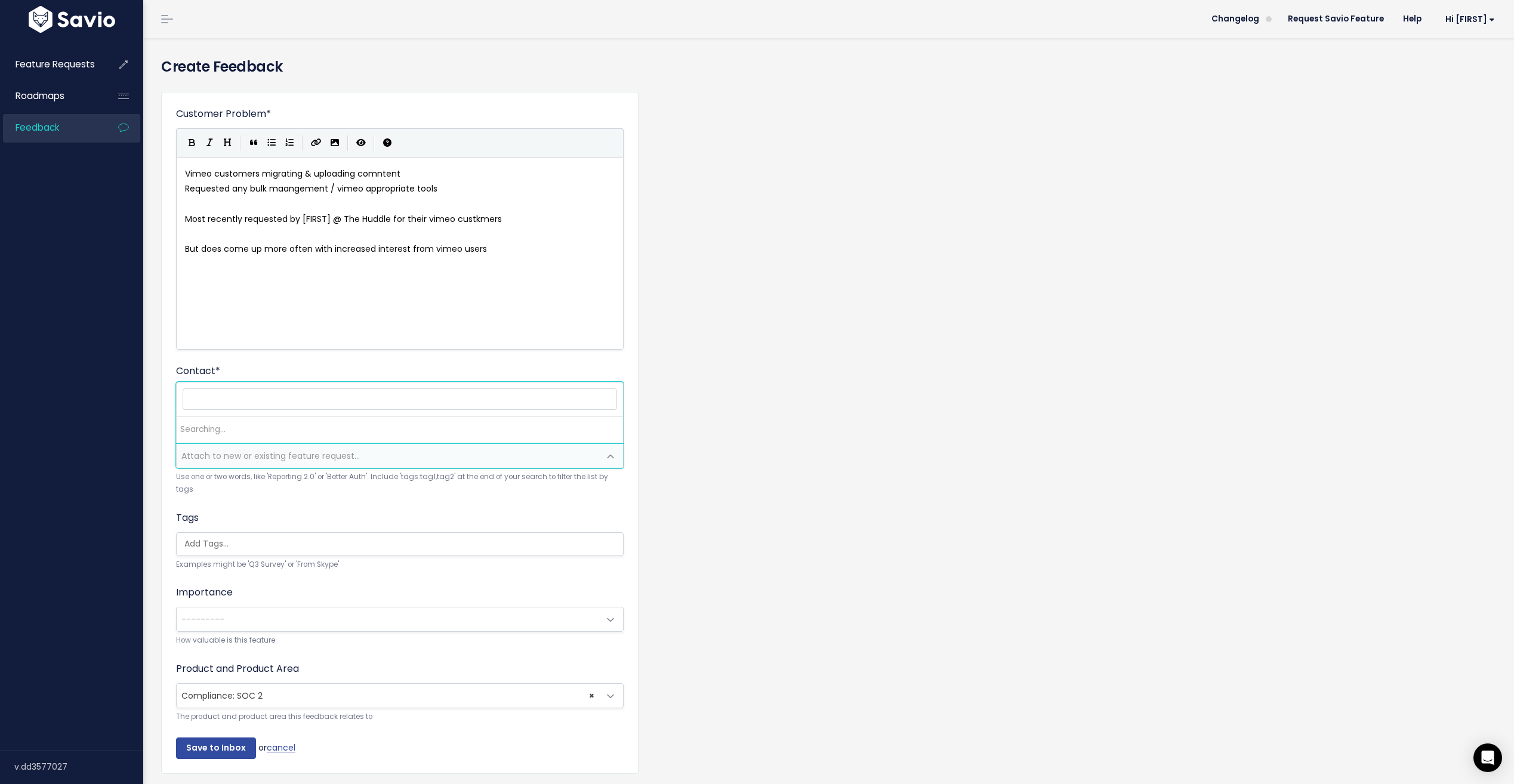 click on "Attach to new or existing feature request..." at bounding box center (270, 456) 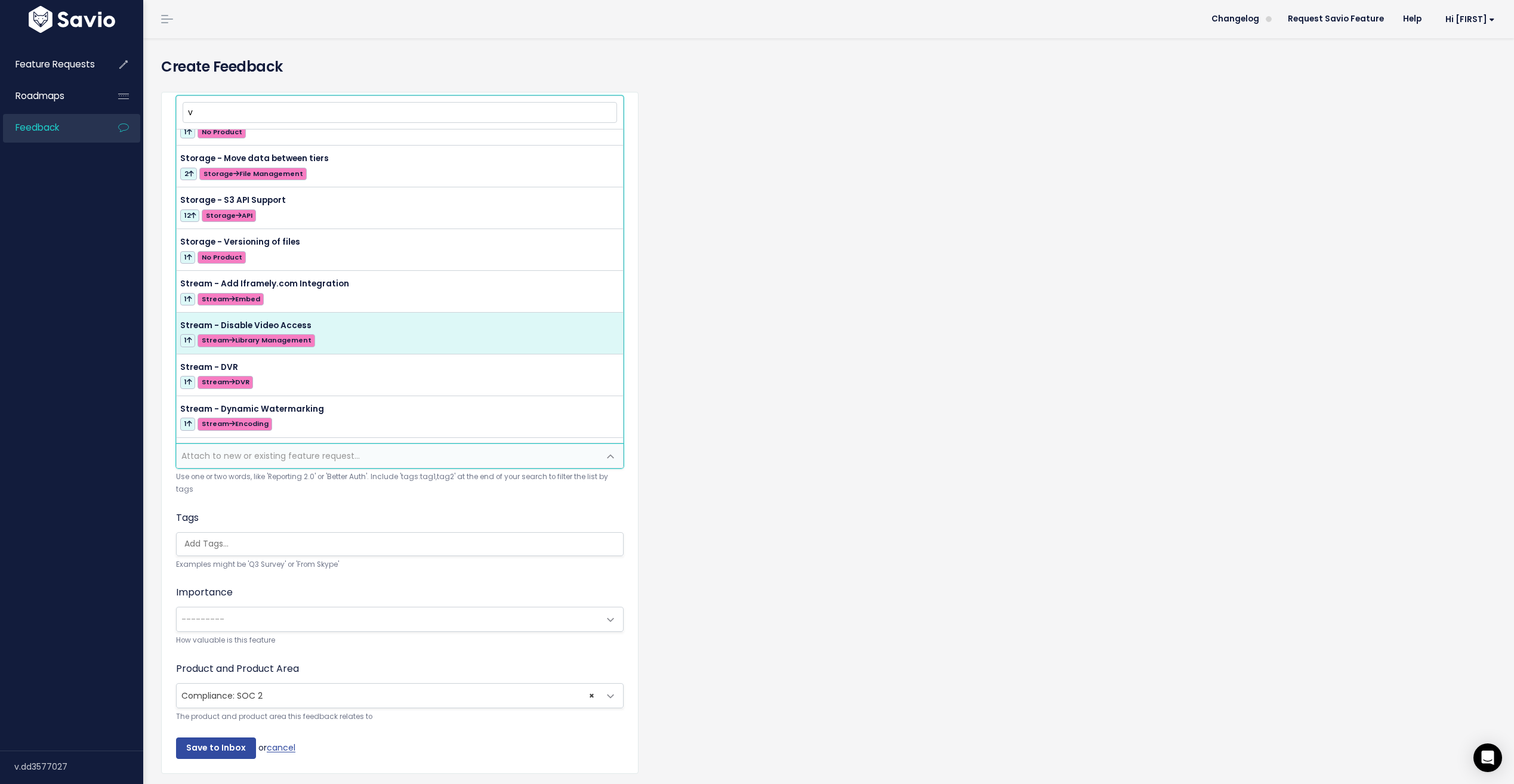 scroll, scrollTop: 2217, scrollLeft: 0, axis: vertical 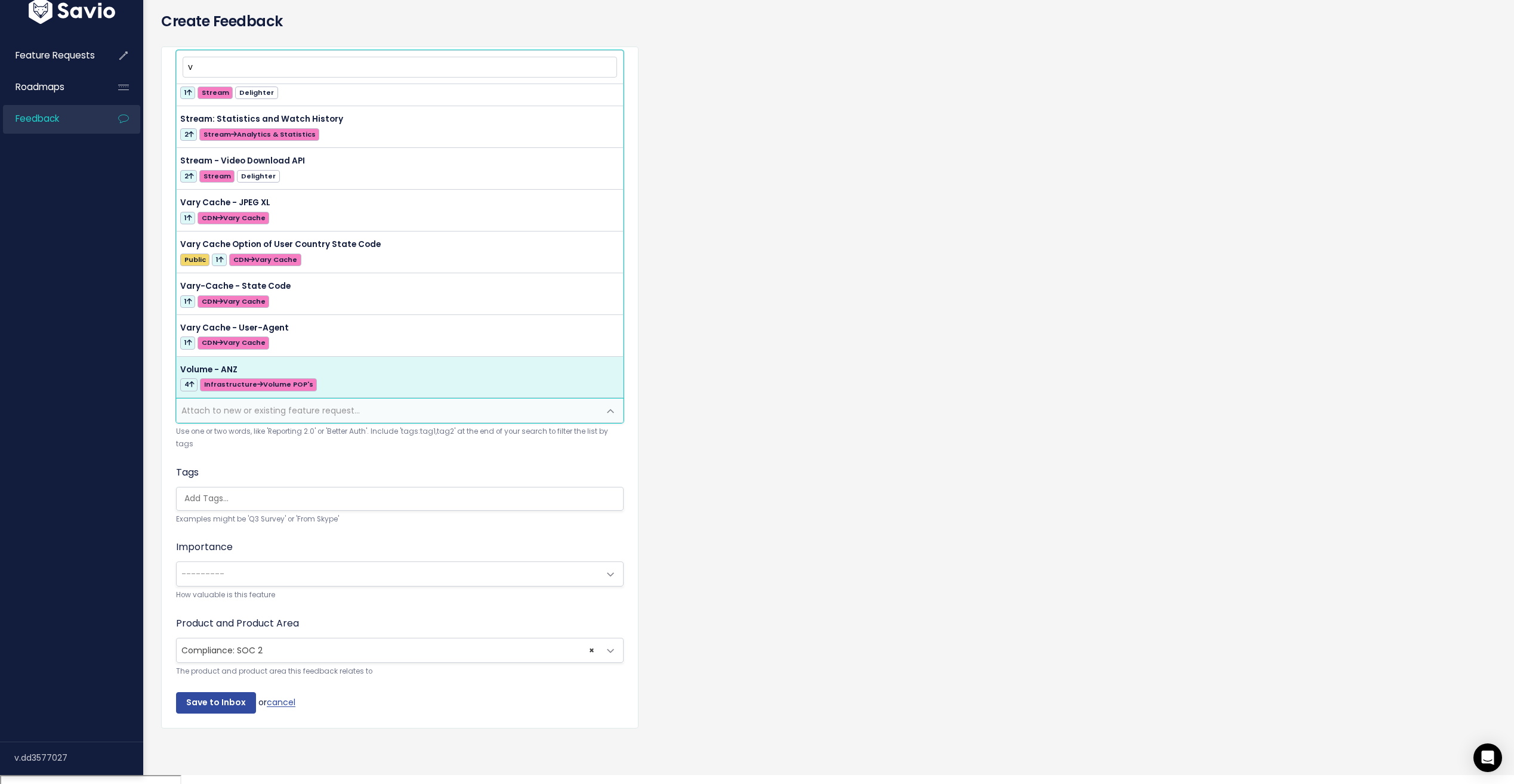 type on "v" 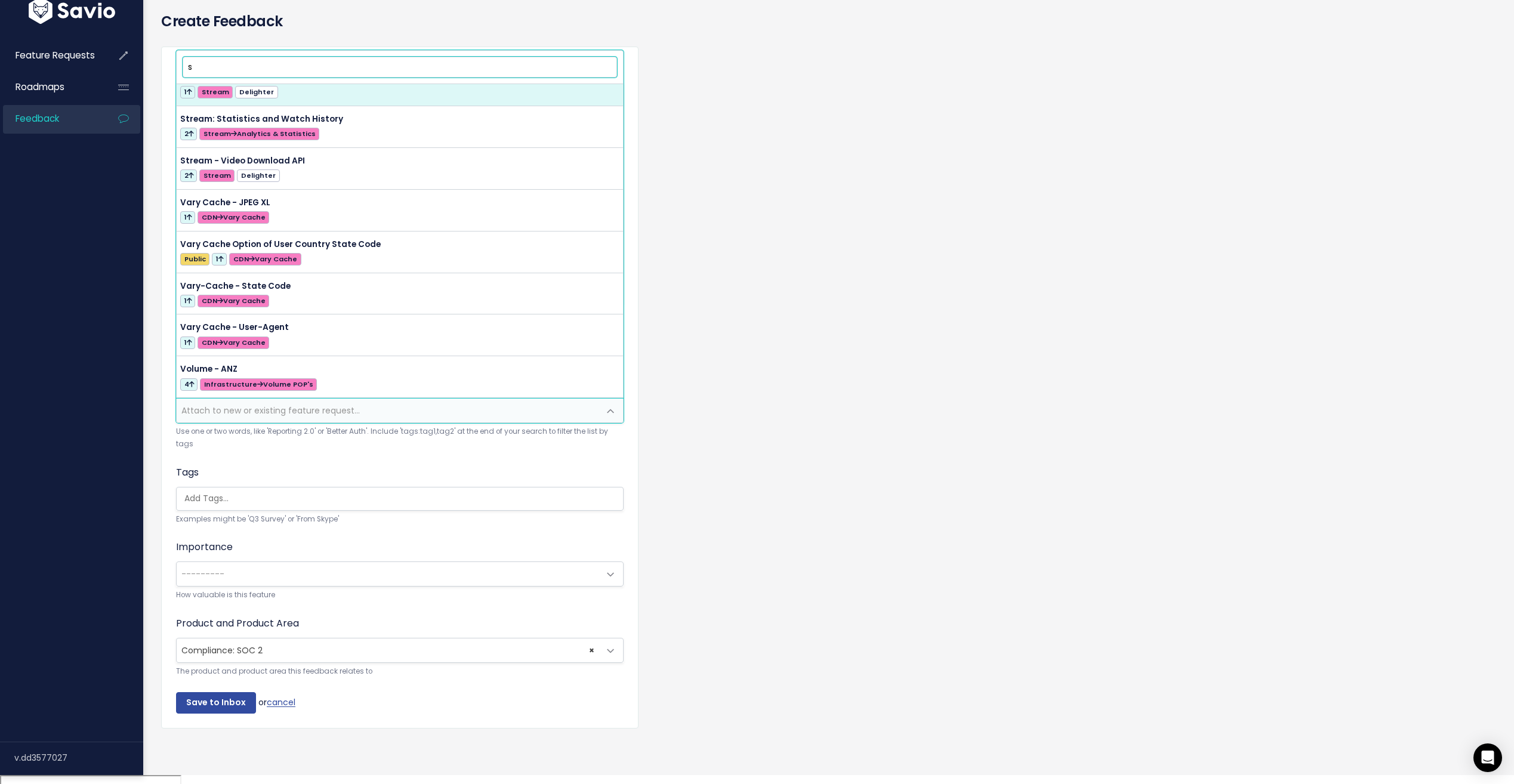 scroll, scrollTop: 0, scrollLeft: 0, axis: both 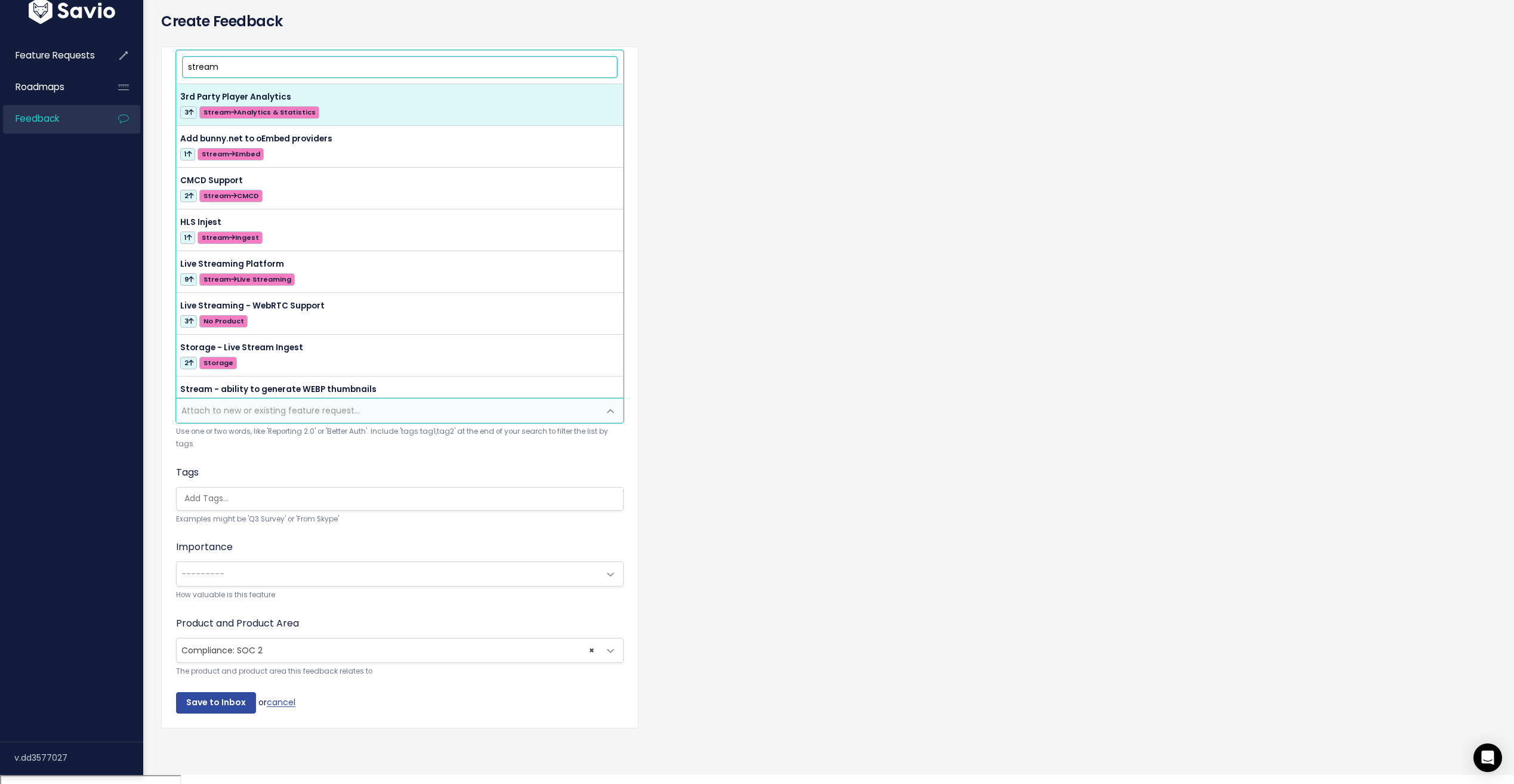 type on "stream" 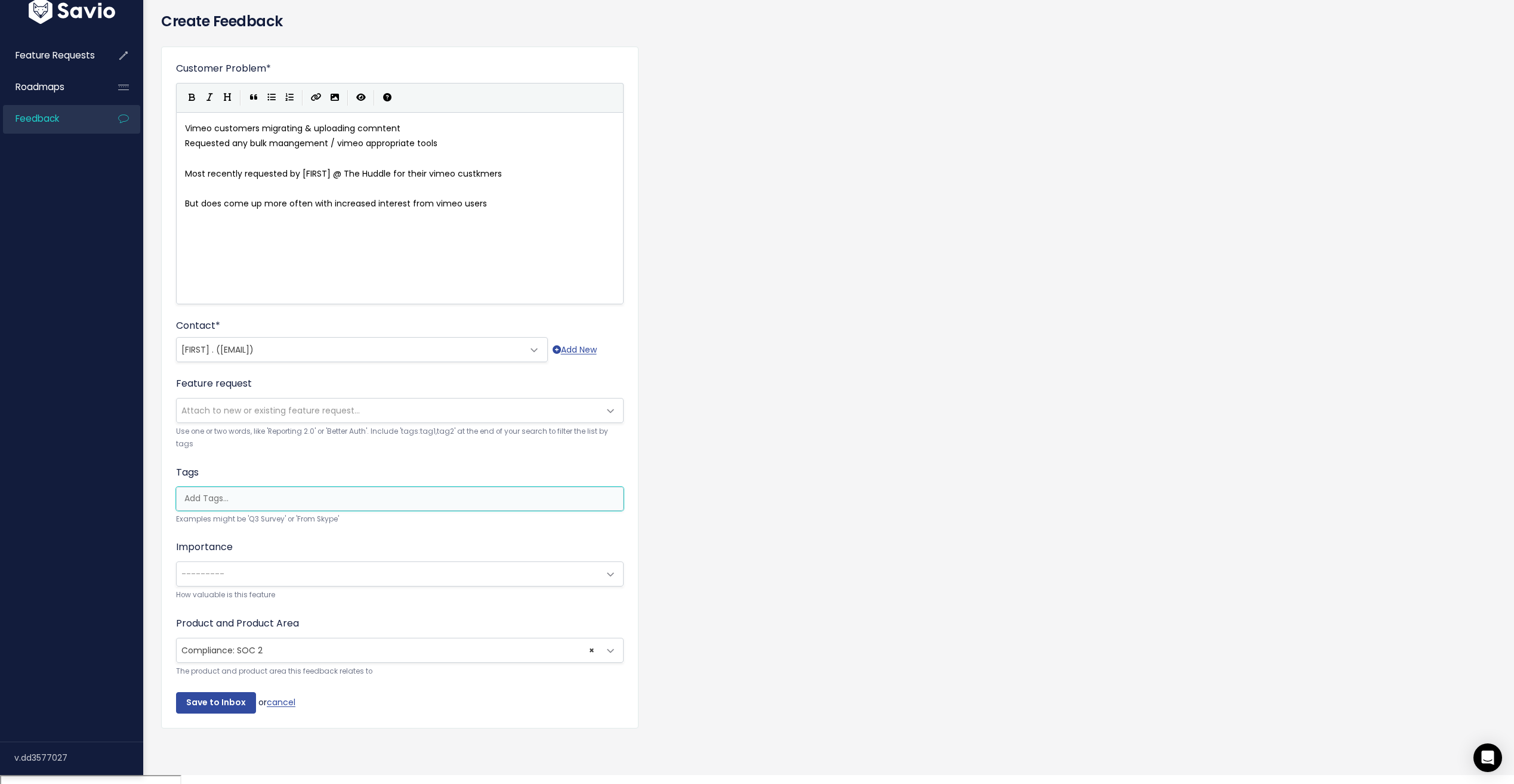 scroll, scrollTop: 0, scrollLeft: 3, axis: horizontal 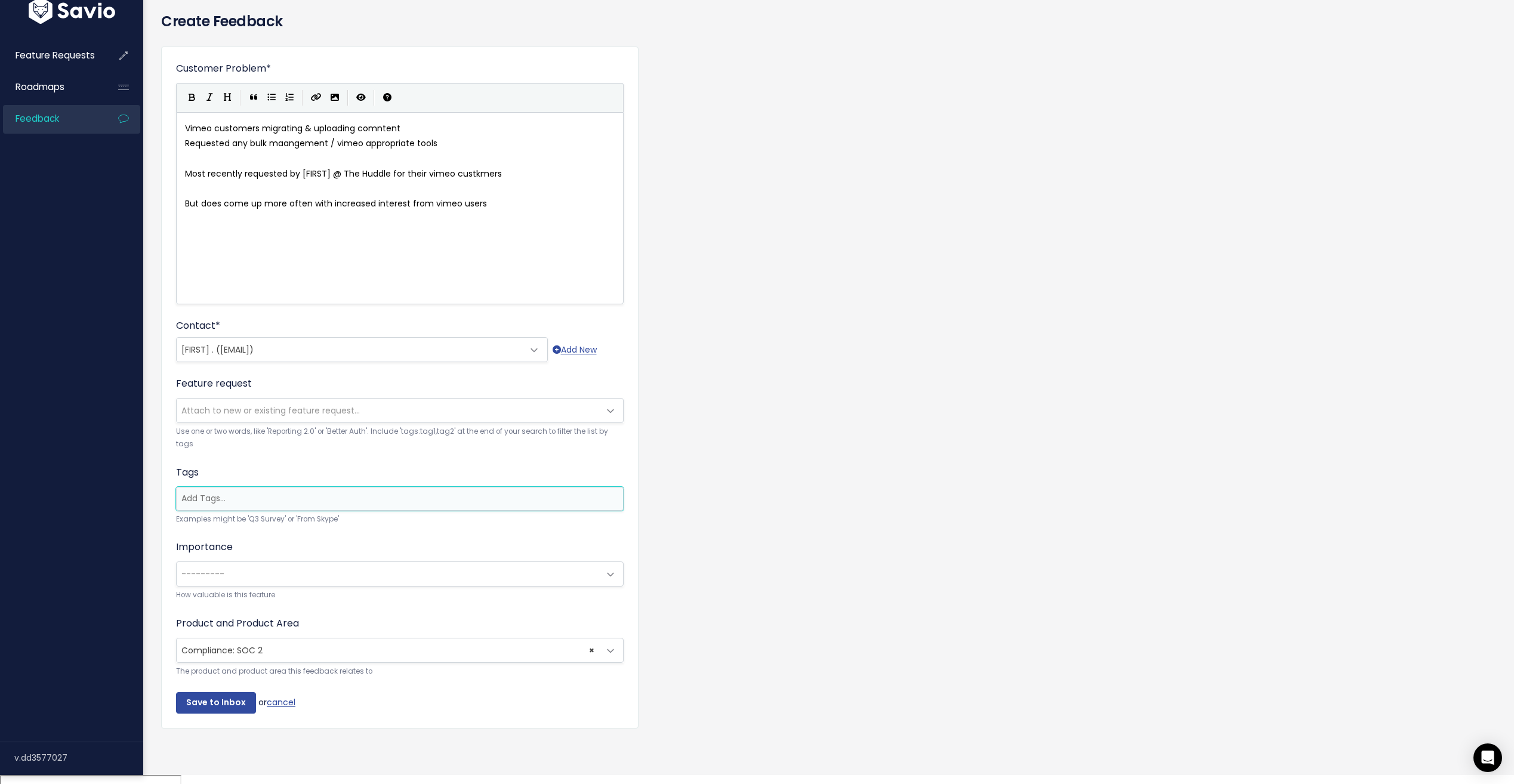 click at bounding box center (400, 499) 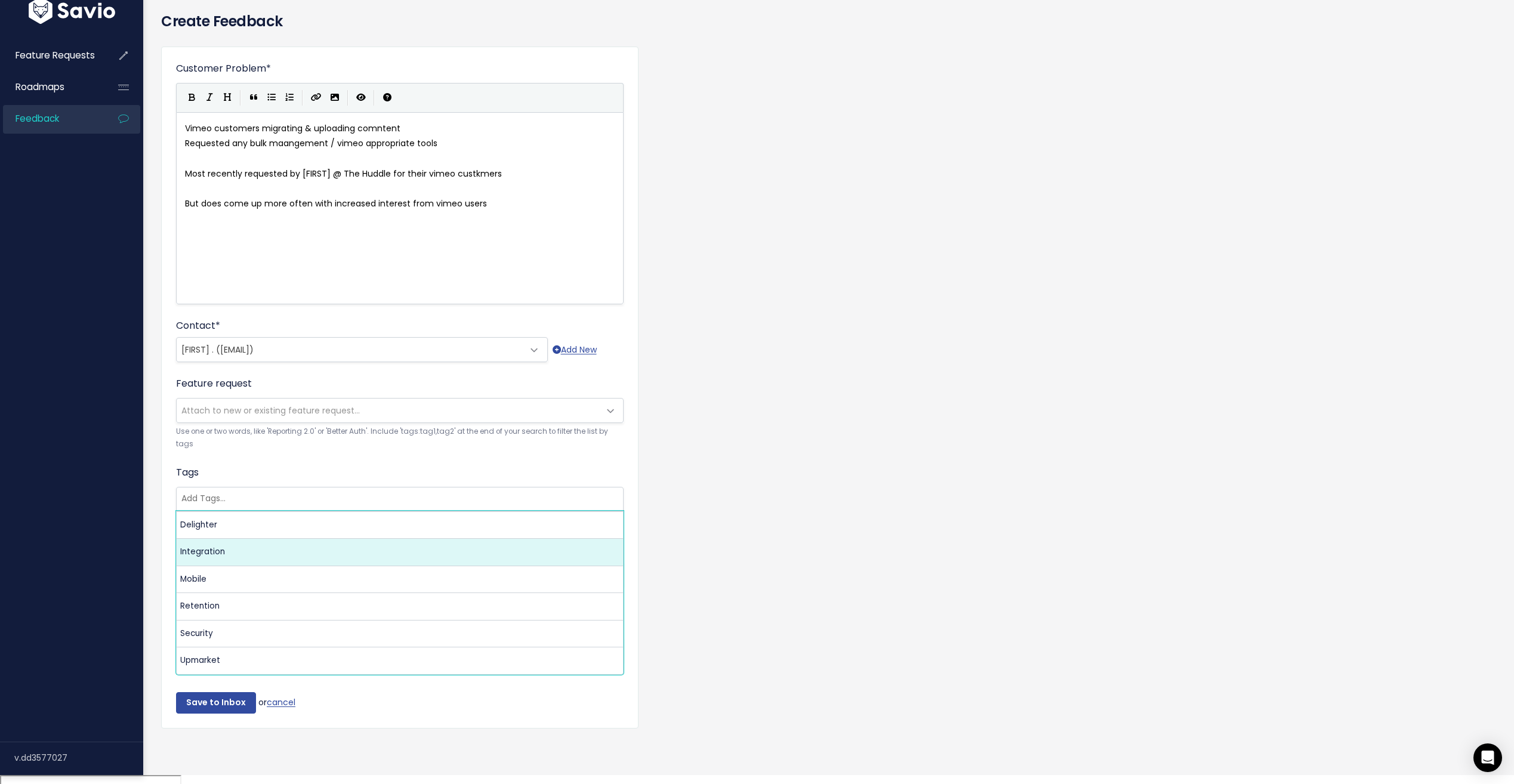 select on "9975" 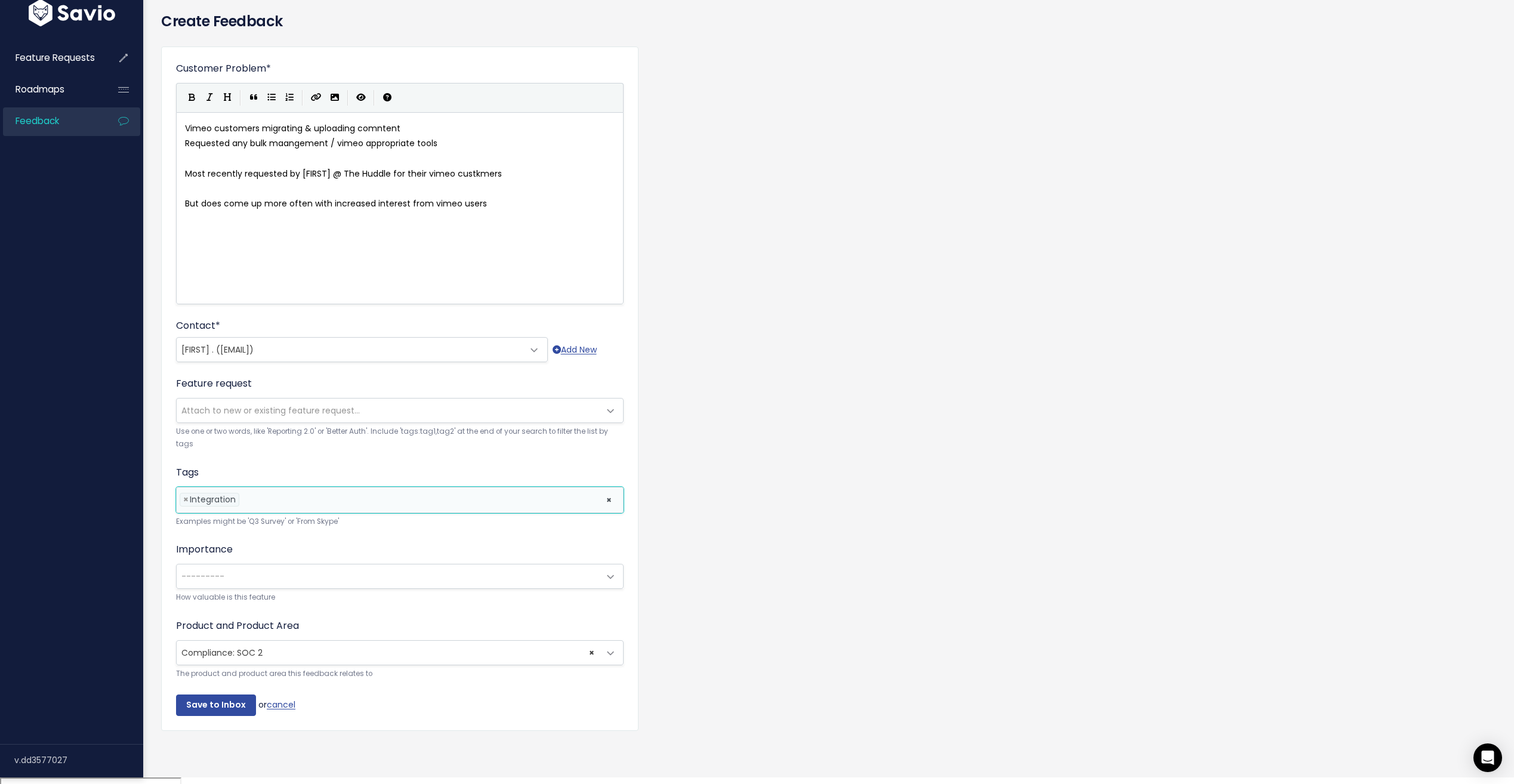 scroll, scrollTop: 0, scrollLeft: 0, axis: both 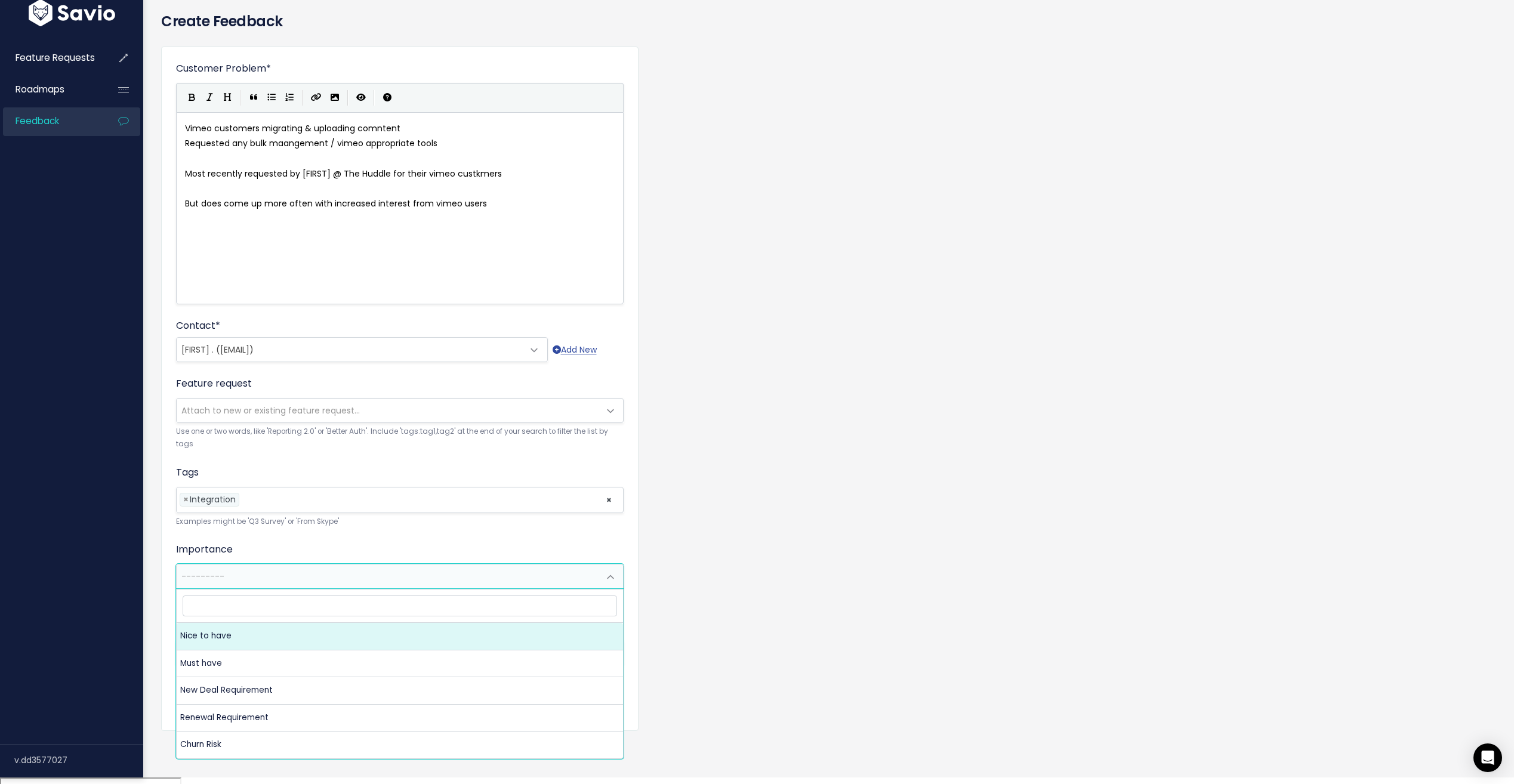 click on "---------" at bounding box center (388, 576) 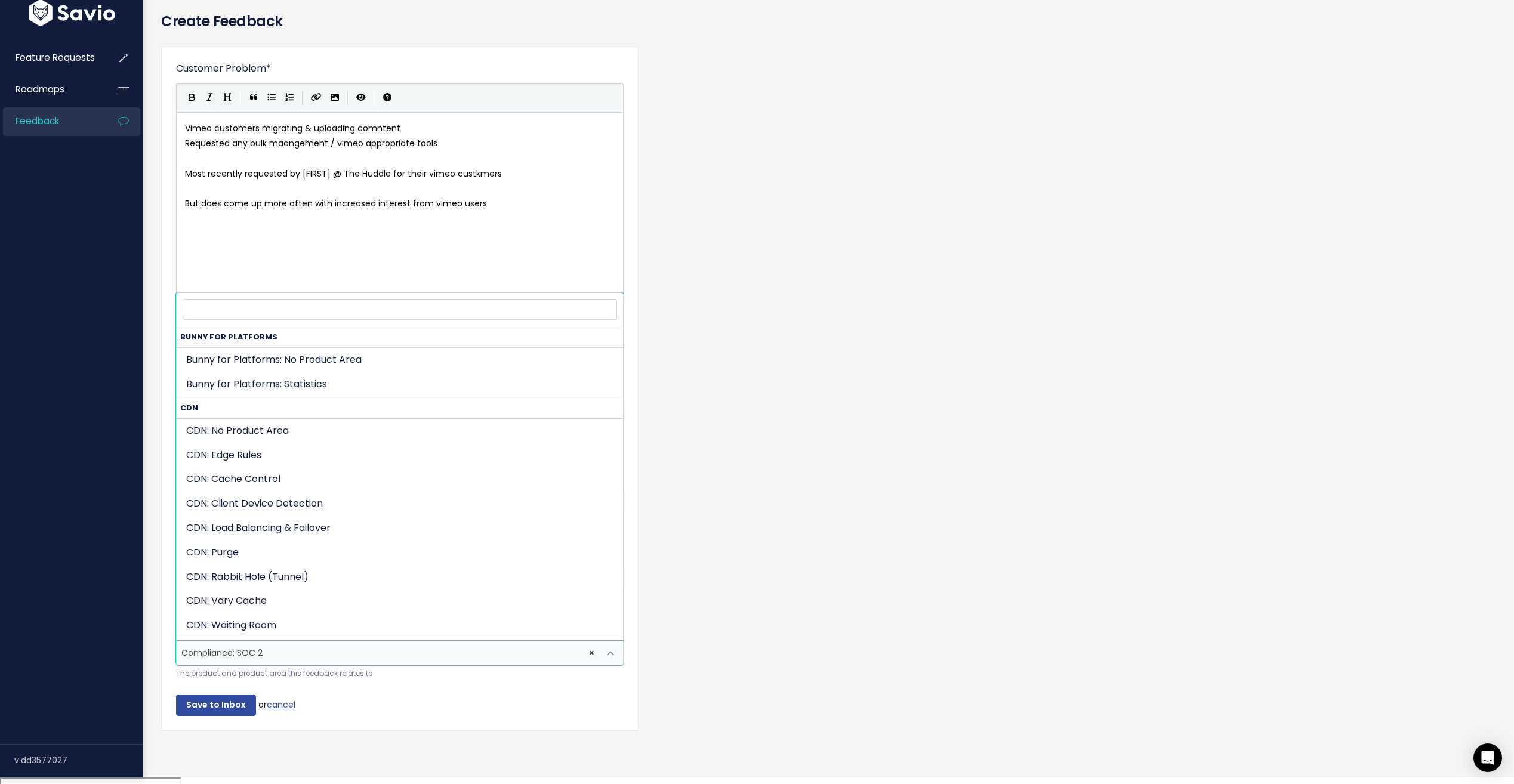 scroll, scrollTop: 334, scrollLeft: 0, axis: vertical 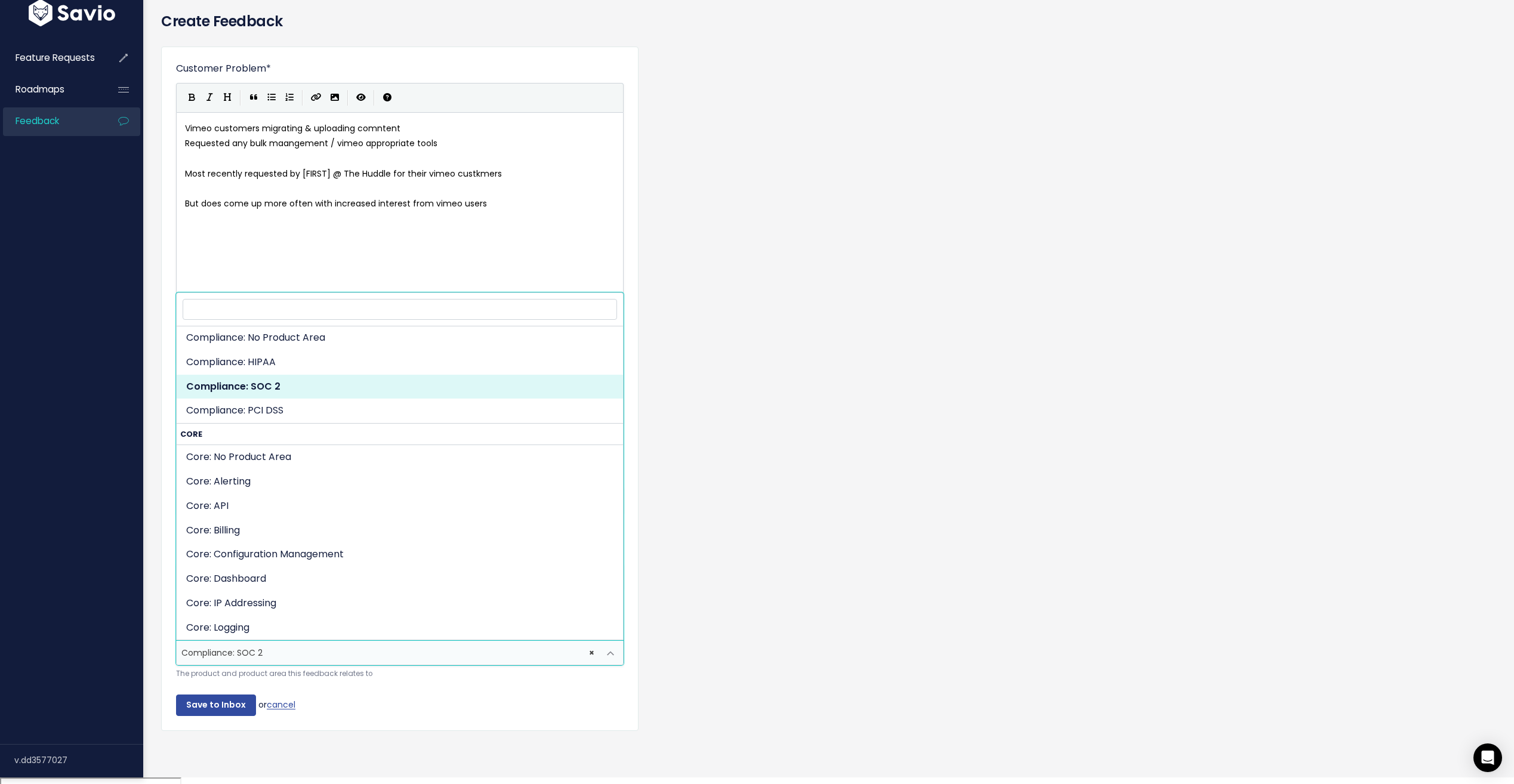 click on "× Compliance: SOC 2" at bounding box center [388, 653] 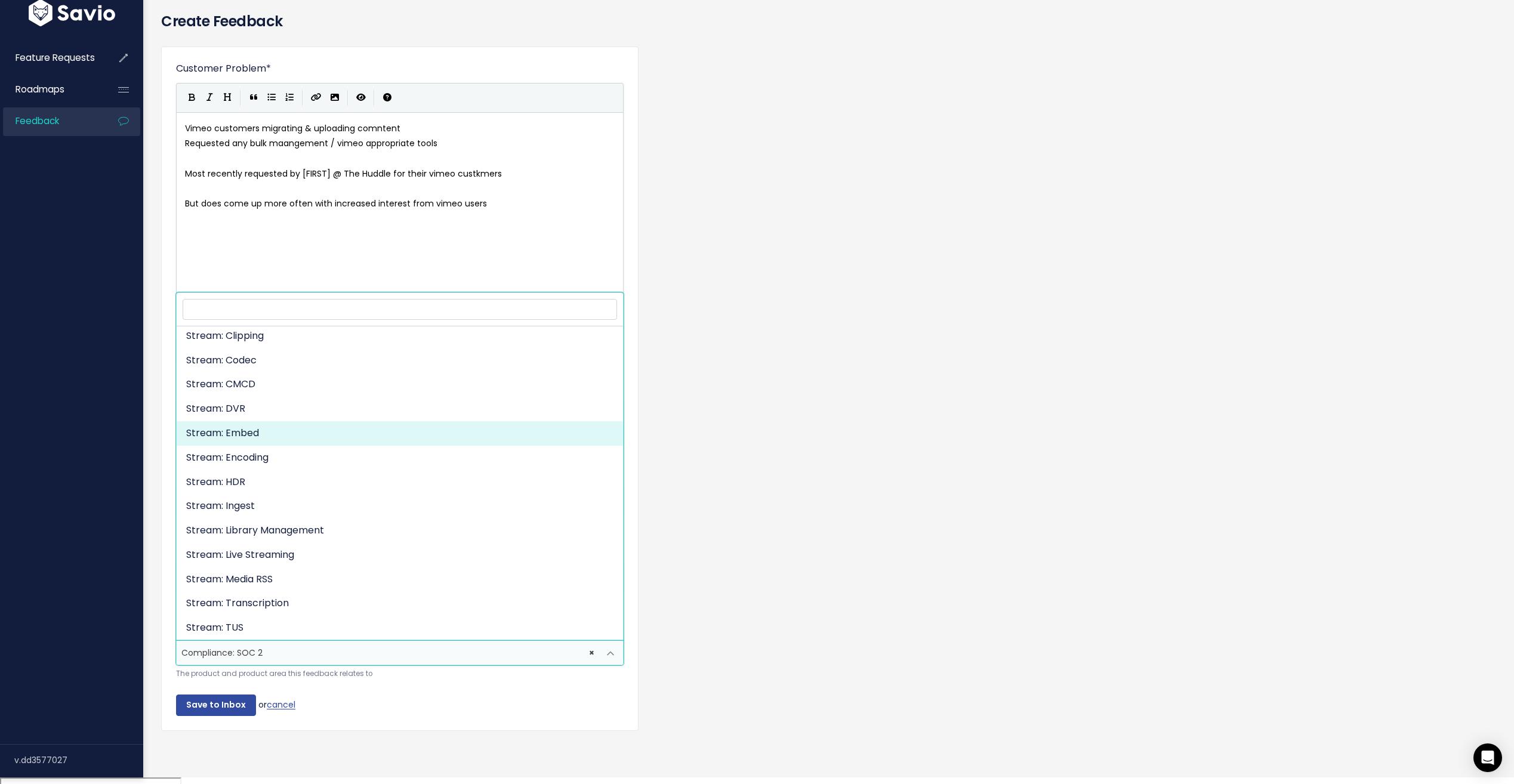 scroll, scrollTop: 1702, scrollLeft: 0, axis: vertical 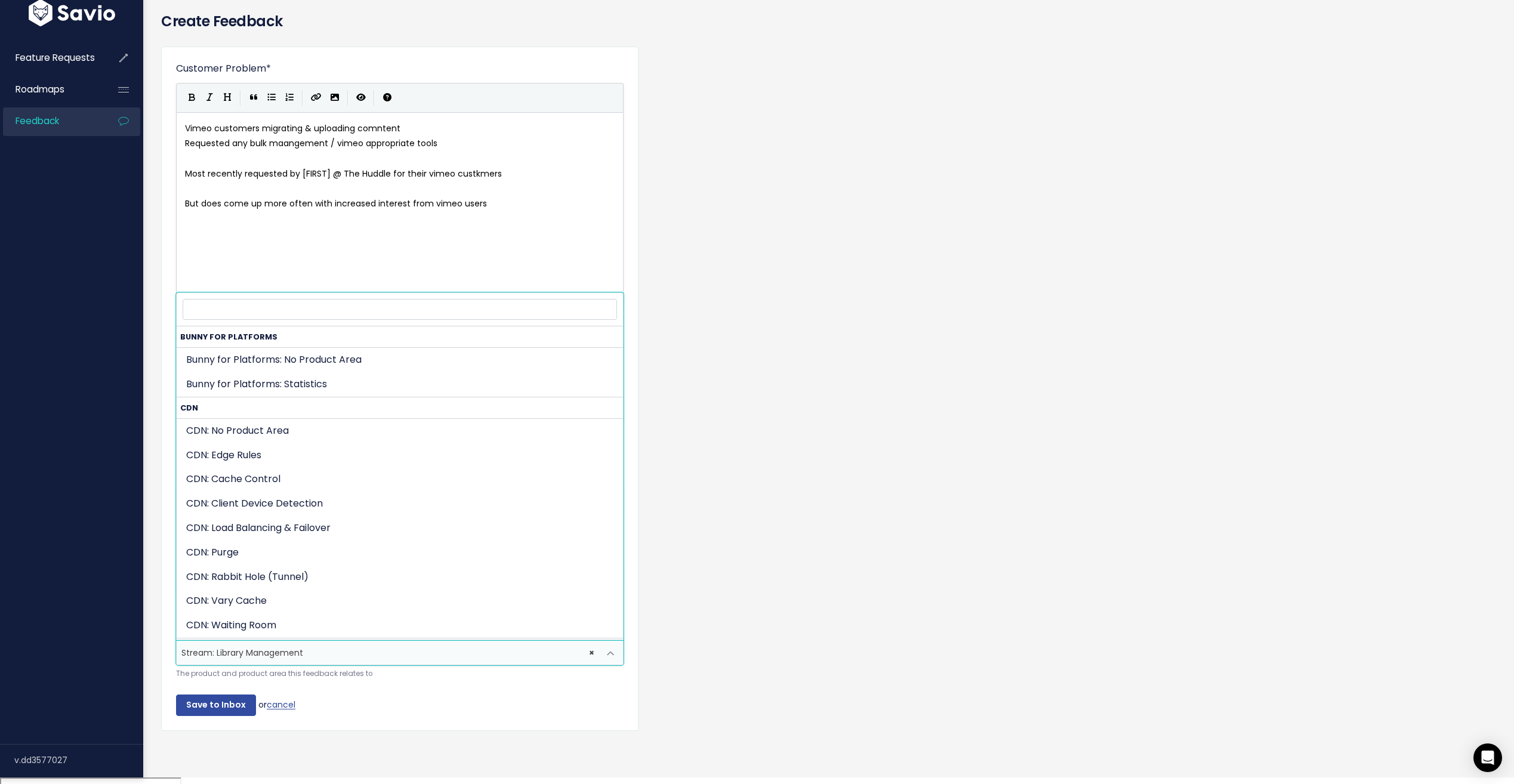 click on "× Stream: Library Management" at bounding box center [388, 653] 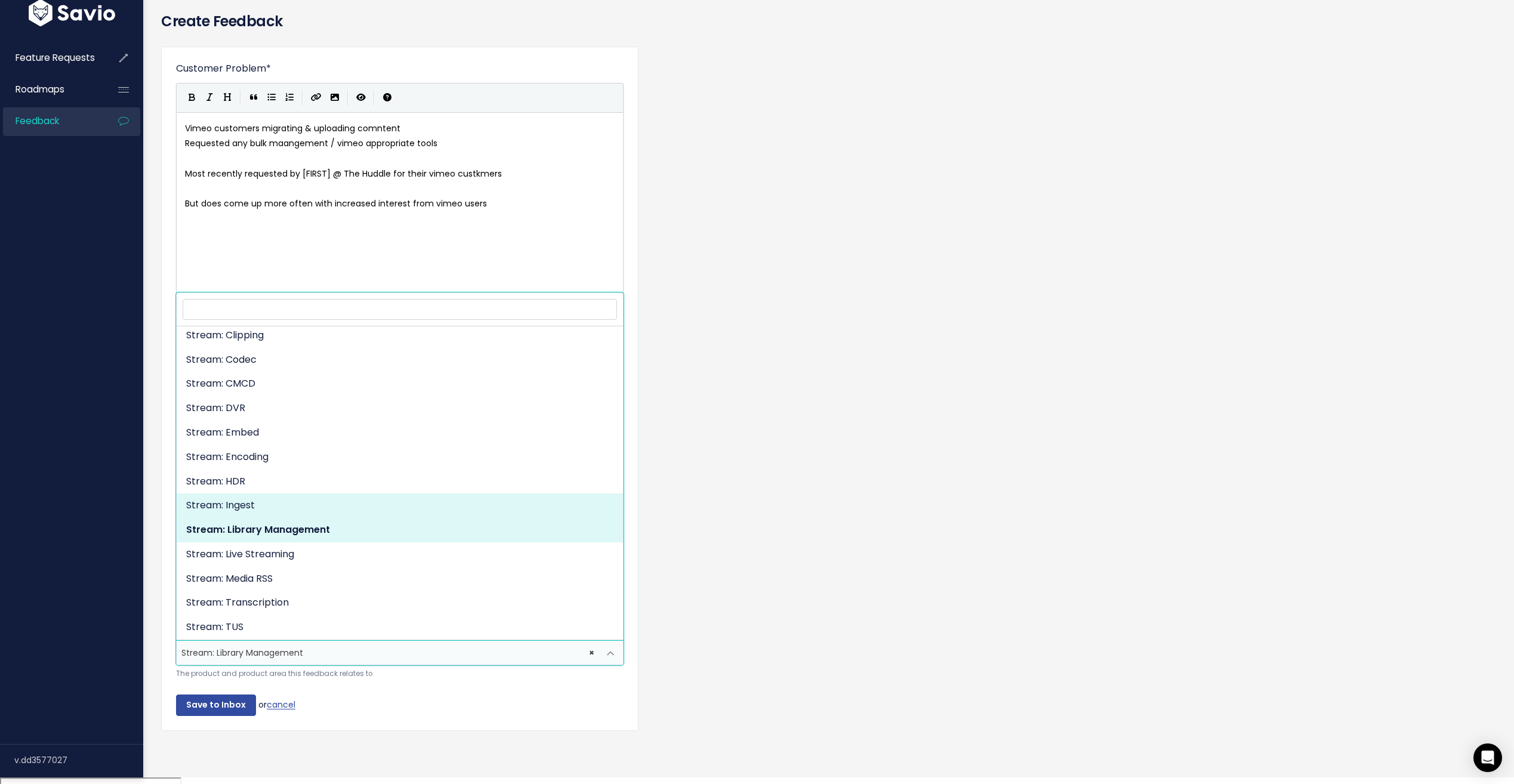 select on "STREAM:INGEST" 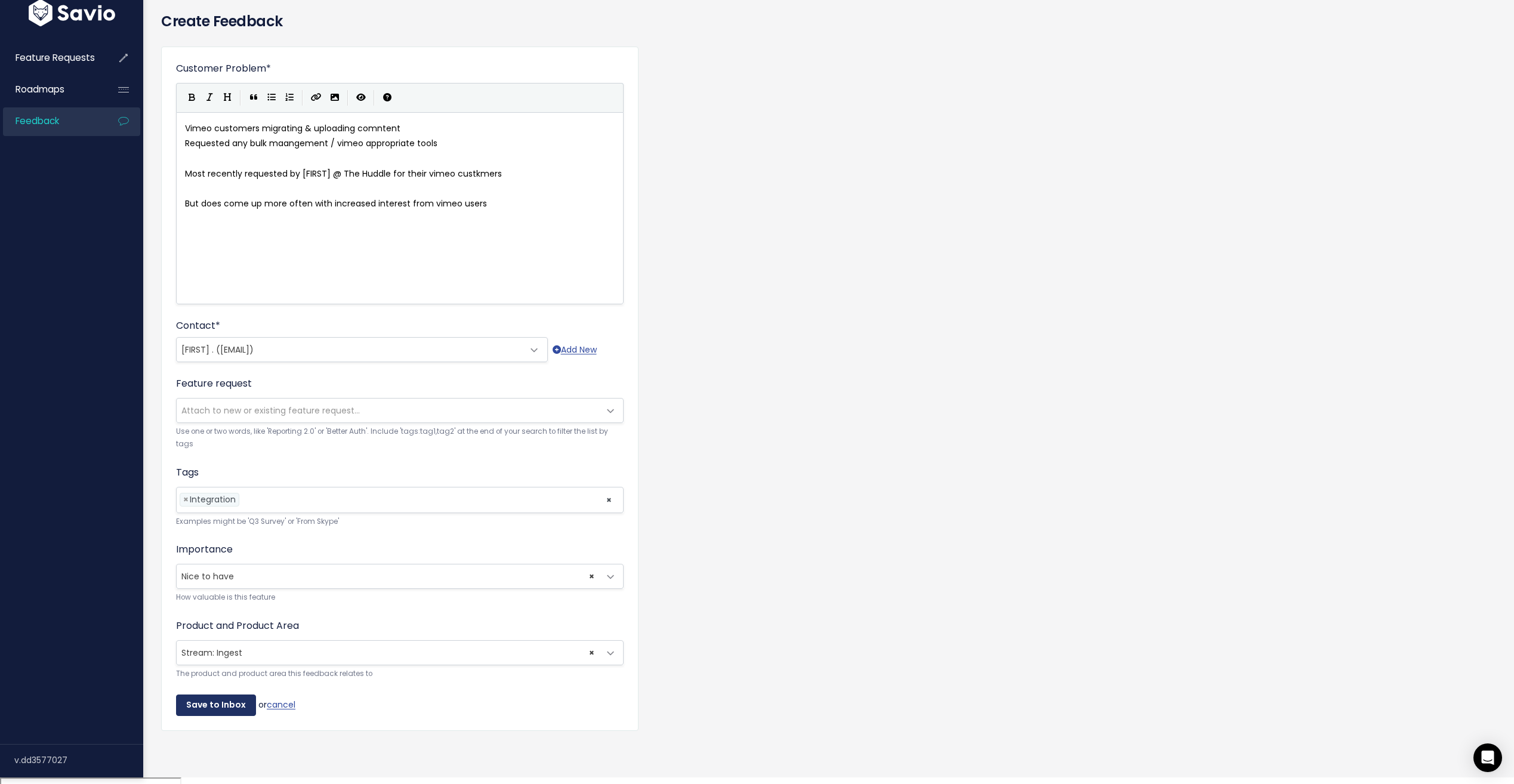 click on "Save to Inbox" at bounding box center (216, 705) 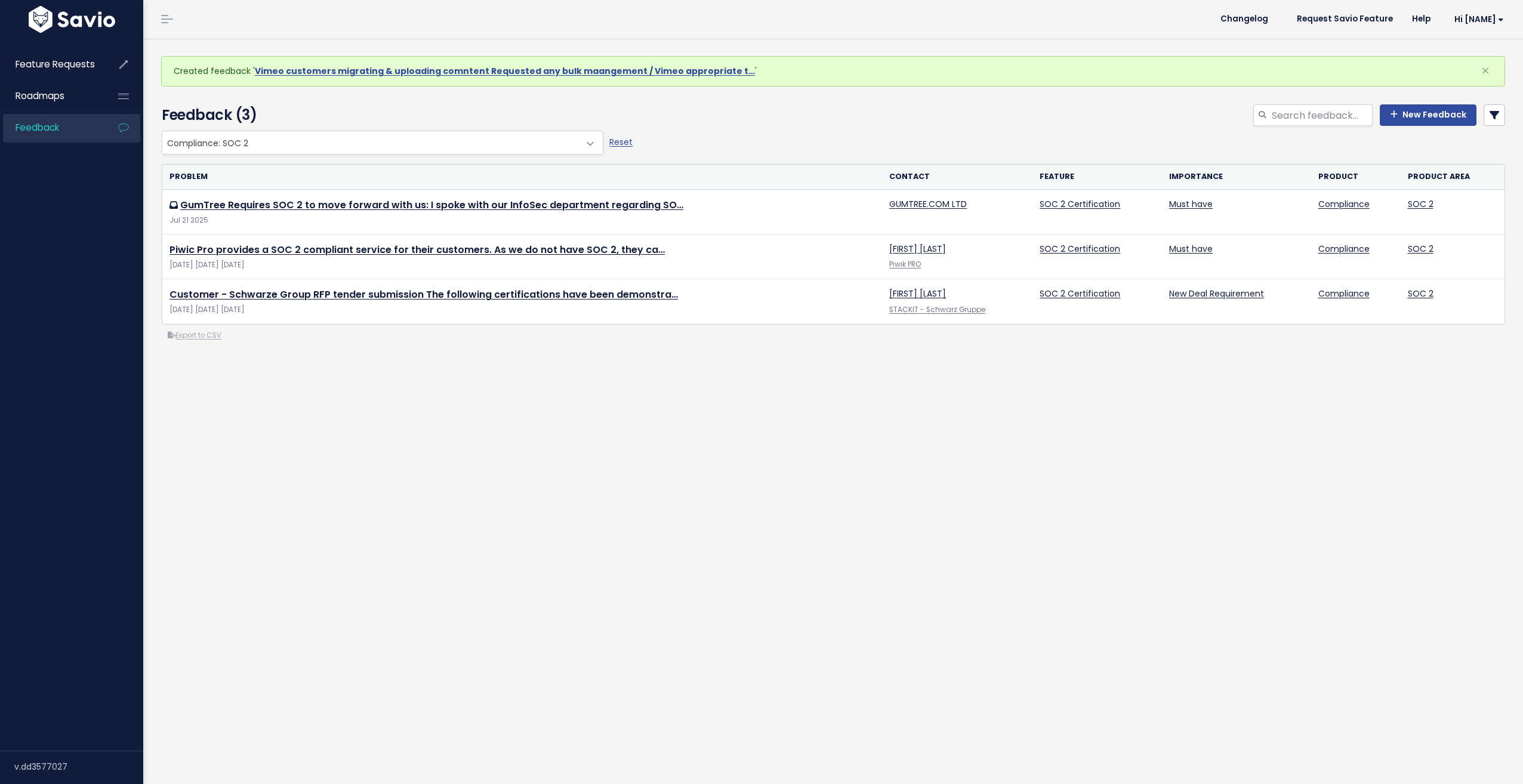scroll, scrollTop: 0, scrollLeft: 0, axis: both 